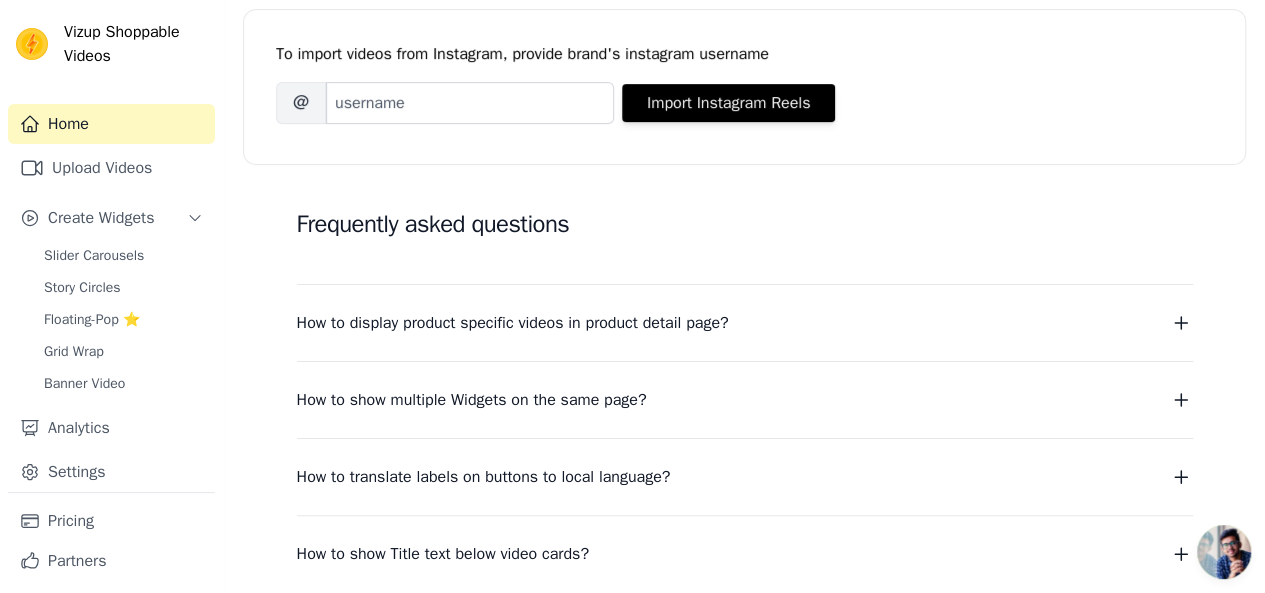 scroll, scrollTop: 0, scrollLeft: 0, axis: both 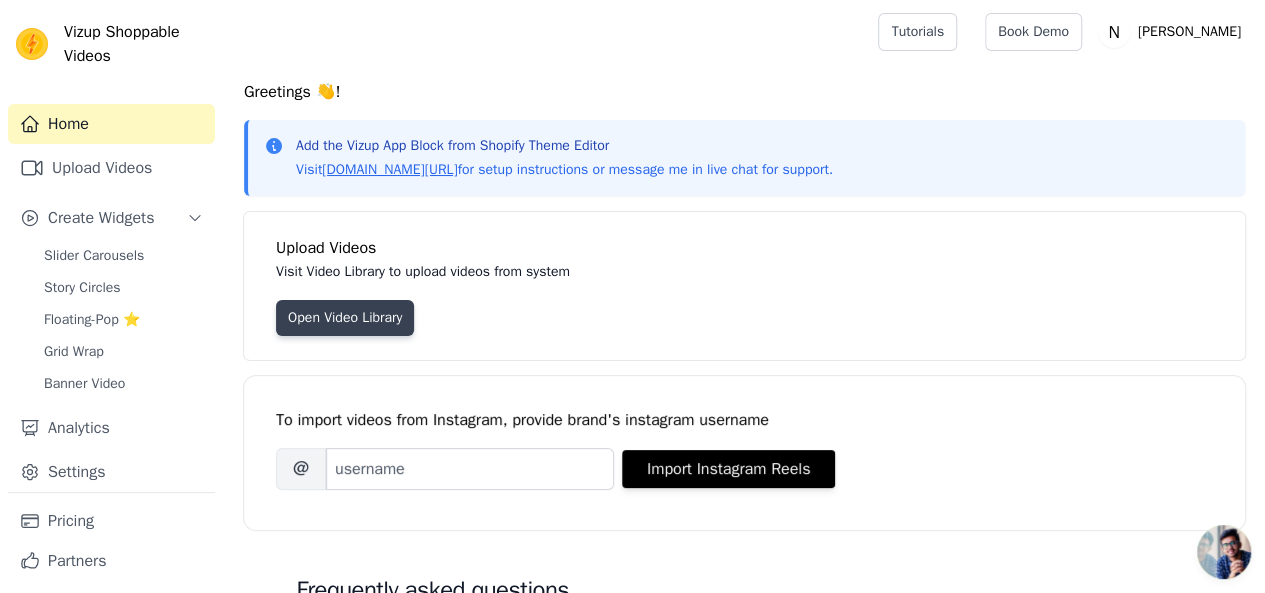 click on "Open Video Library" at bounding box center (345, 318) 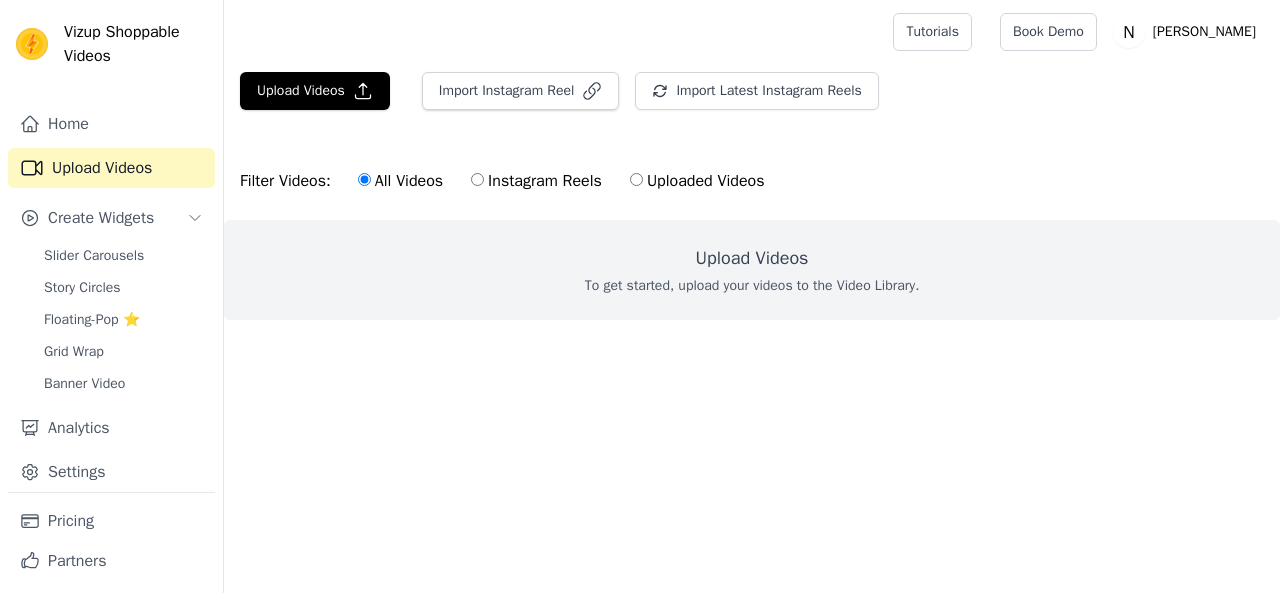 scroll, scrollTop: 0, scrollLeft: 0, axis: both 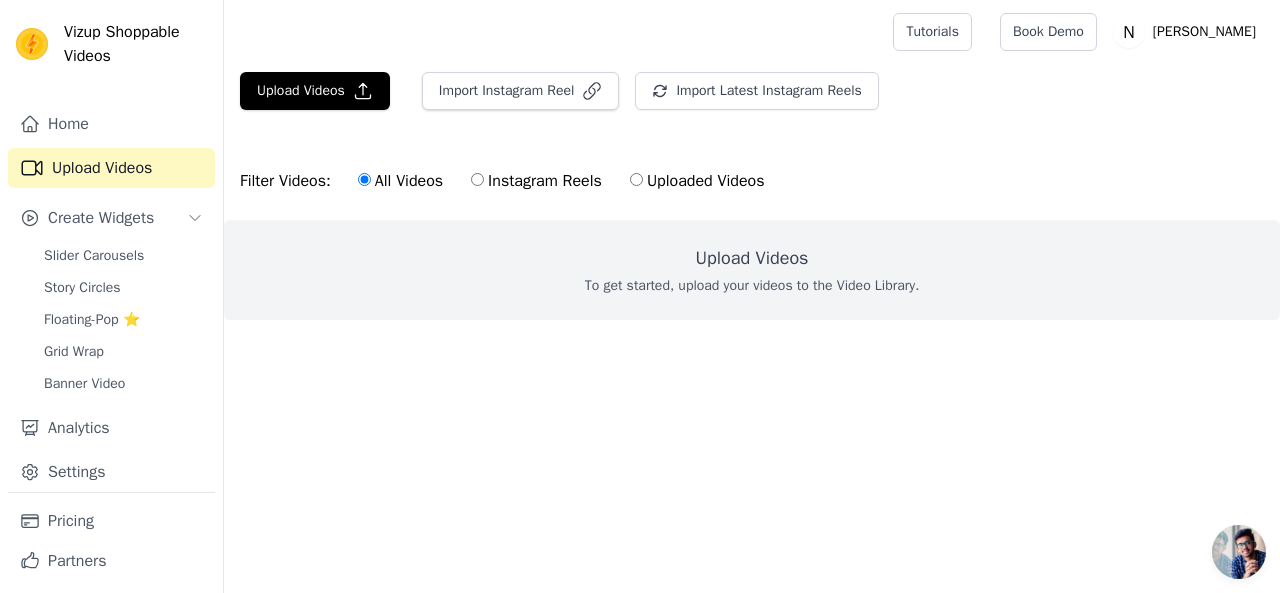 click on "Uploaded Videos" at bounding box center [697, 181] 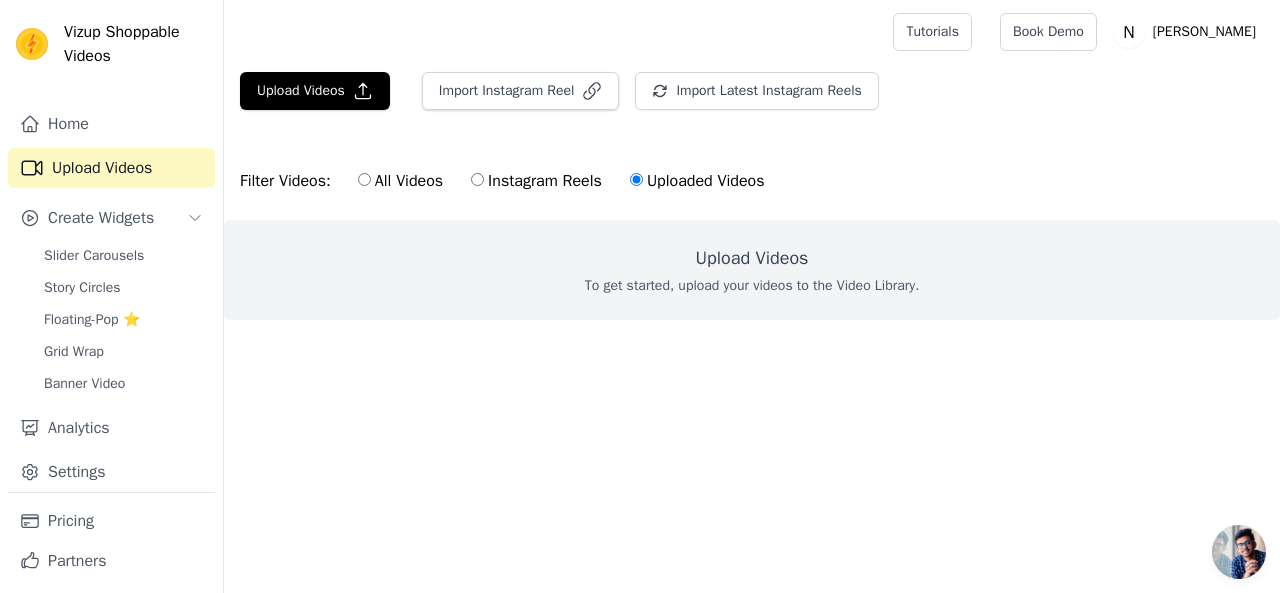 click on "All Videos" at bounding box center [400, 181] 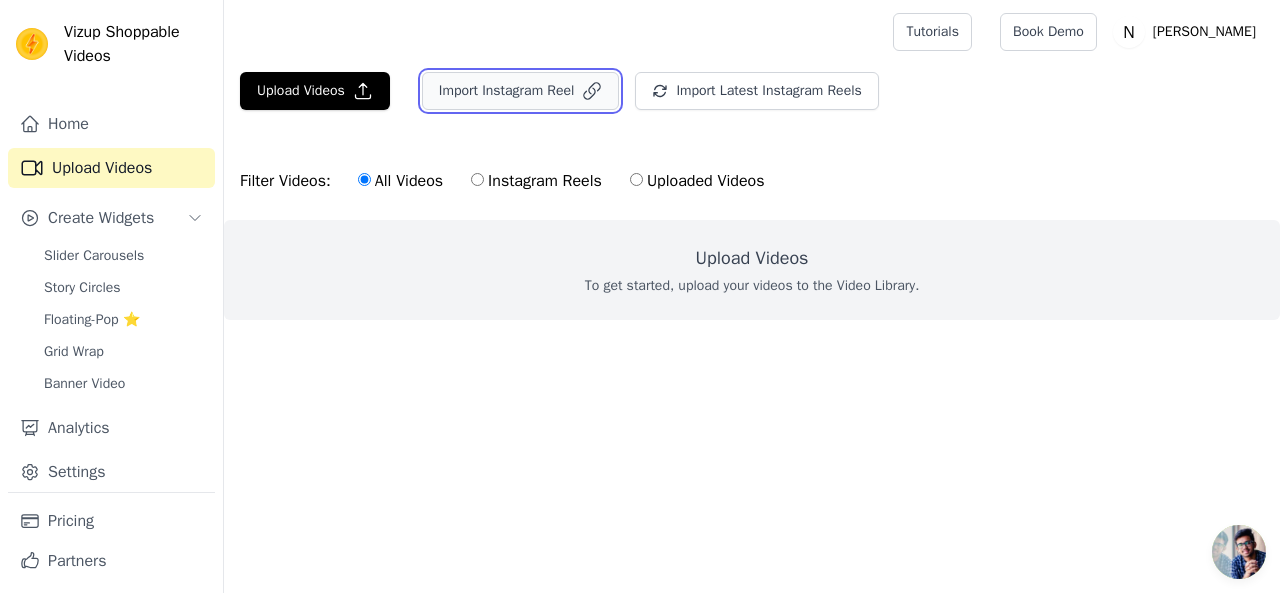 click on "Import Instagram Reel" at bounding box center (521, 91) 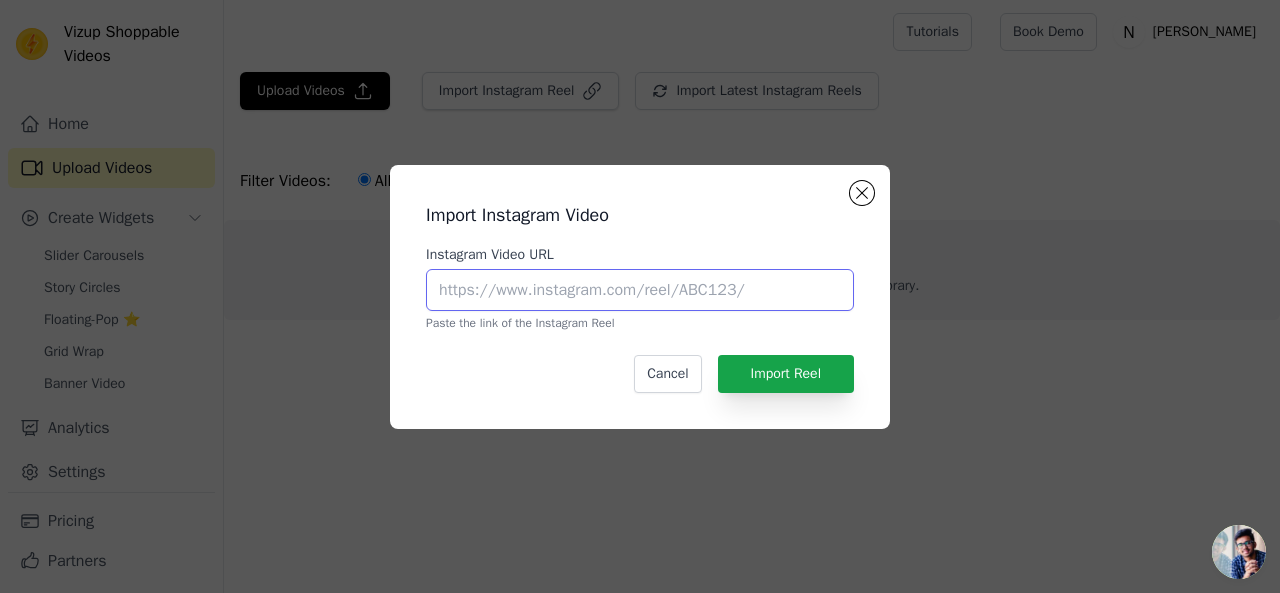 click on "Instagram Video URL" at bounding box center [640, 290] 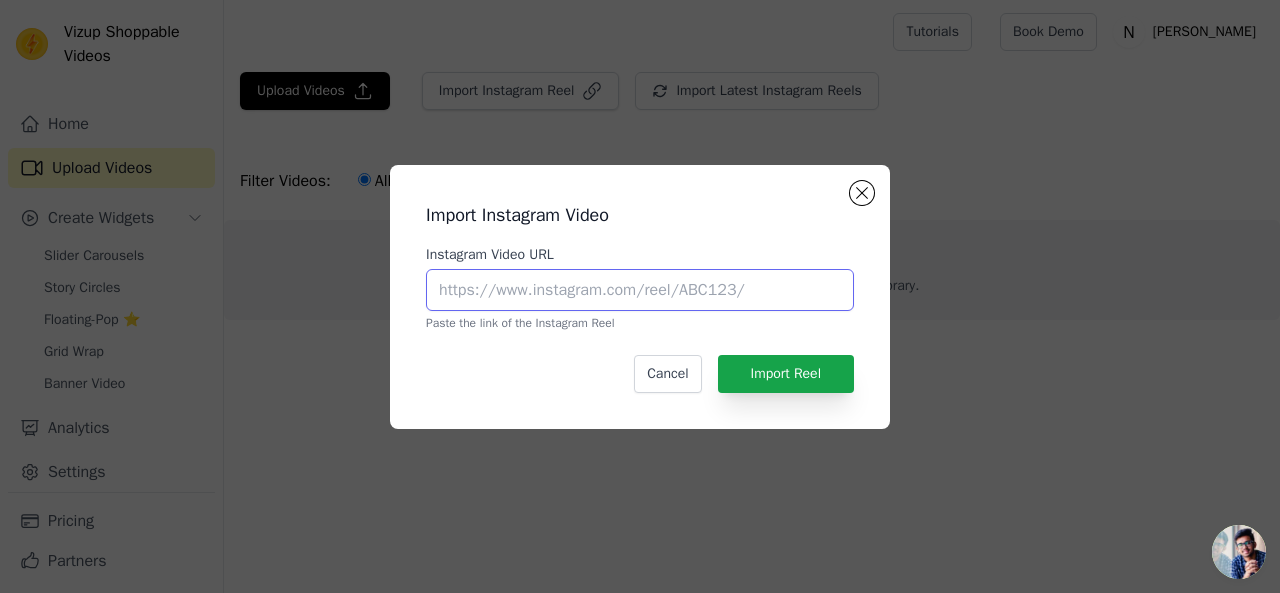 paste on "https://www.instagram.com/reel/DKrMBY-tiA5/?utm_source=ig_web_copy_link&igsh=MzRlODBiNWFlZA==" 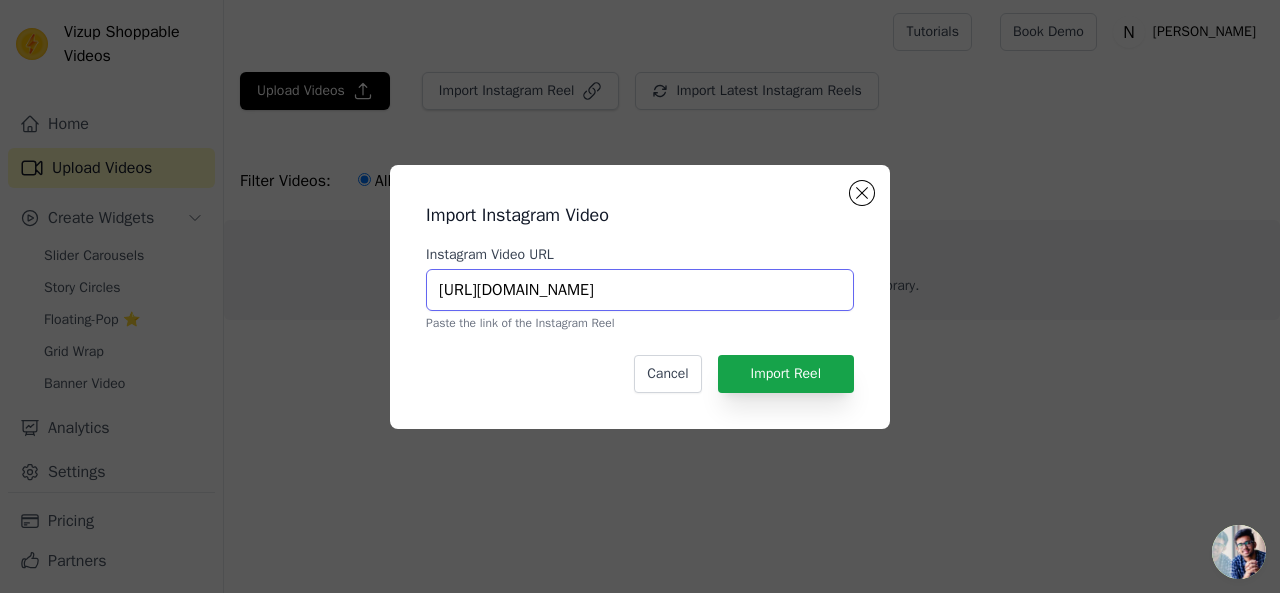 scroll, scrollTop: 0, scrollLeft: 354, axis: horizontal 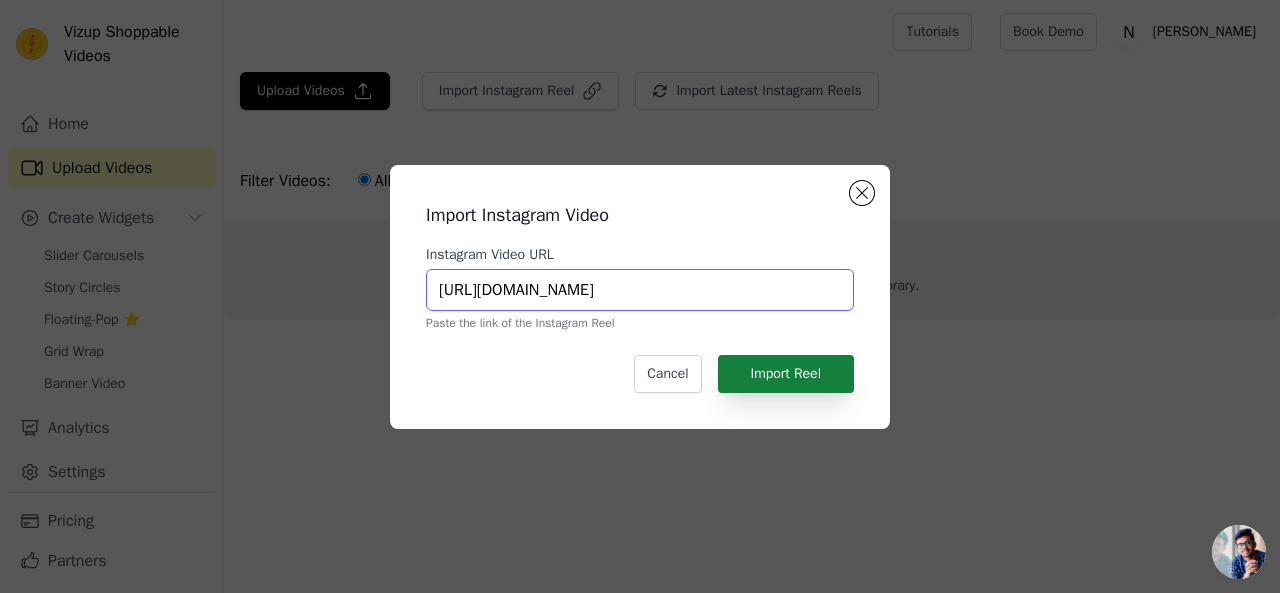 type on "https://www.instagram.com/reel/DKrMBY-tiA5/?utm_source=ig_web_copy_link&igsh=MzRlODBiNWFlZA==" 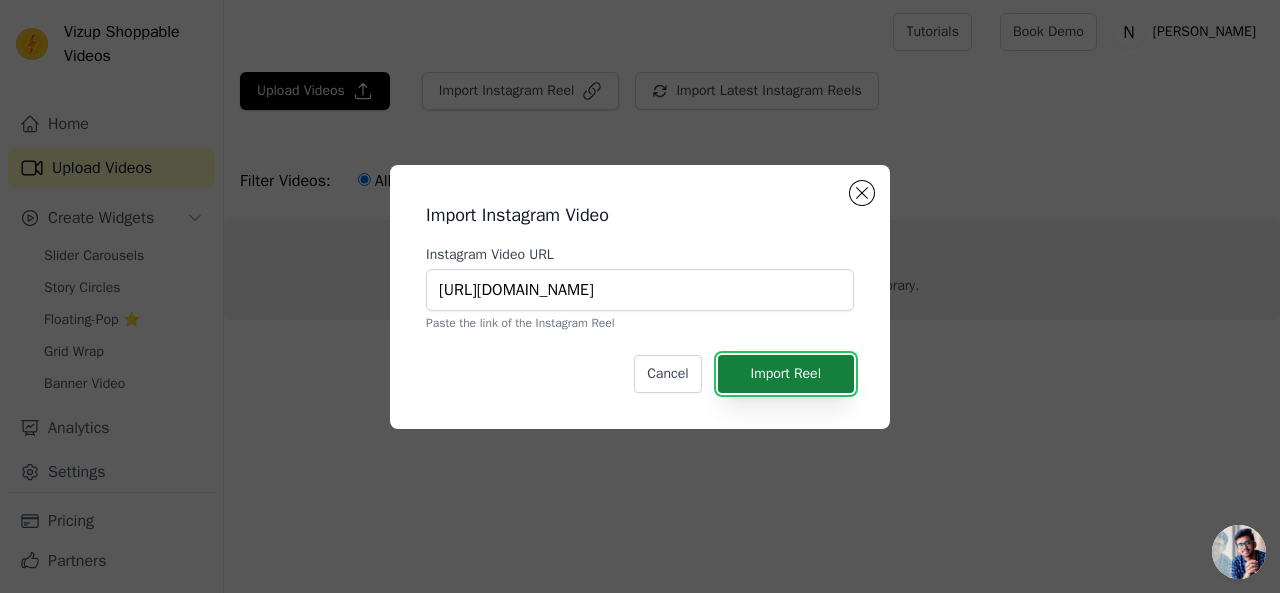scroll, scrollTop: 0, scrollLeft: 0, axis: both 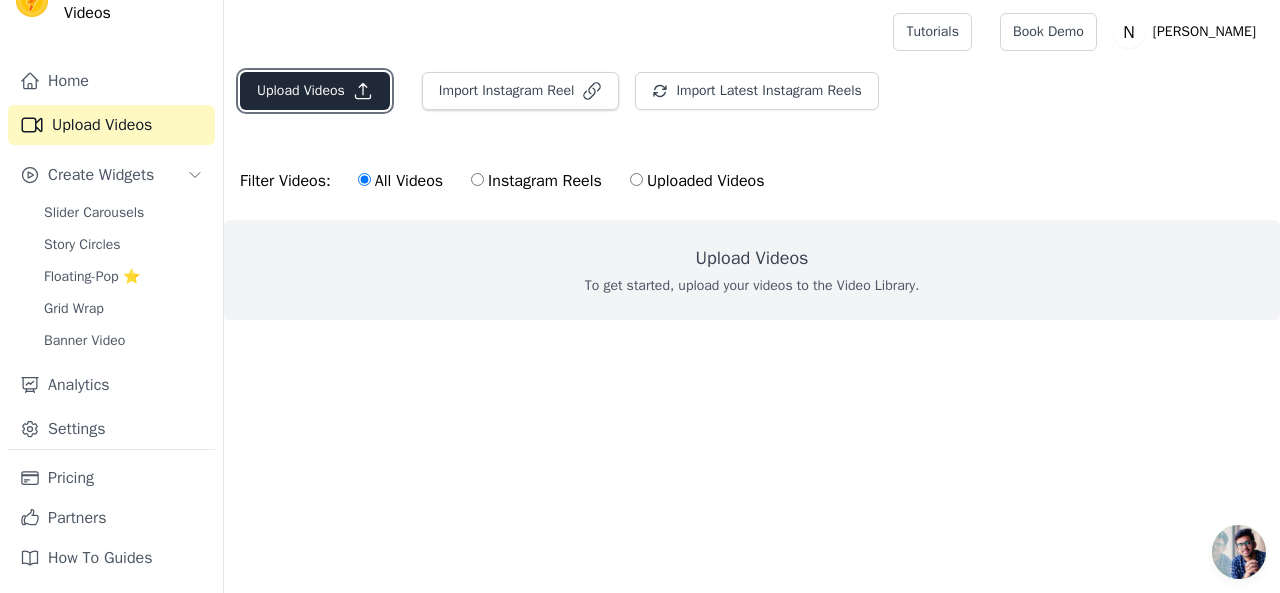 click 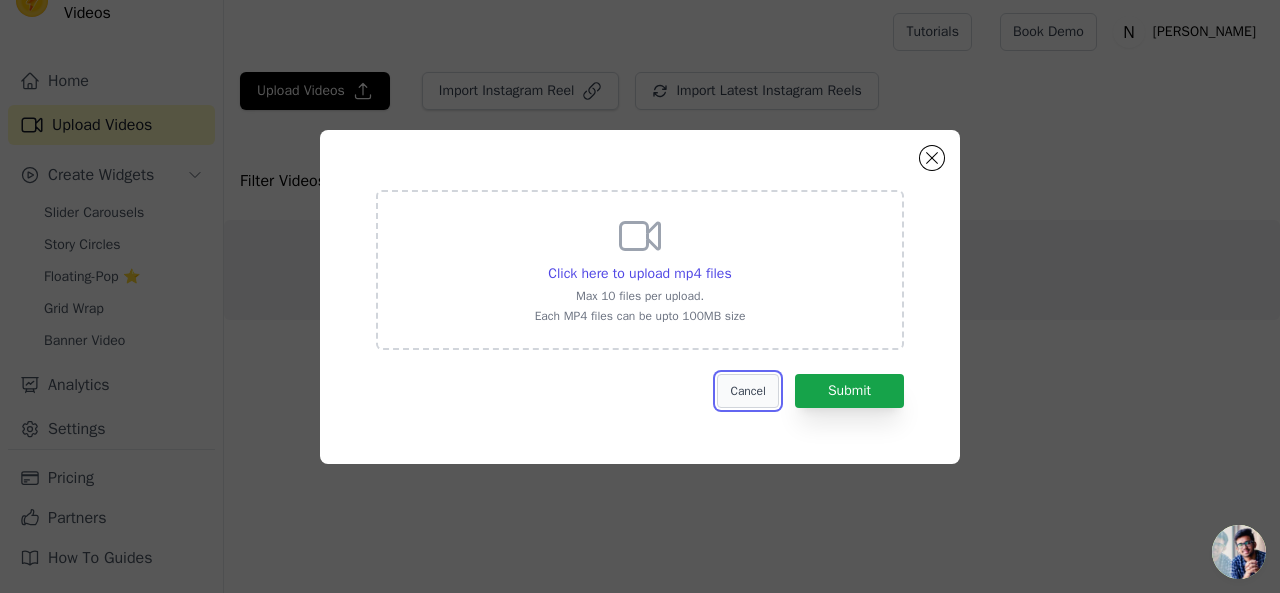 click on "Cancel" at bounding box center (747, 391) 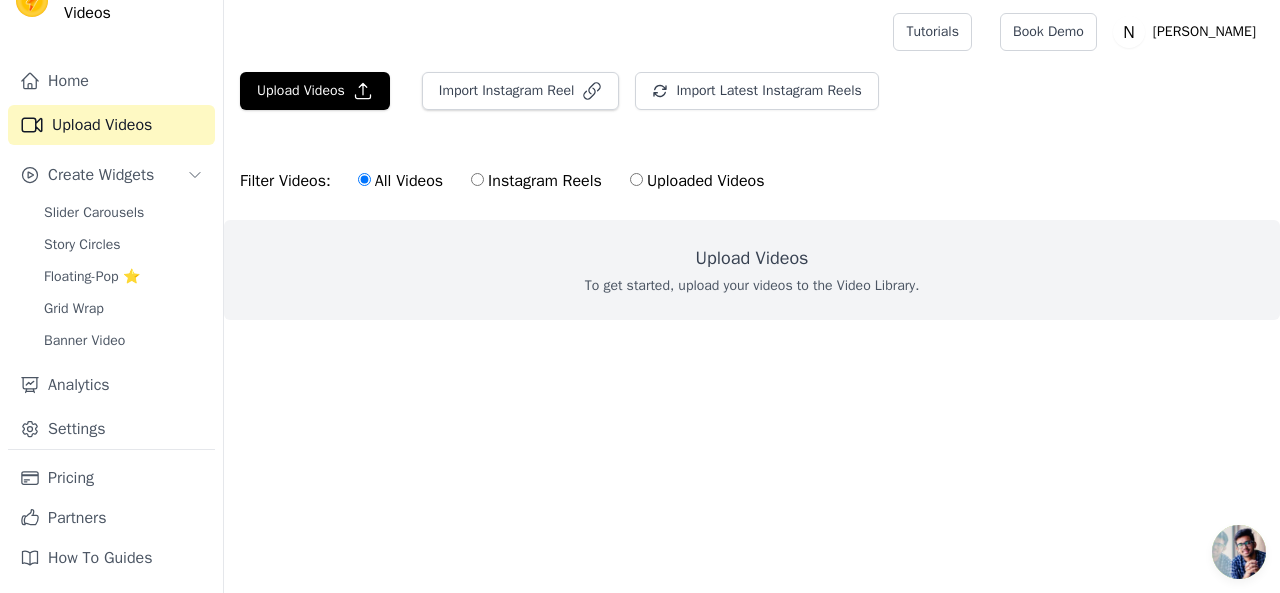 click on "To get started, upload your videos to the Video Library." at bounding box center (752, 286) 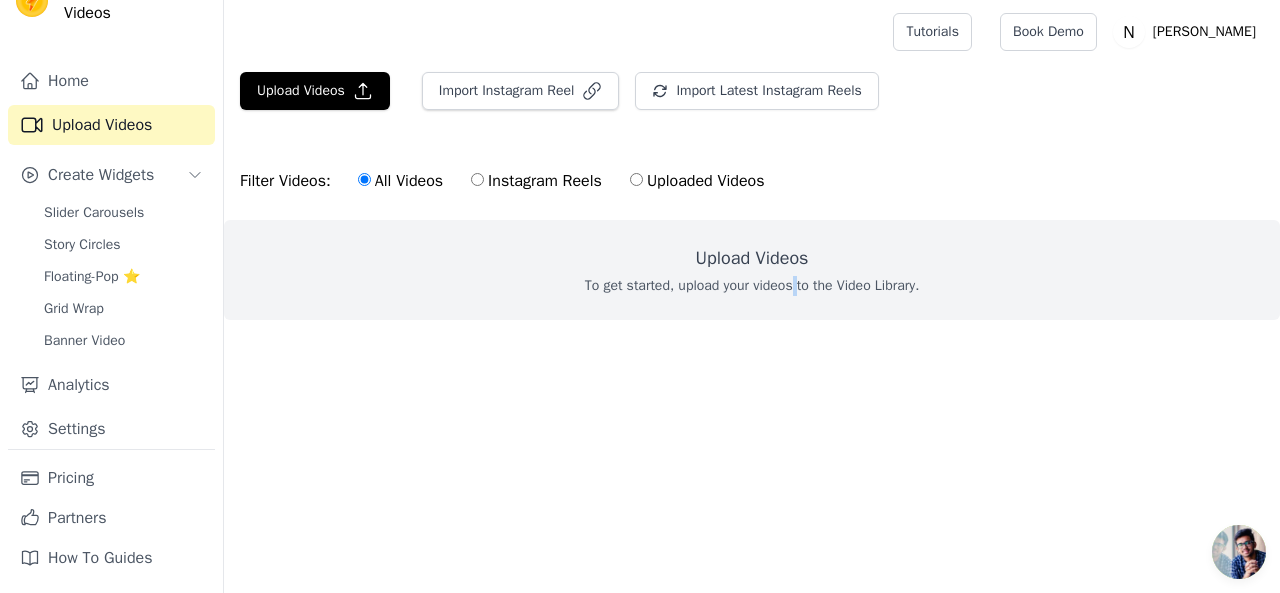click on "To get started, upload your videos to the Video Library." at bounding box center (752, 286) 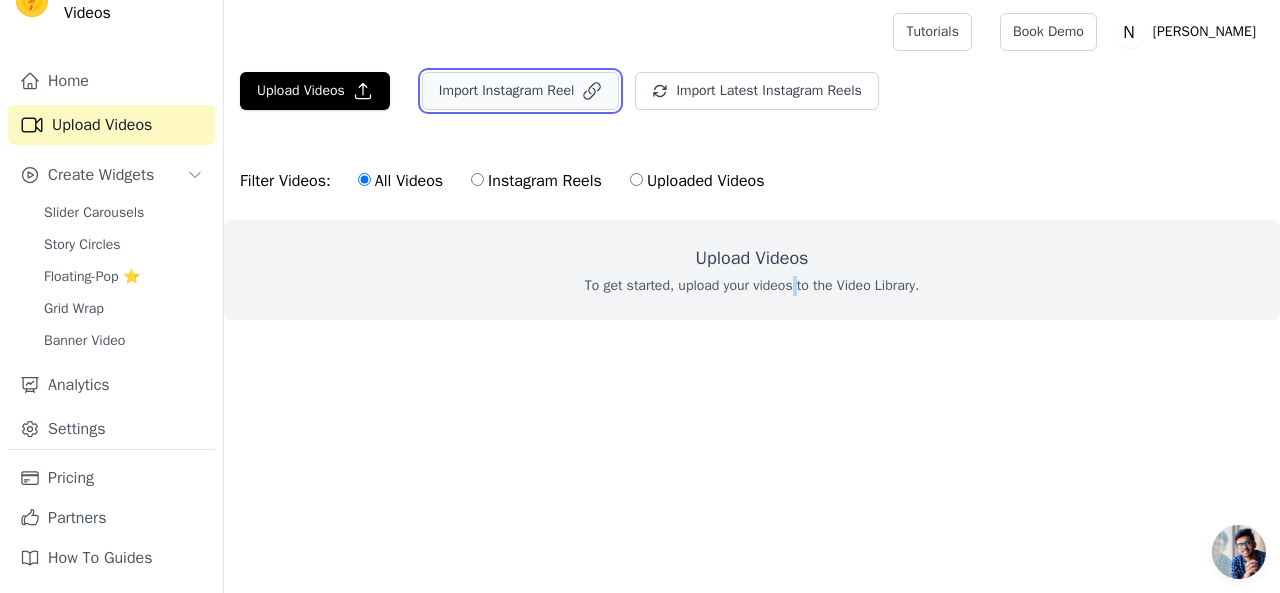 click on "Import Instagram Reel" at bounding box center [521, 91] 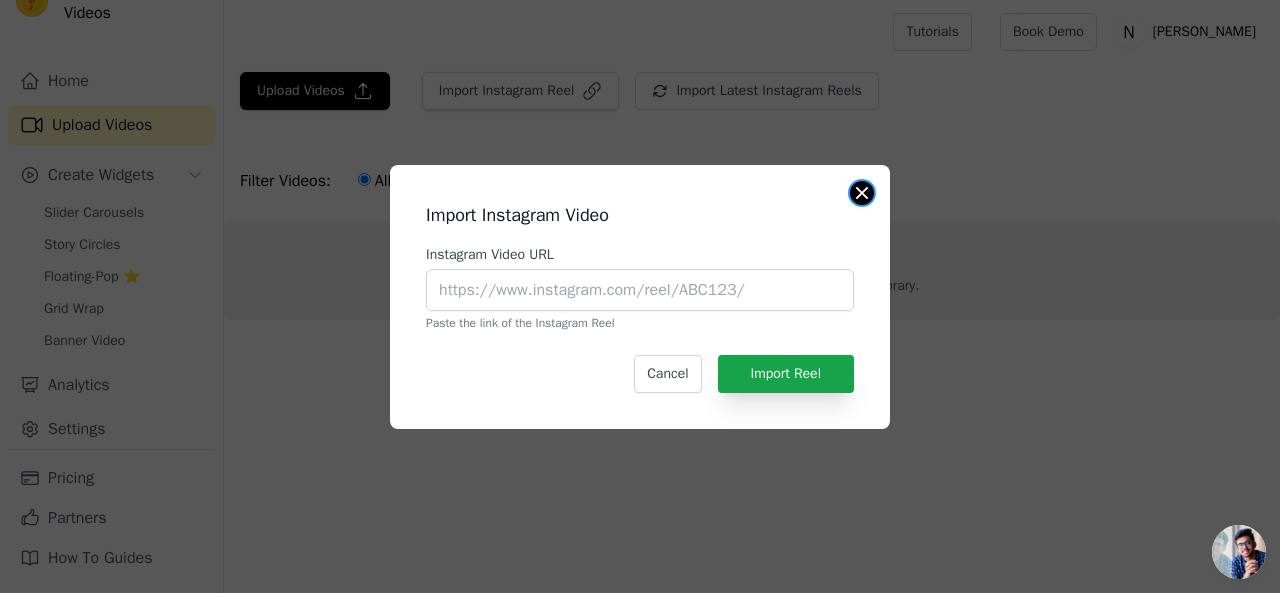 click at bounding box center (862, 193) 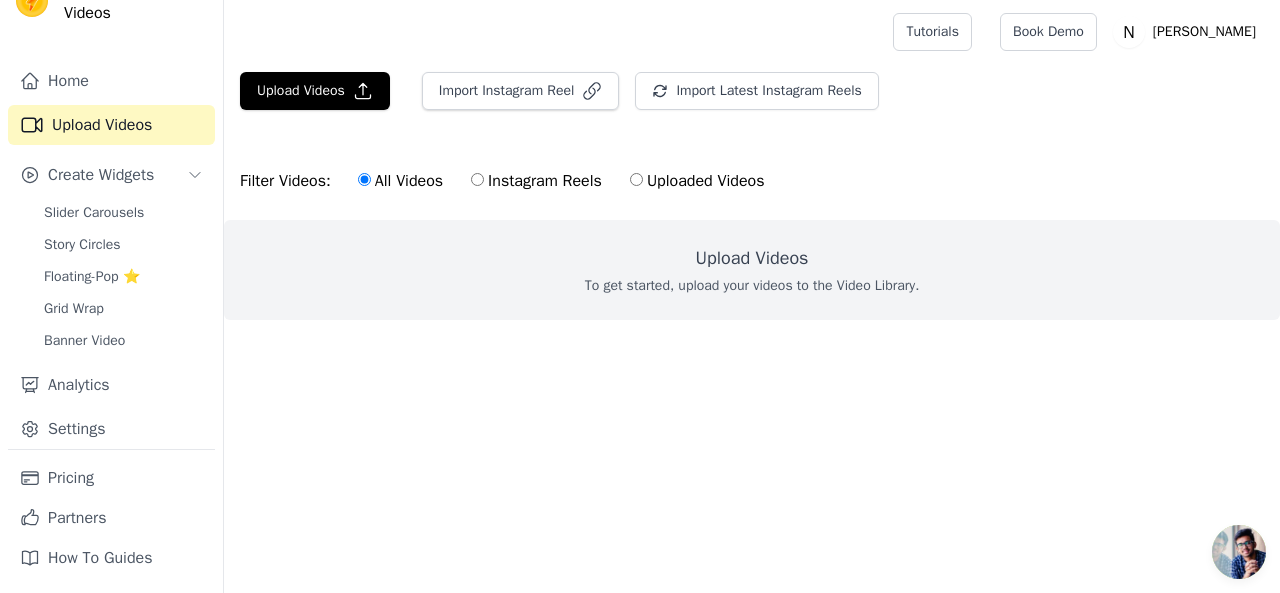 click at bounding box center [554, 32] 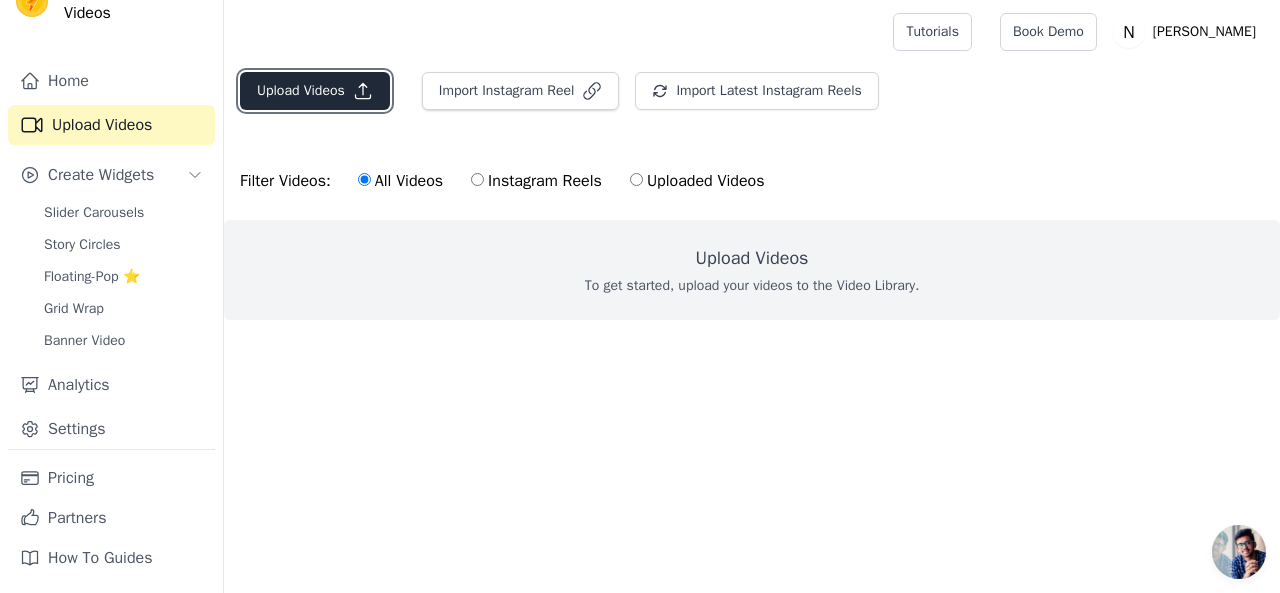 click on "Upload Videos" at bounding box center (315, 91) 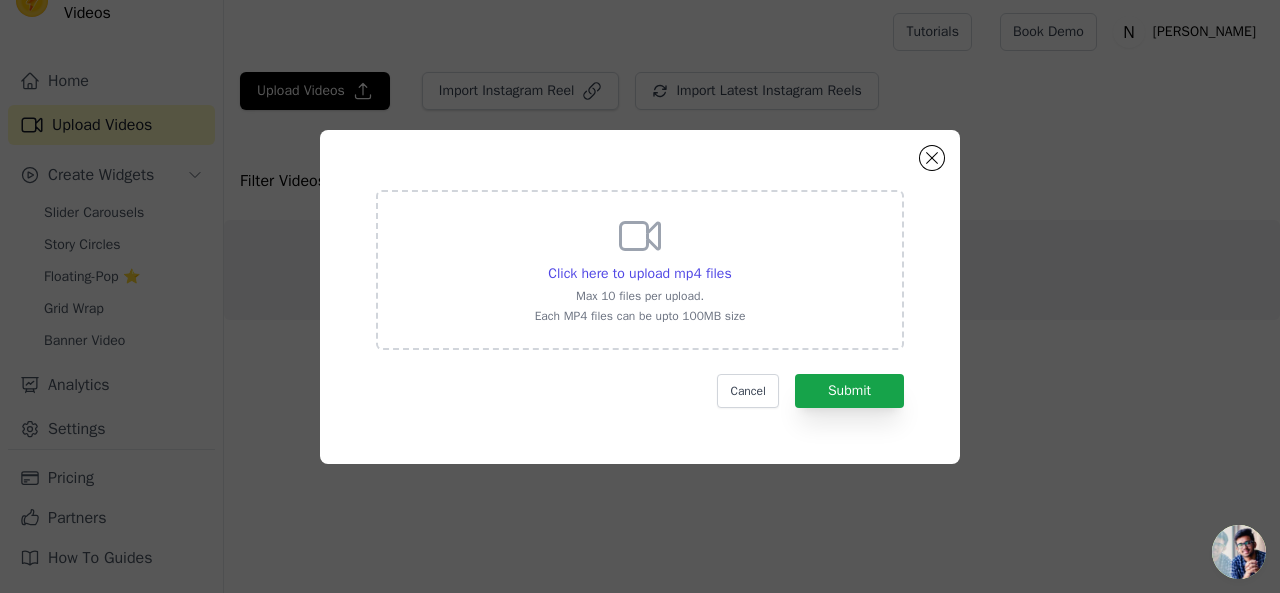 click on "Click here to upload mp4 files     Max 10 files per upload.   Each MP4 files can be upto 100MB size" at bounding box center [640, 268] 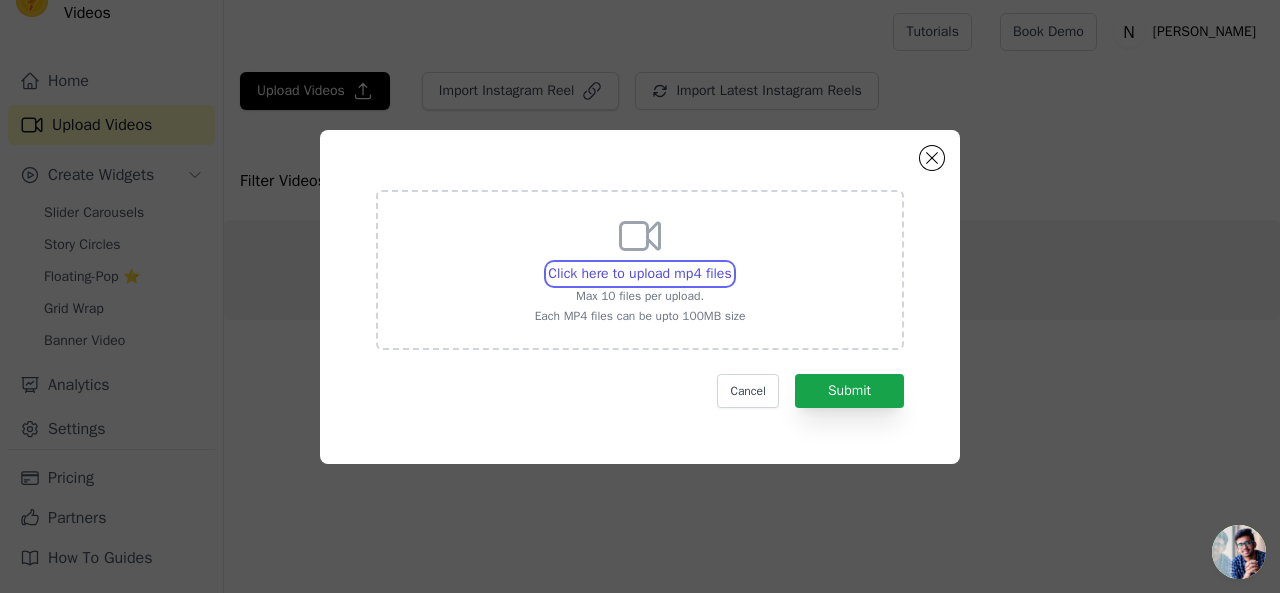 type on "C:\fakepath\instagram_1749792882414(720p).mp4" 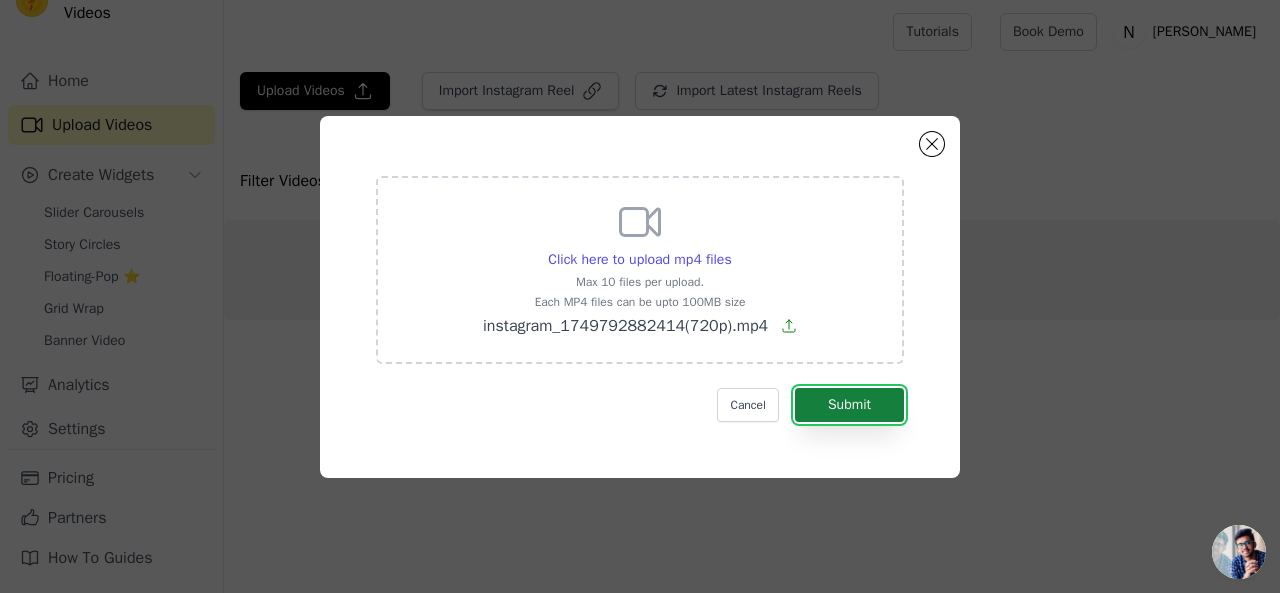 click on "Submit" at bounding box center [849, 405] 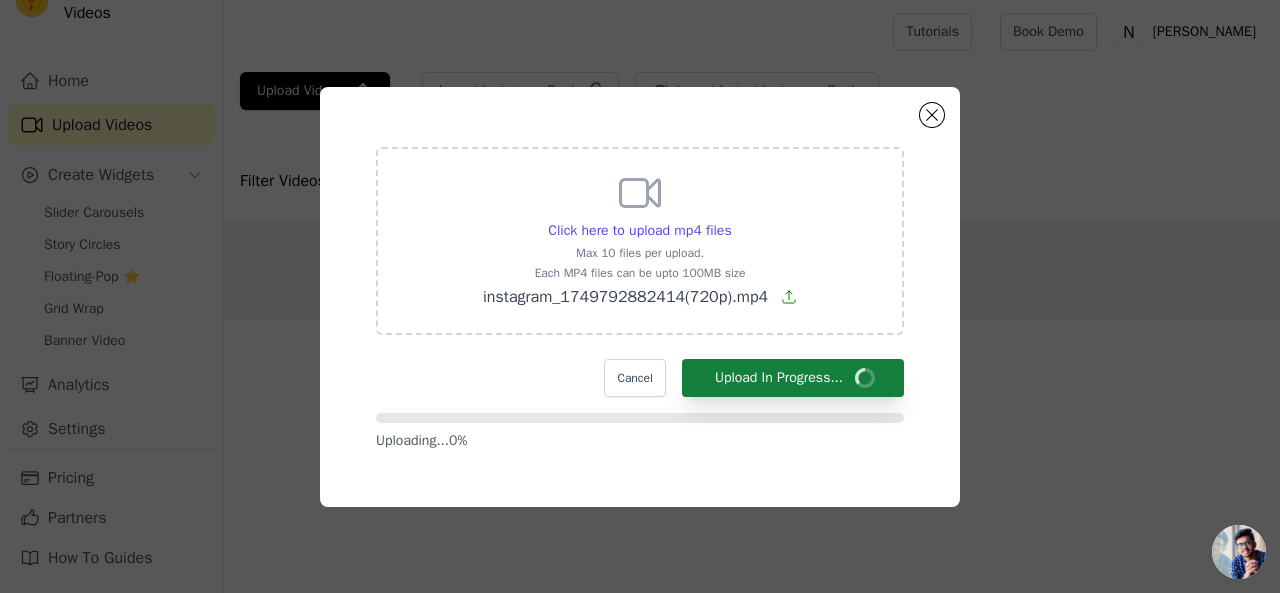 click on "Click here to upload mp4 files     Max 10 files per upload.   Each MP4 files can be upto 100MB size   instagram_1749792882414(720p).mp4       Cancel   Upload In Progress...       Uploading...  0 %" at bounding box center (640, 299) 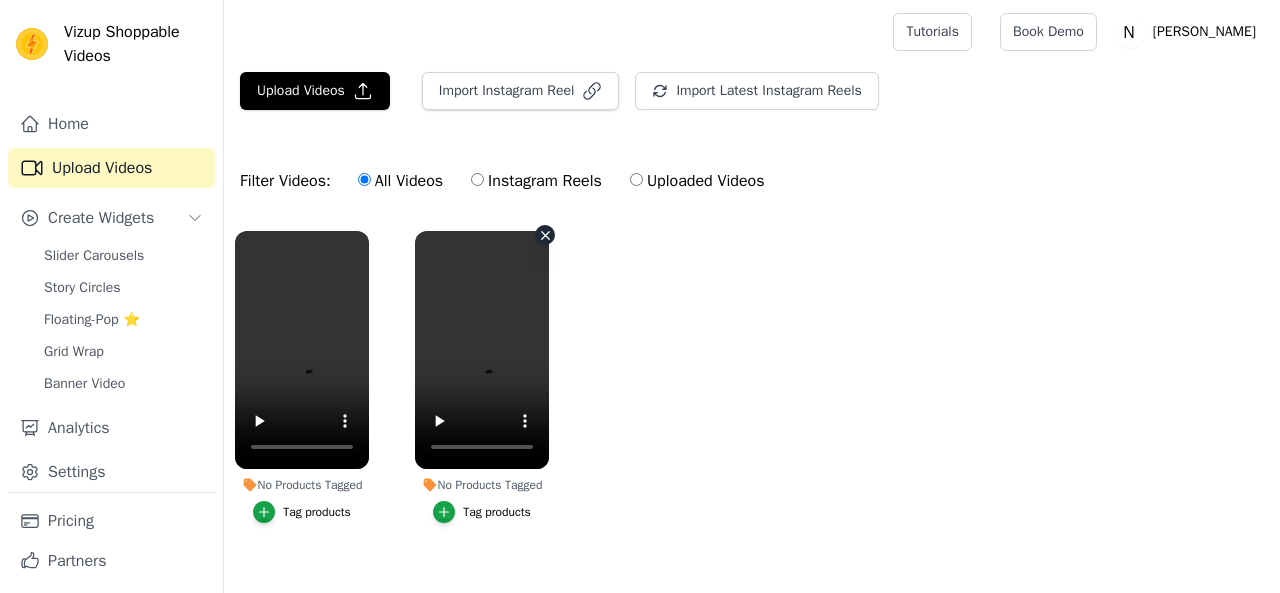 scroll, scrollTop: 0, scrollLeft: 0, axis: both 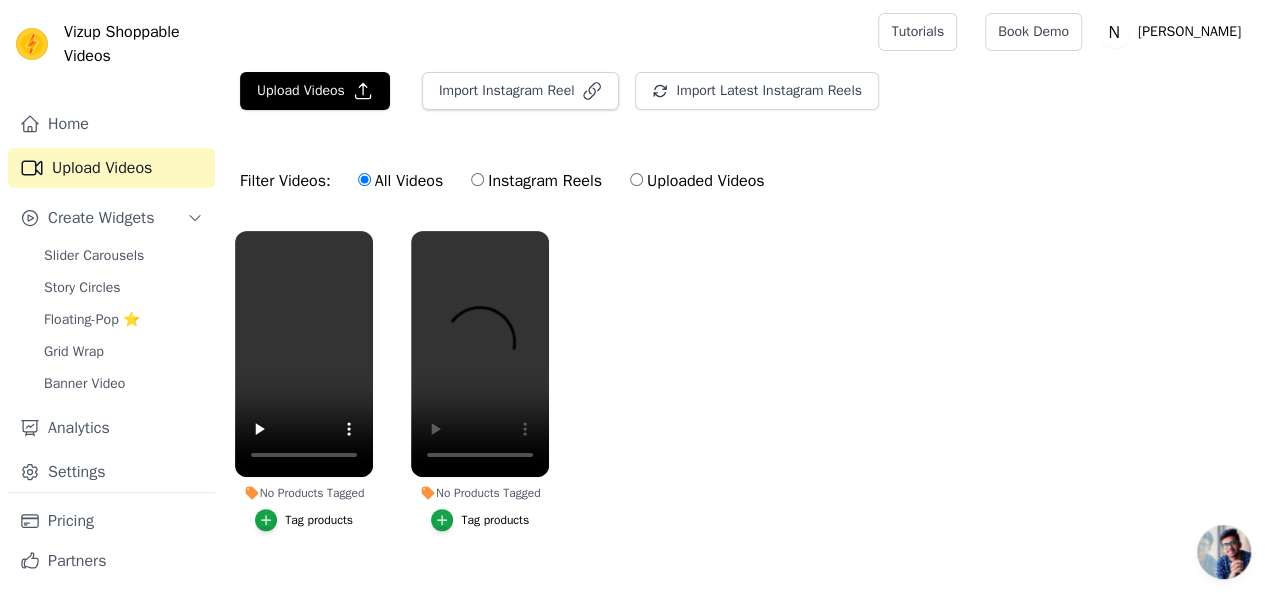 click on "No Products Tagged" at bounding box center (304, 493) 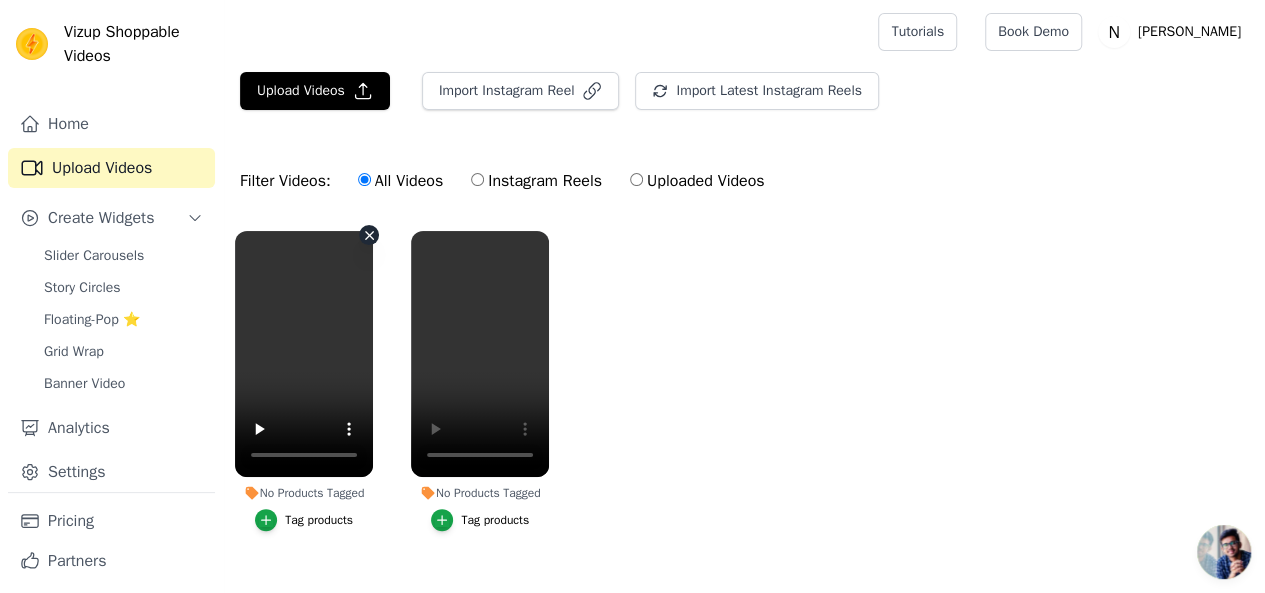 click 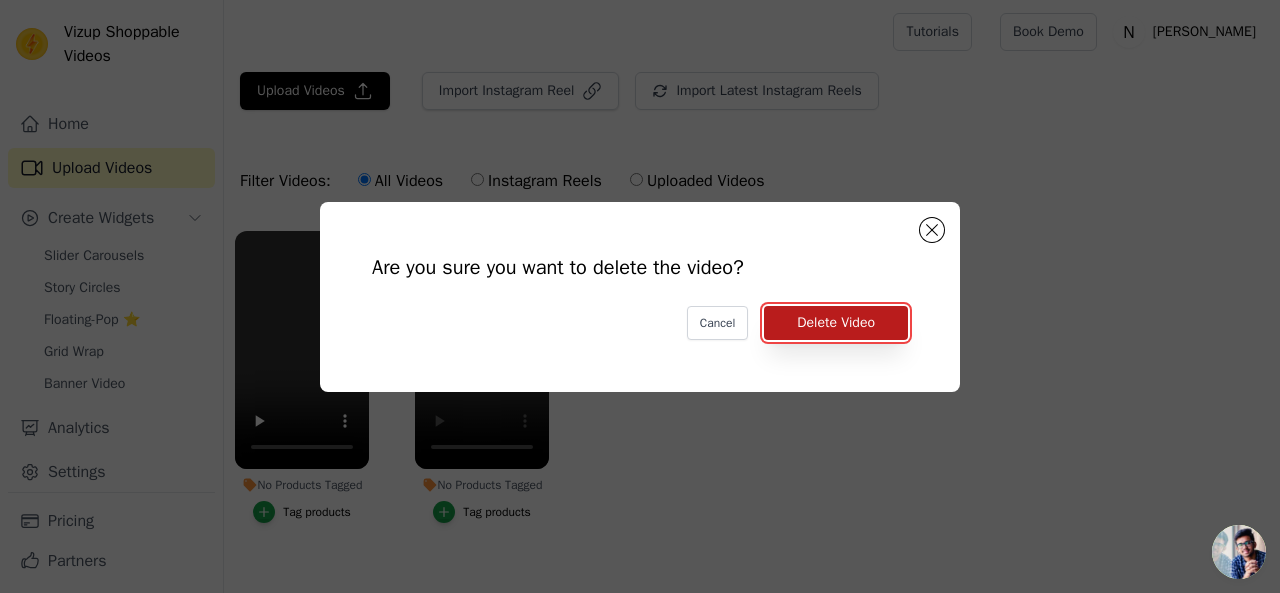 click on "Delete Video" at bounding box center [836, 323] 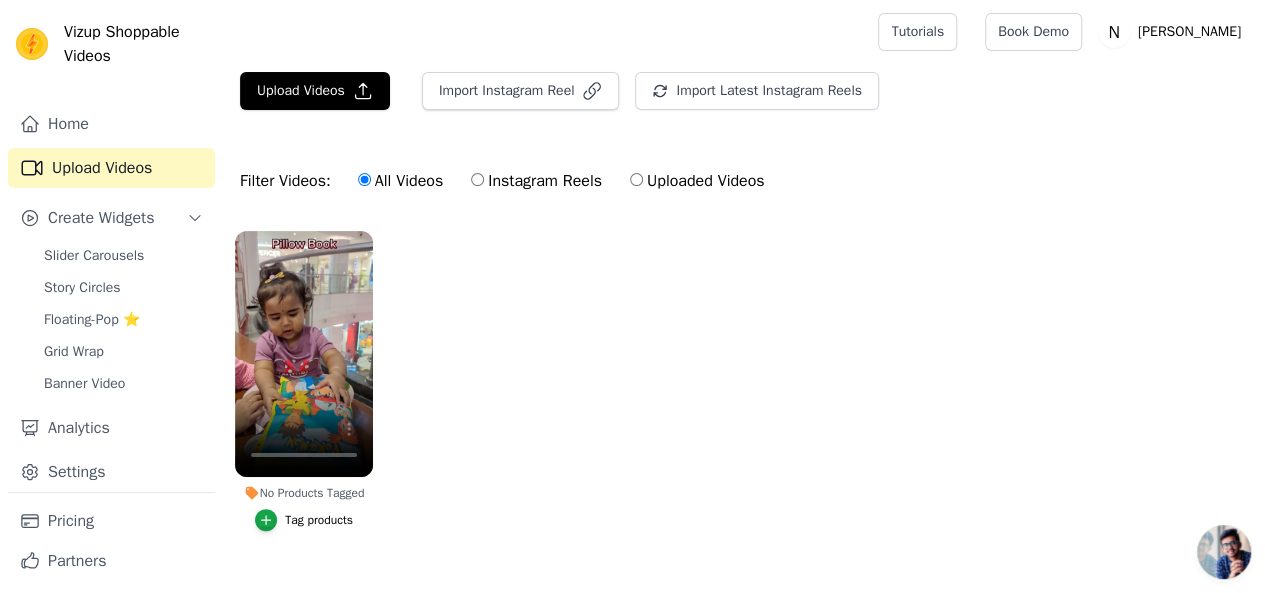 click on "Tag products" at bounding box center [319, 520] 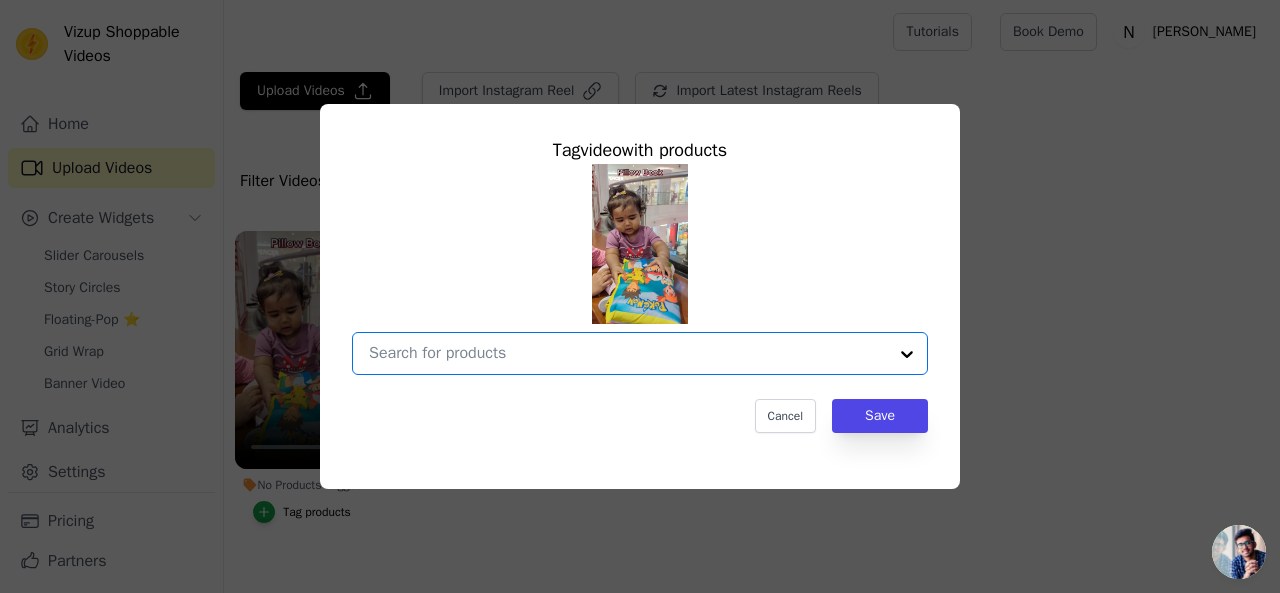 click on "No Products Tagged     Tag  video  with products       Option undefined, selected.   Select is focused, type to refine list, press down to open the menu.                   Cancel   Save     Tag products" at bounding box center (628, 353) 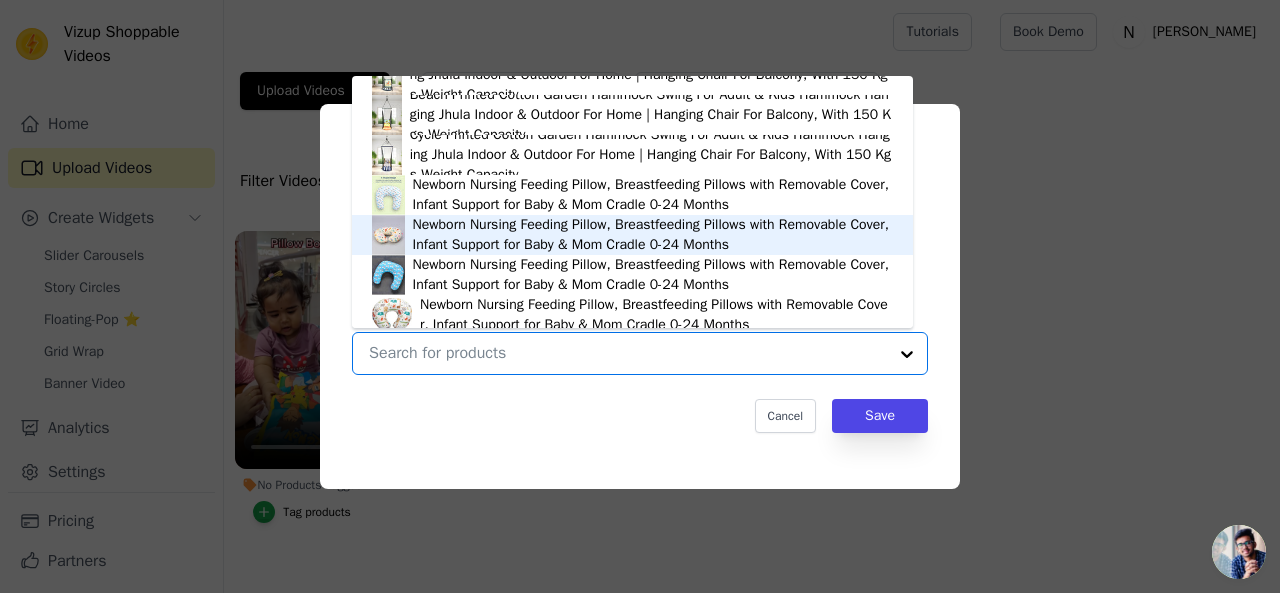scroll, scrollTop: 2508, scrollLeft: 0, axis: vertical 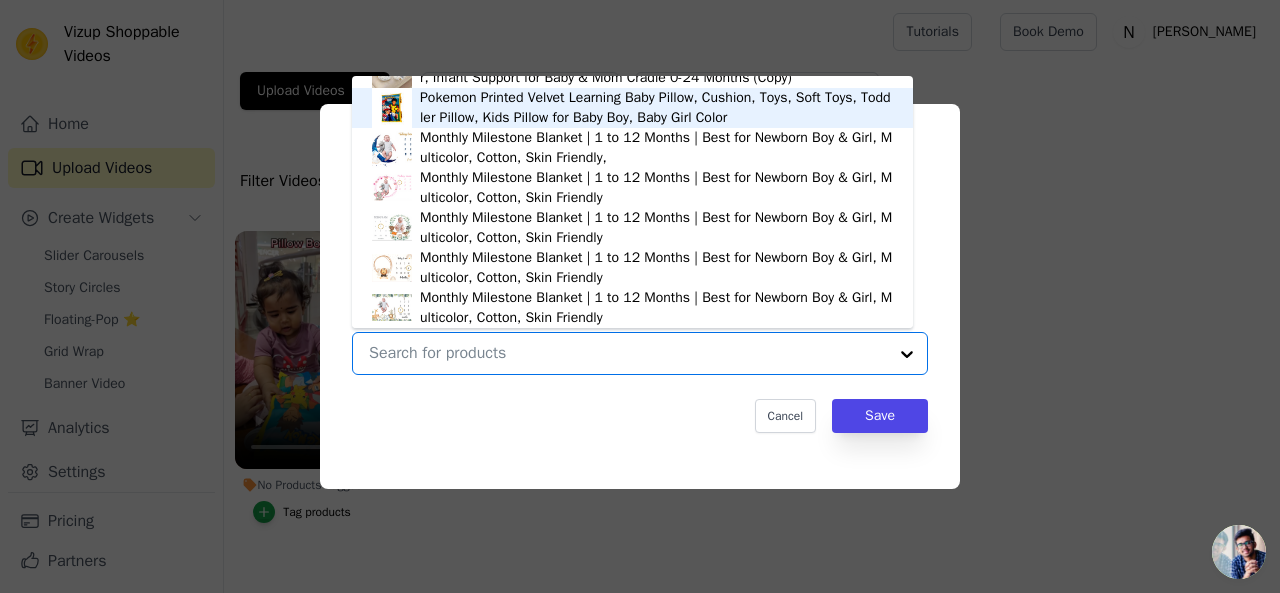 click on "Pokemon Printed Velvet Learning Baby Pillow, Cushion, Toys, Soft Toys, Toddler Pillow, Kids Pillow for Baby Boy, Baby Girl Color" at bounding box center (656, 108) 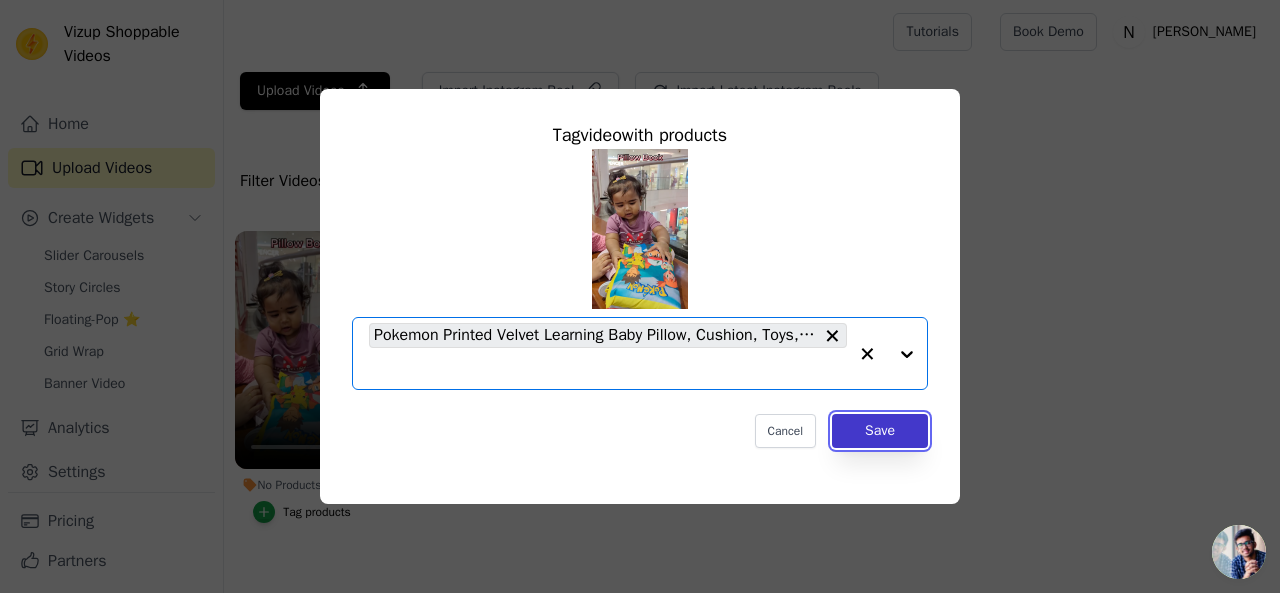 click on "Save" at bounding box center [880, 431] 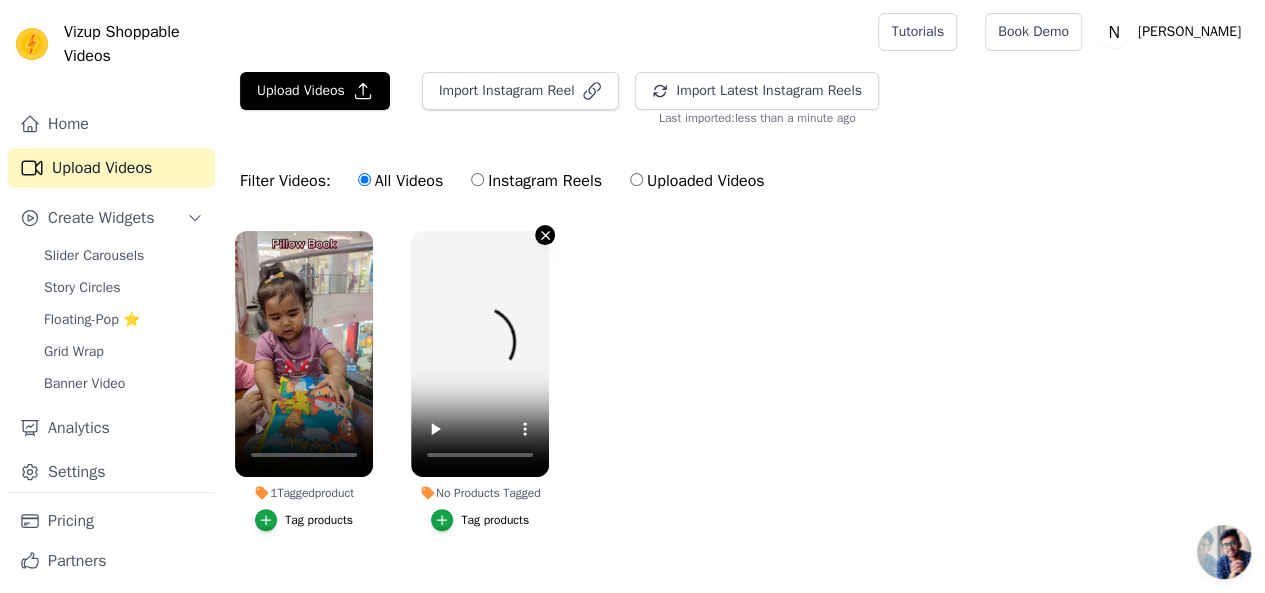 click 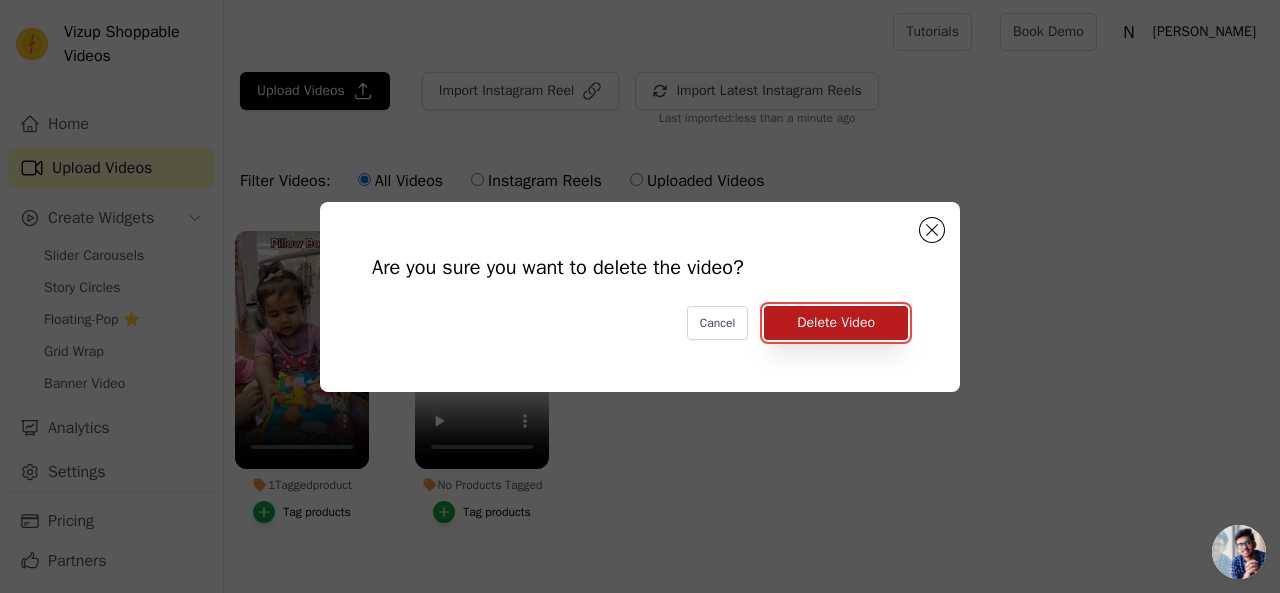 click on "Delete Video" at bounding box center (836, 323) 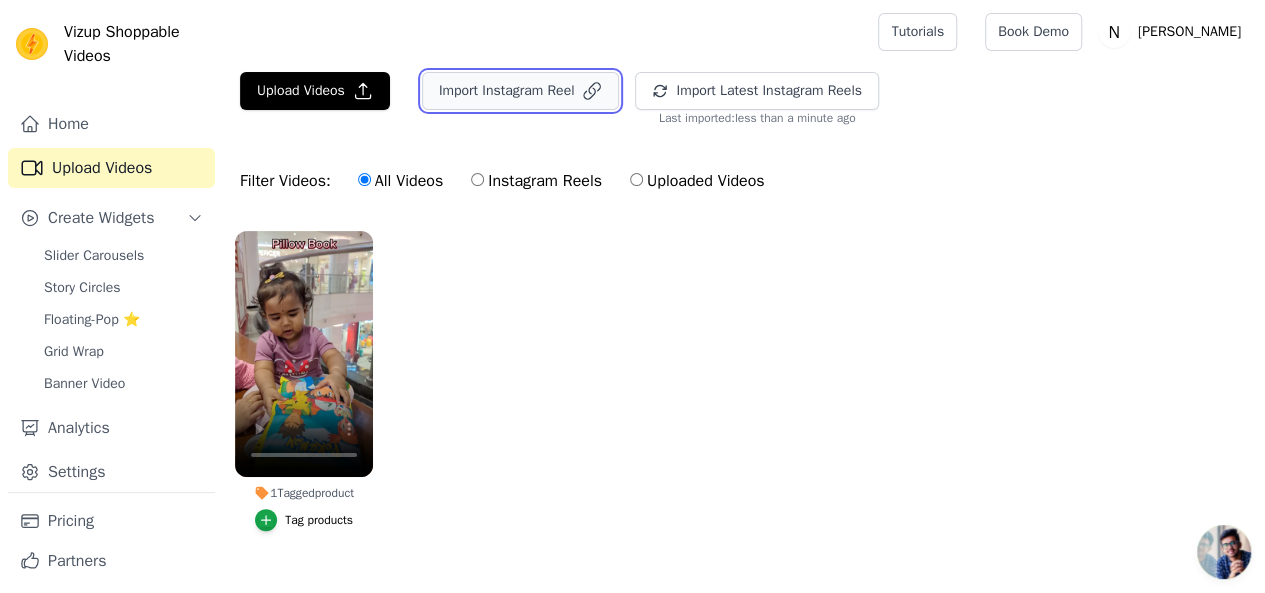 click on "Import Instagram Reel" at bounding box center (521, 91) 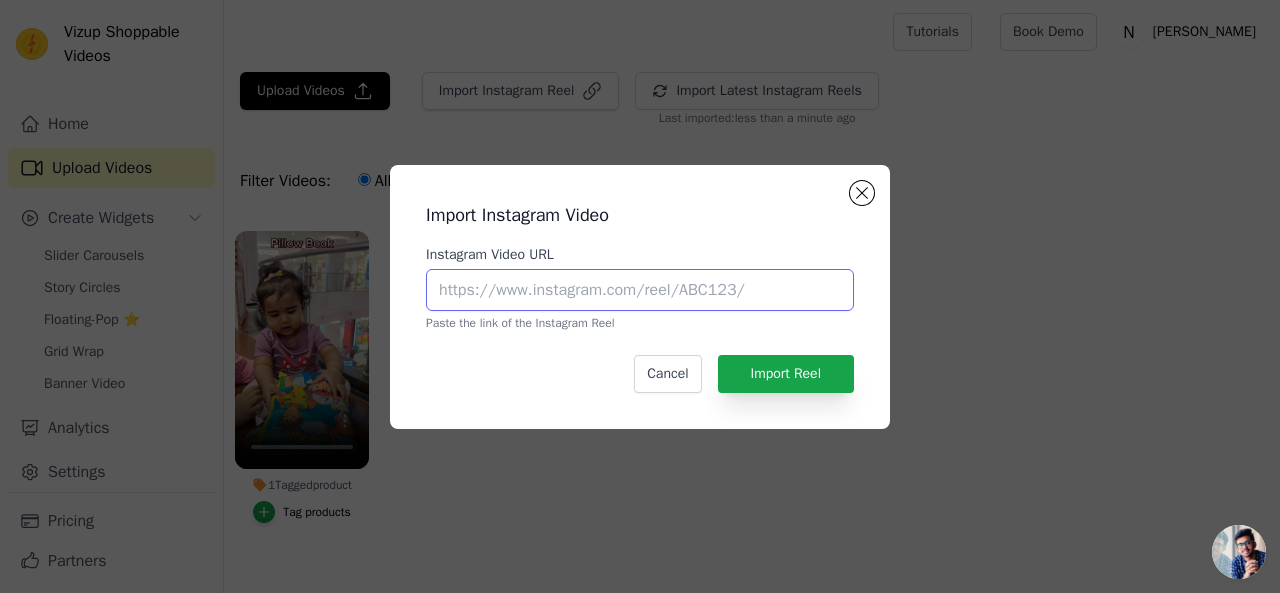 click on "Instagram Video URL" at bounding box center (640, 290) 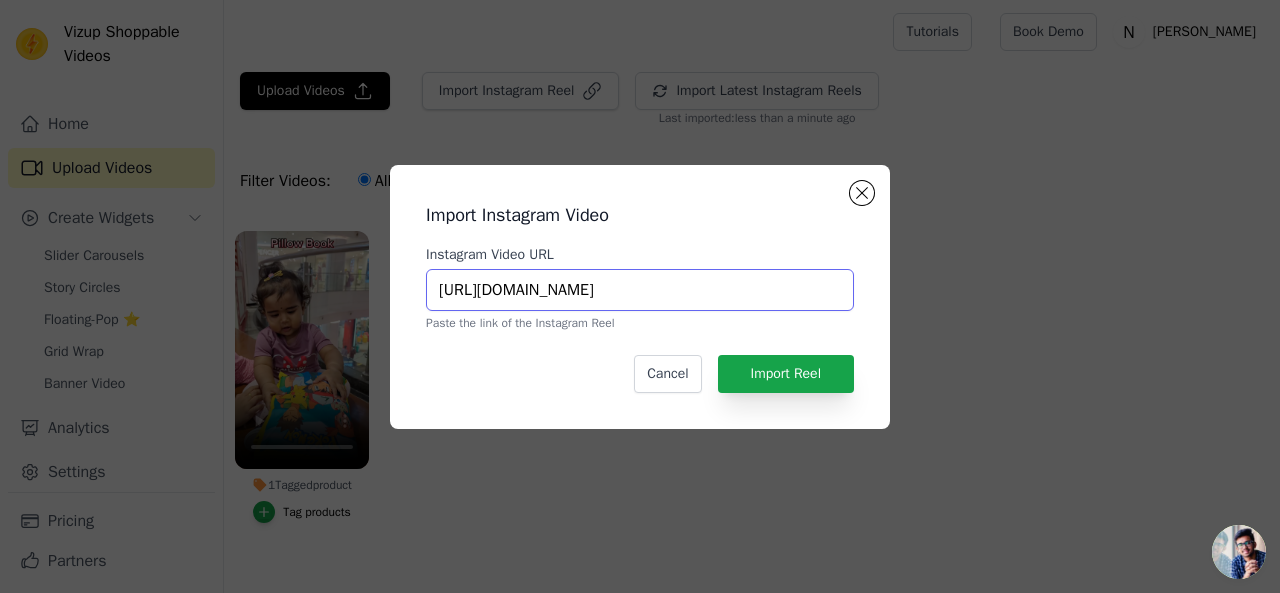 scroll, scrollTop: 0, scrollLeft: 364, axis: horizontal 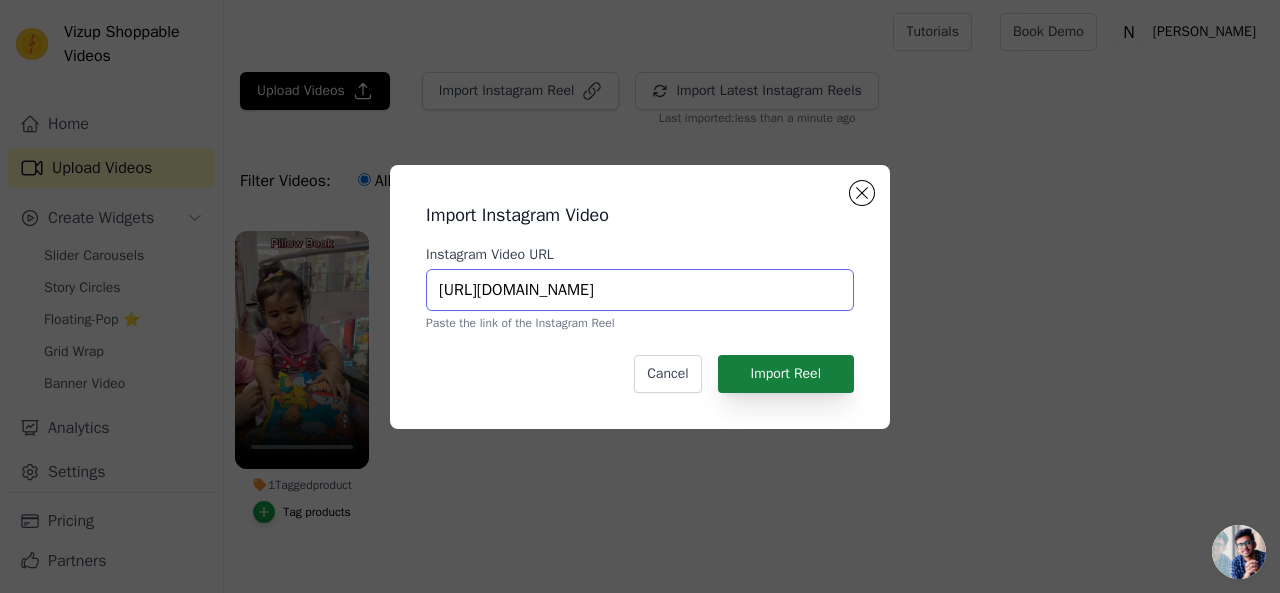 type on "https://www.instagram.com/reel/DKQ5r1ZxV5Q/?utm_source=ig_web_copy_link&igsh=MzRlODBiNWFlZA==" 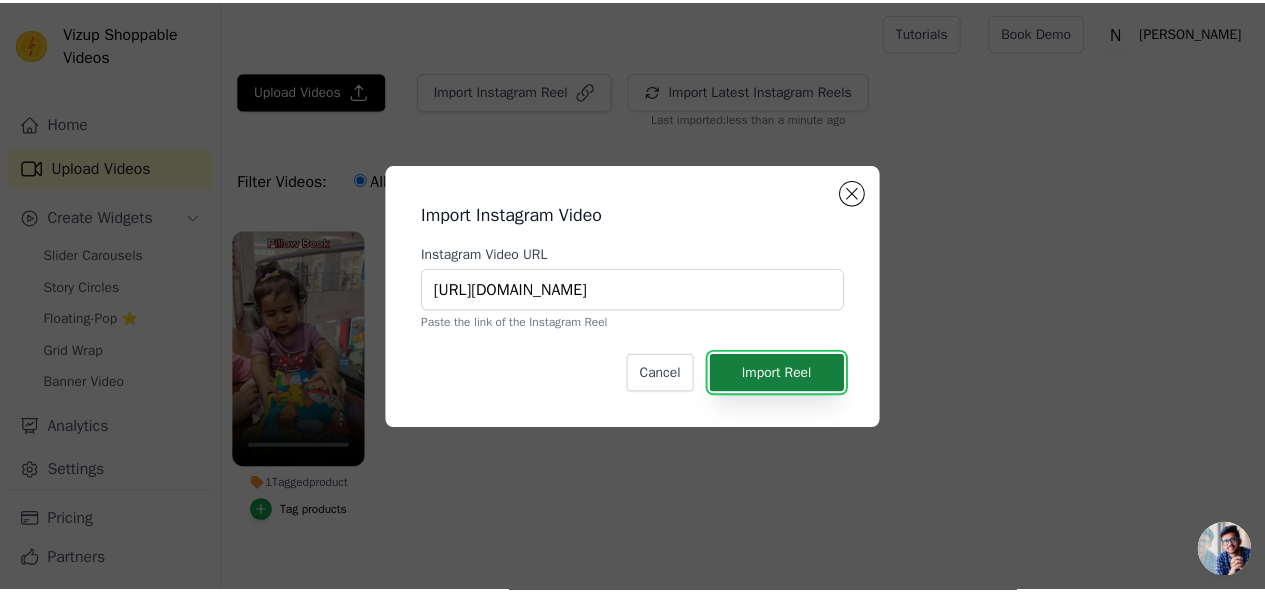 scroll, scrollTop: 0, scrollLeft: 0, axis: both 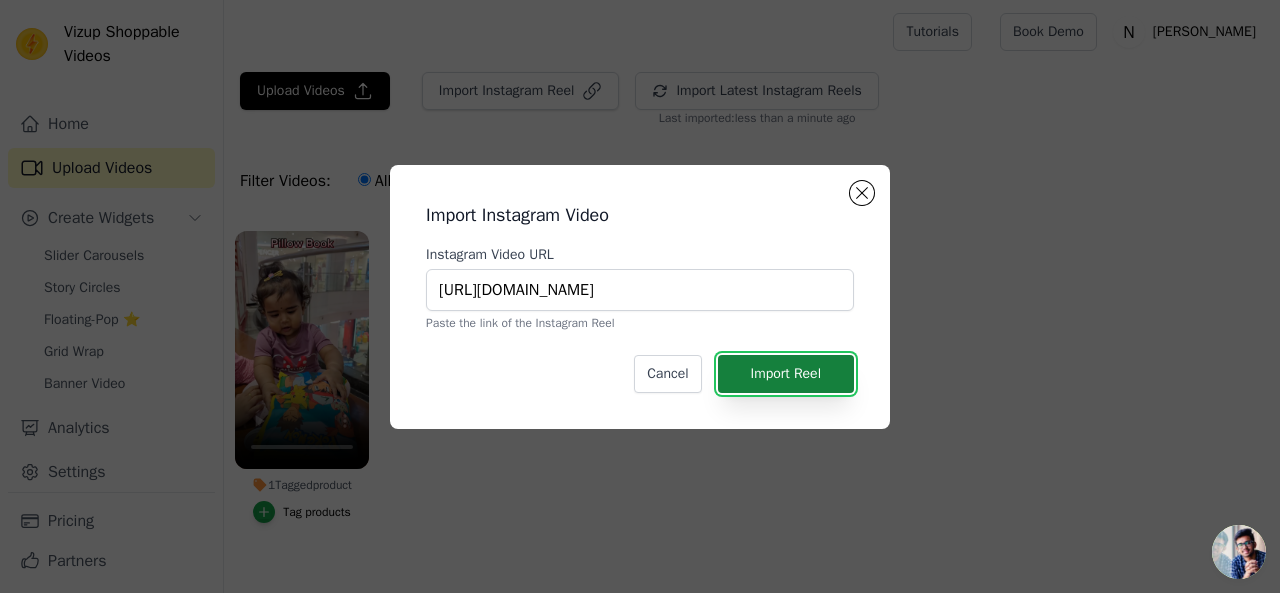 click on "Import Reel" at bounding box center [786, 374] 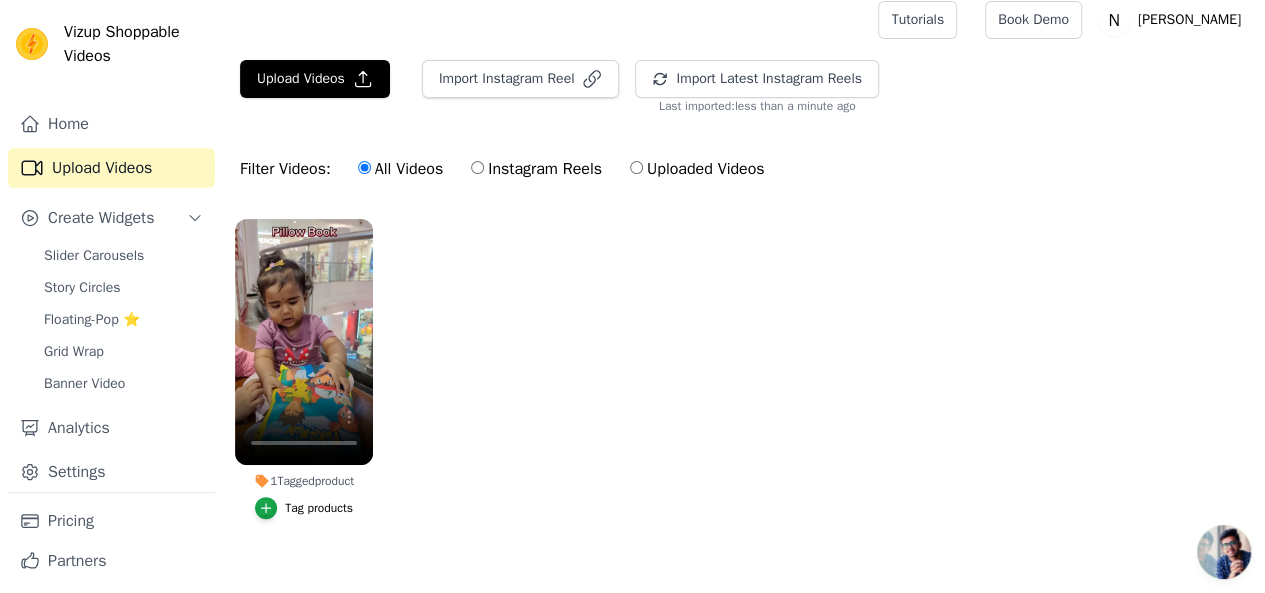 scroll, scrollTop: 0, scrollLeft: 0, axis: both 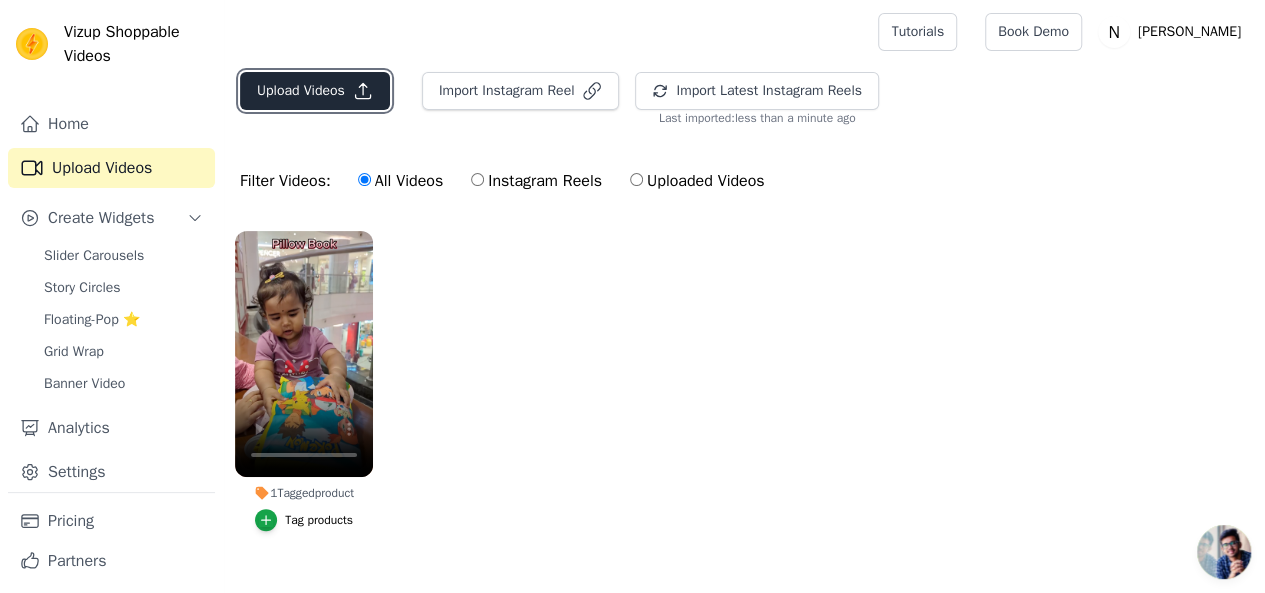 click on "Upload Videos" at bounding box center (315, 91) 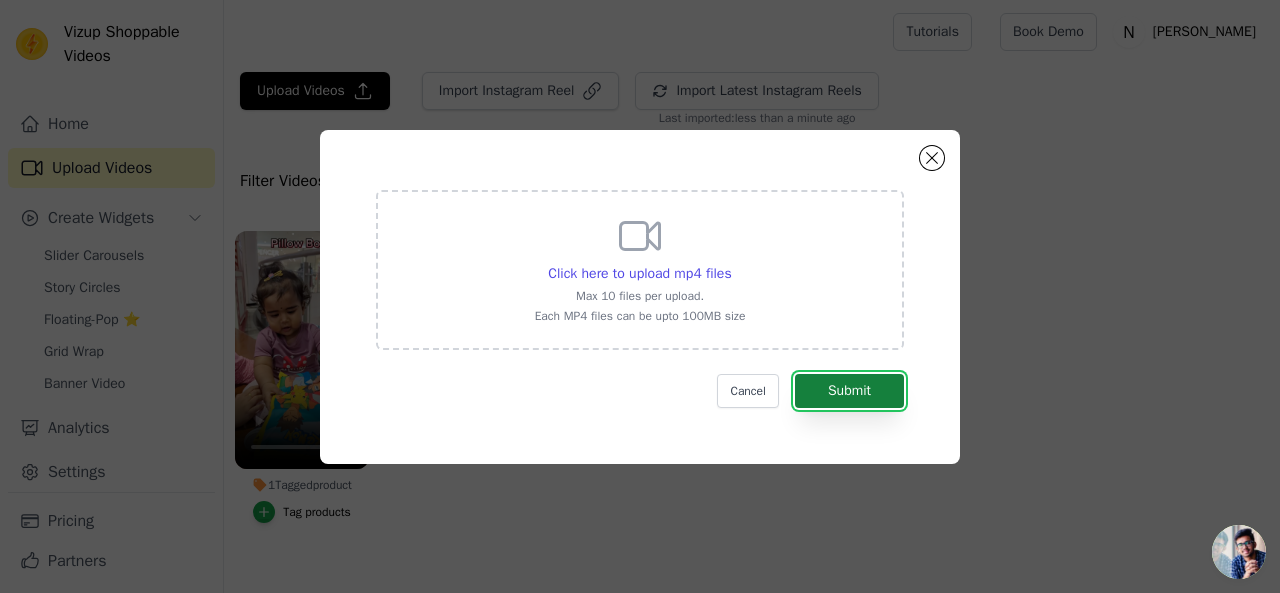 click on "Submit" at bounding box center [849, 391] 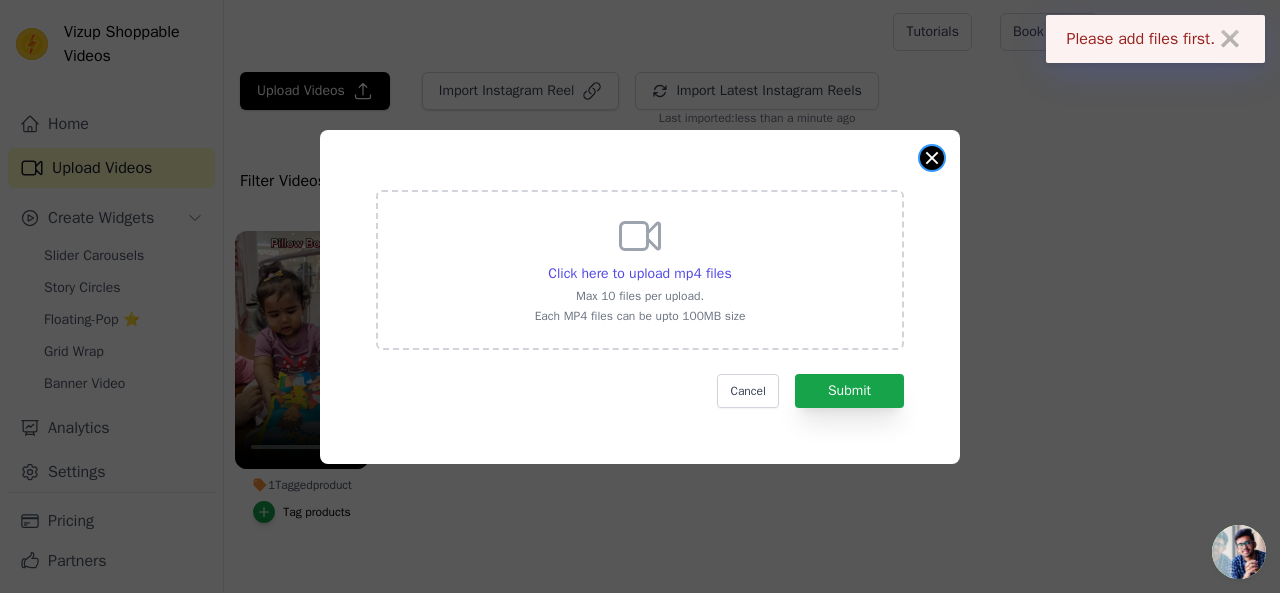 click at bounding box center [932, 158] 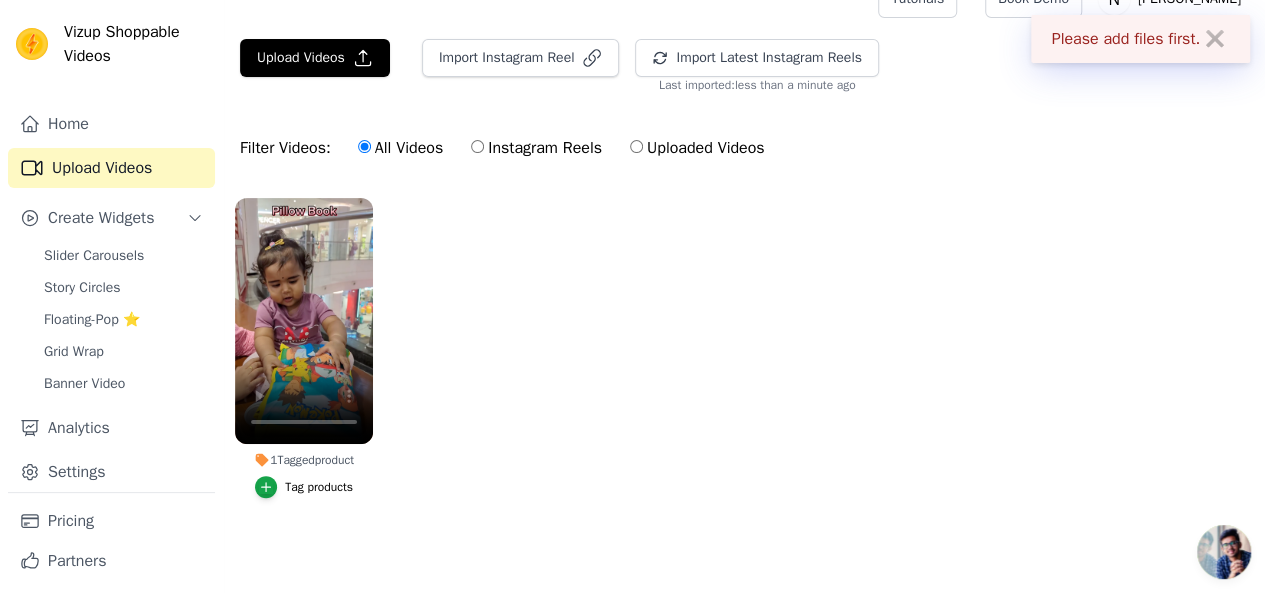 scroll, scrollTop: 0, scrollLeft: 0, axis: both 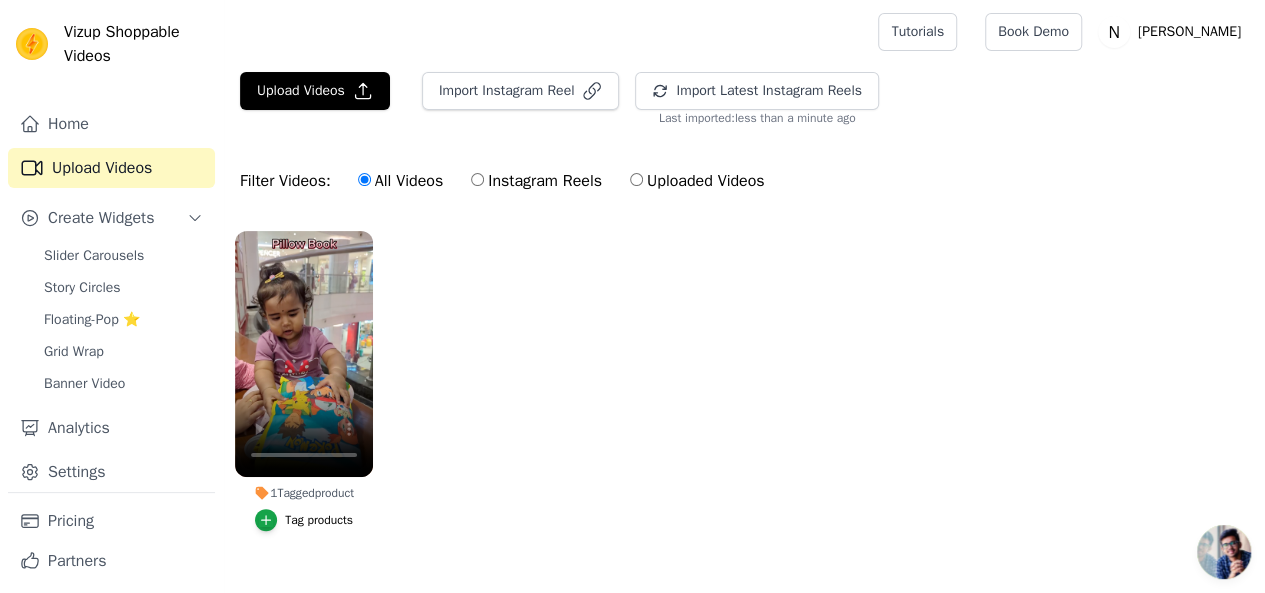 click on "1  Tagged  product       Tag products" at bounding box center [744, 401] 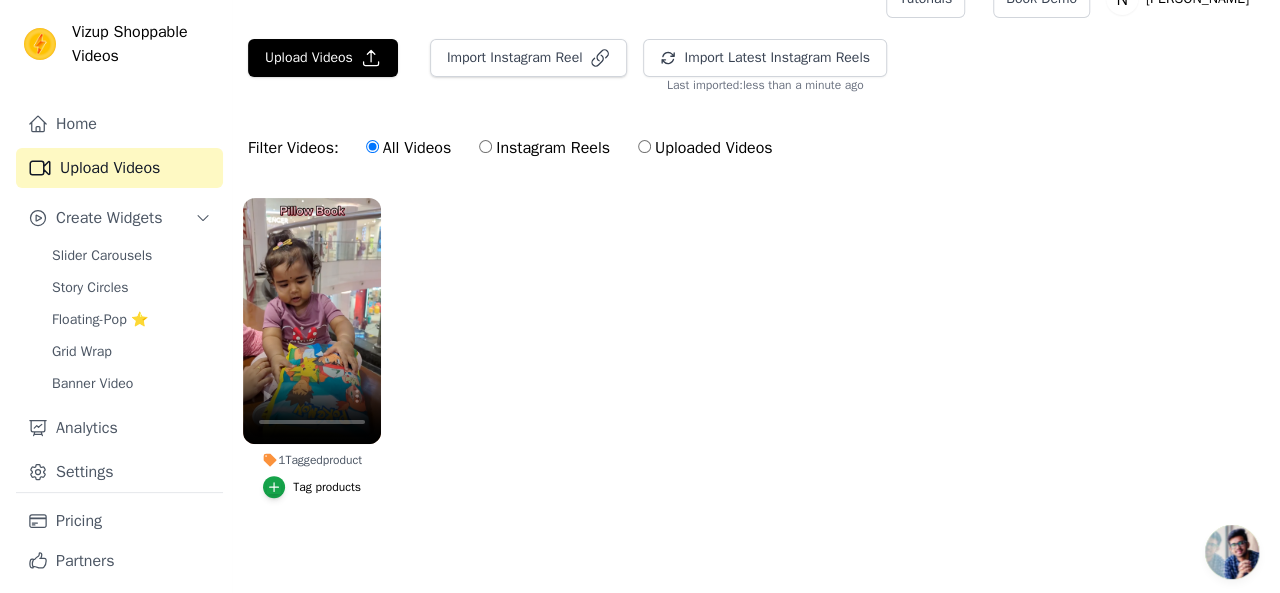 scroll, scrollTop: 0, scrollLeft: 0, axis: both 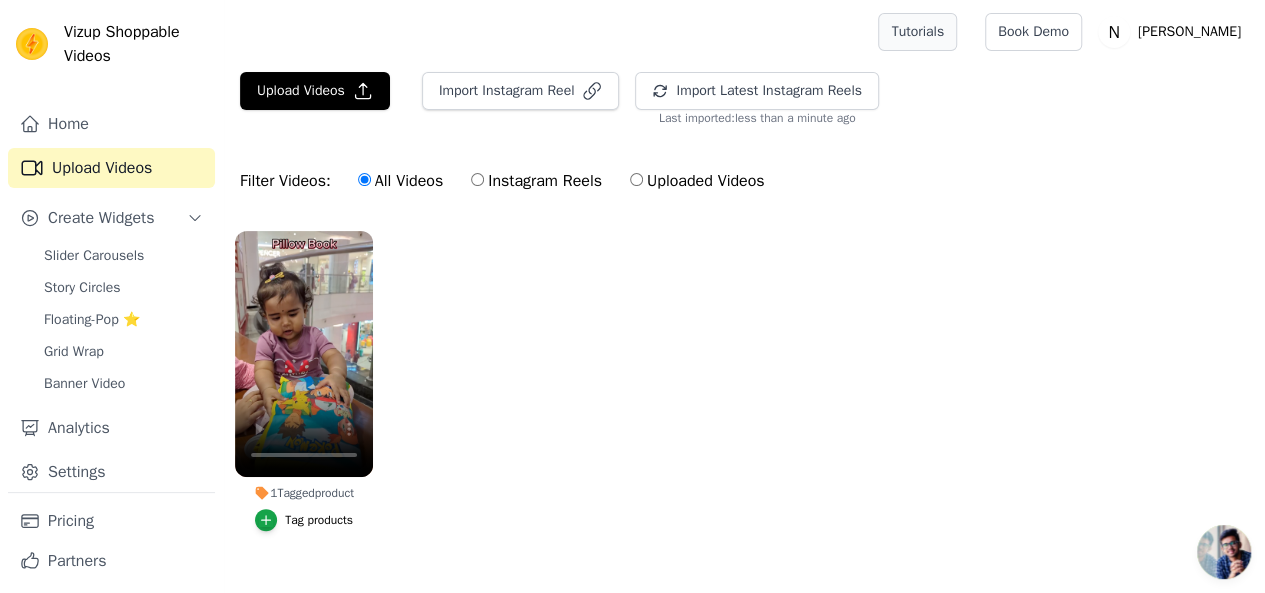 click on "Tutorials" at bounding box center (917, 32) 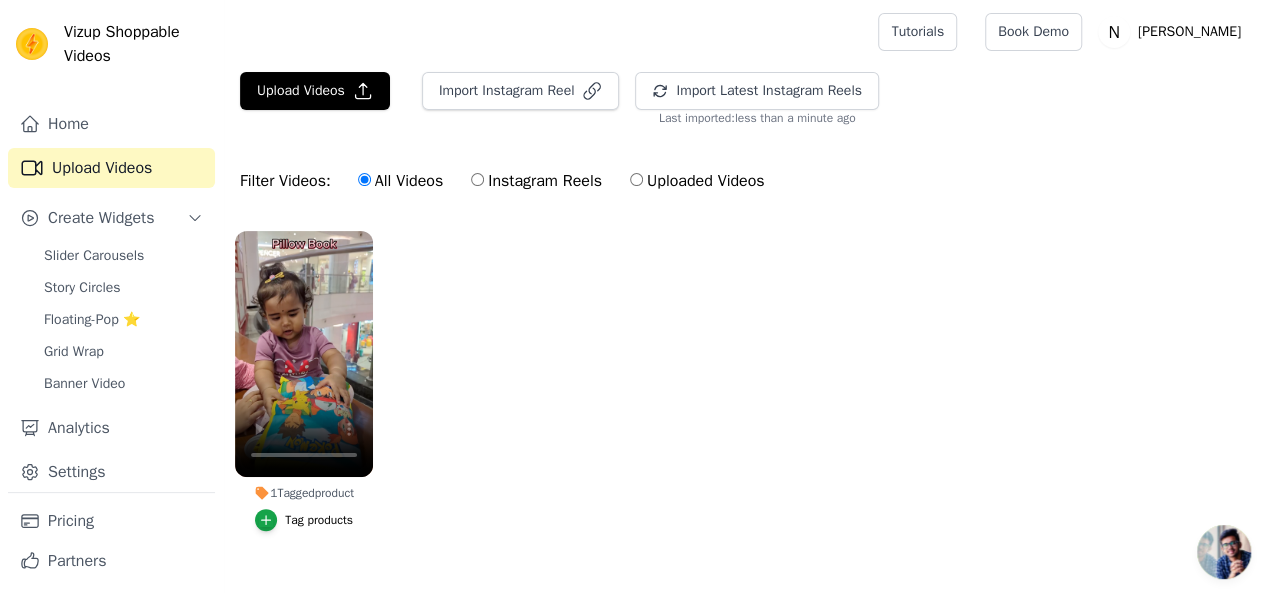 click on "1  Tagged  product       Tag products" at bounding box center (744, 401) 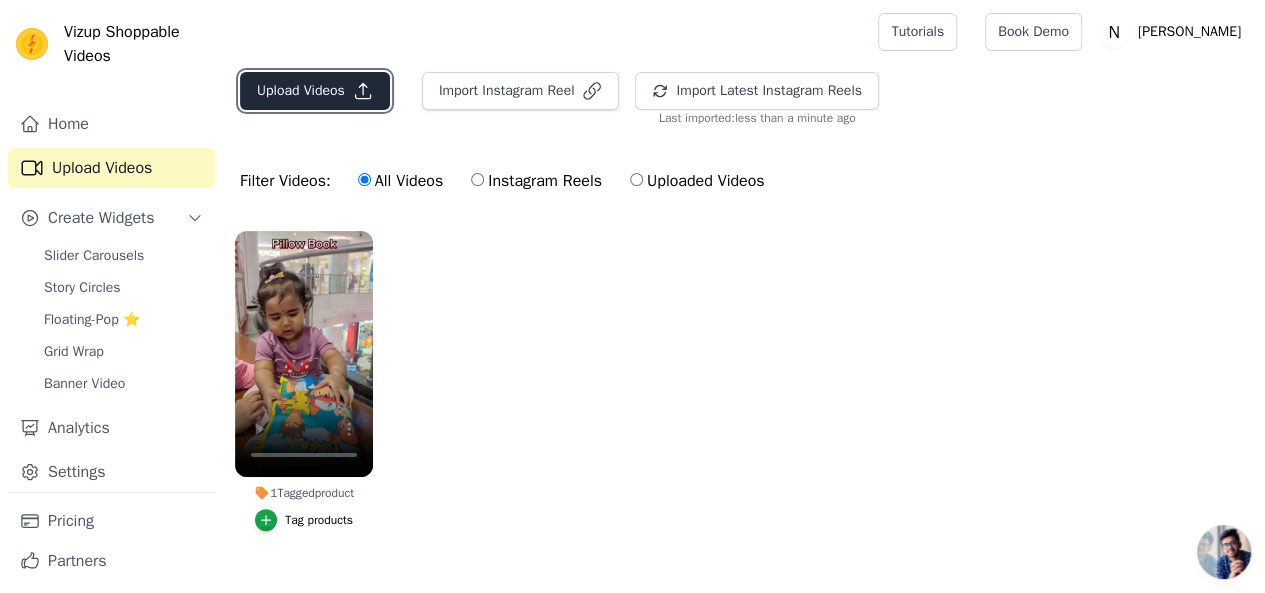 click on "Upload Videos" at bounding box center (315, 91) 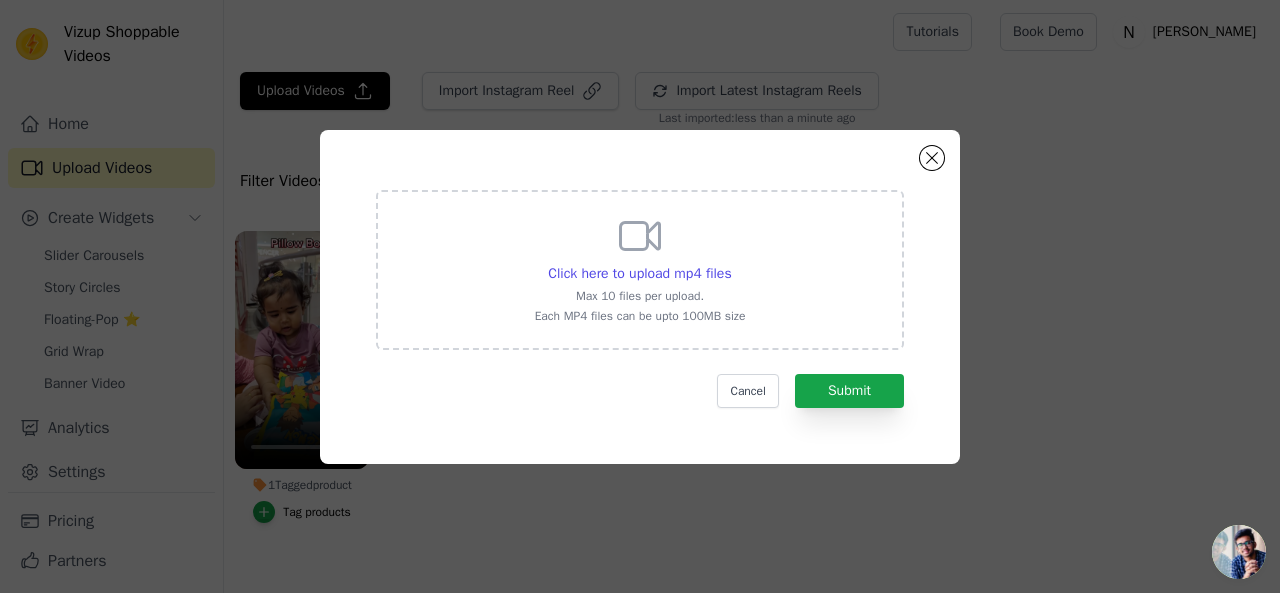 click 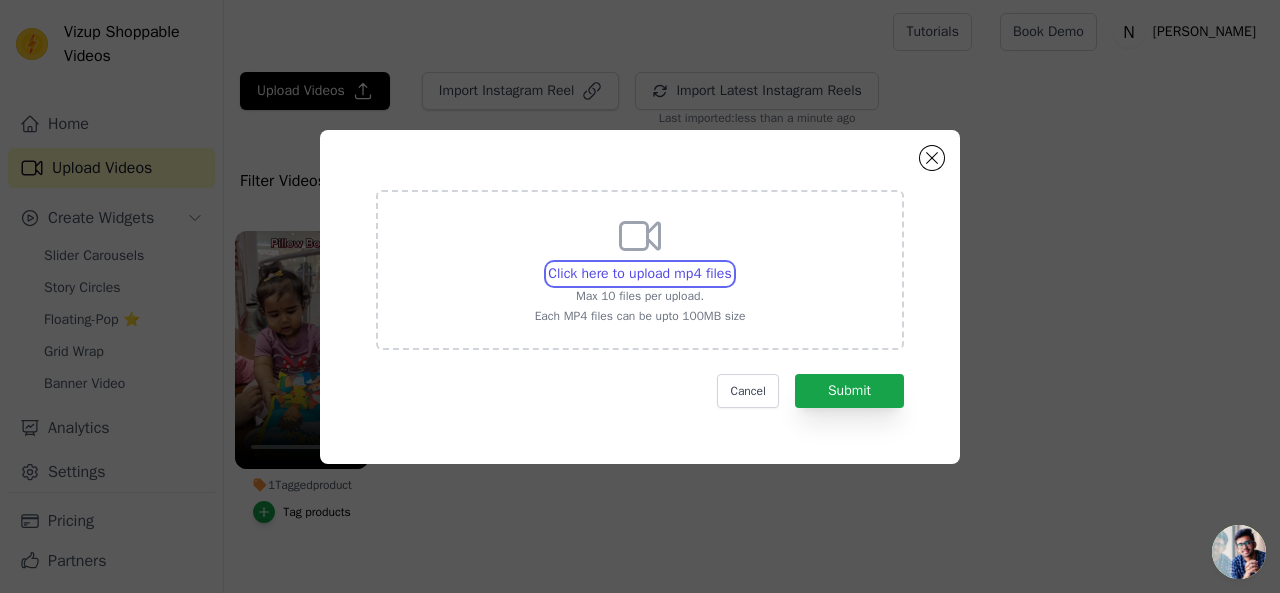 click on "Click here to upload mp4 files     Max 10 files per upload.   Each MP4 files can be upto 100MB size" at bounding box center [731, 263] 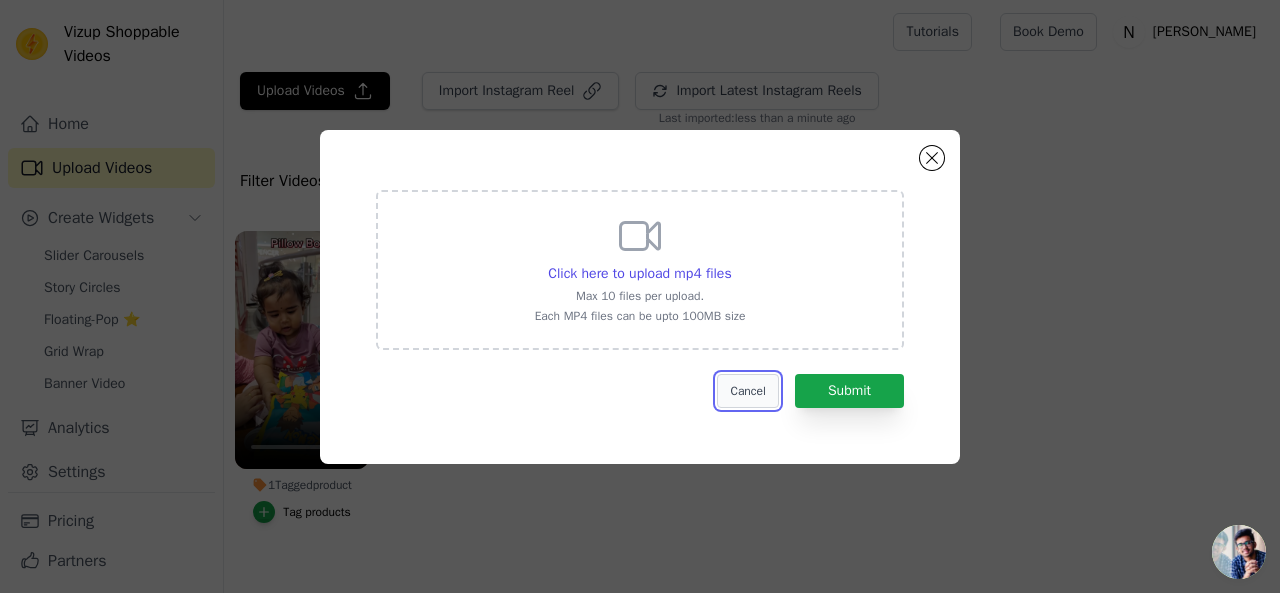 click on "Cancel" at bounding box center [747, 391] 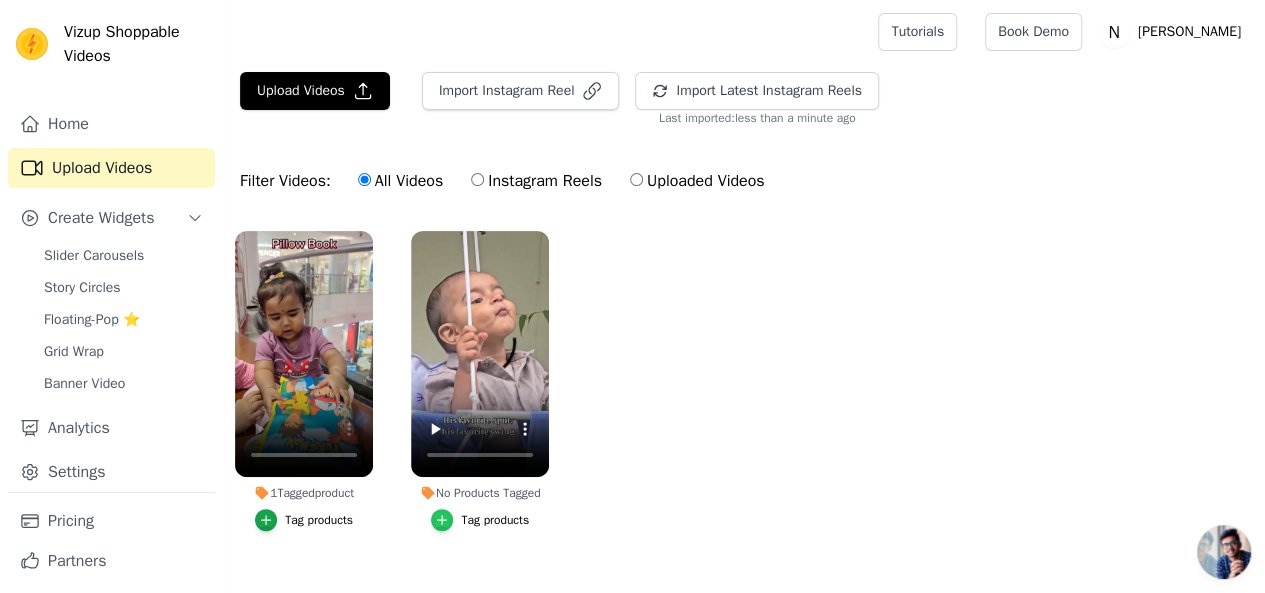 click 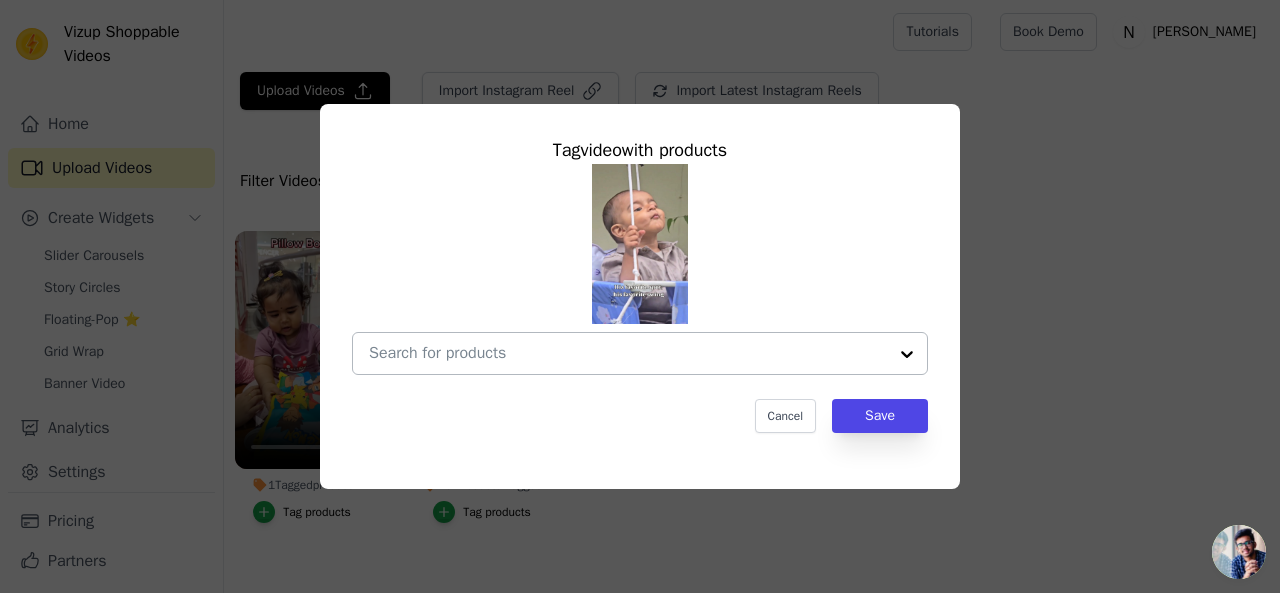 click on "No Products Tagged     Tag  video  with products                         Cancel   Save     Tag products" at bounding box center (628, 353) 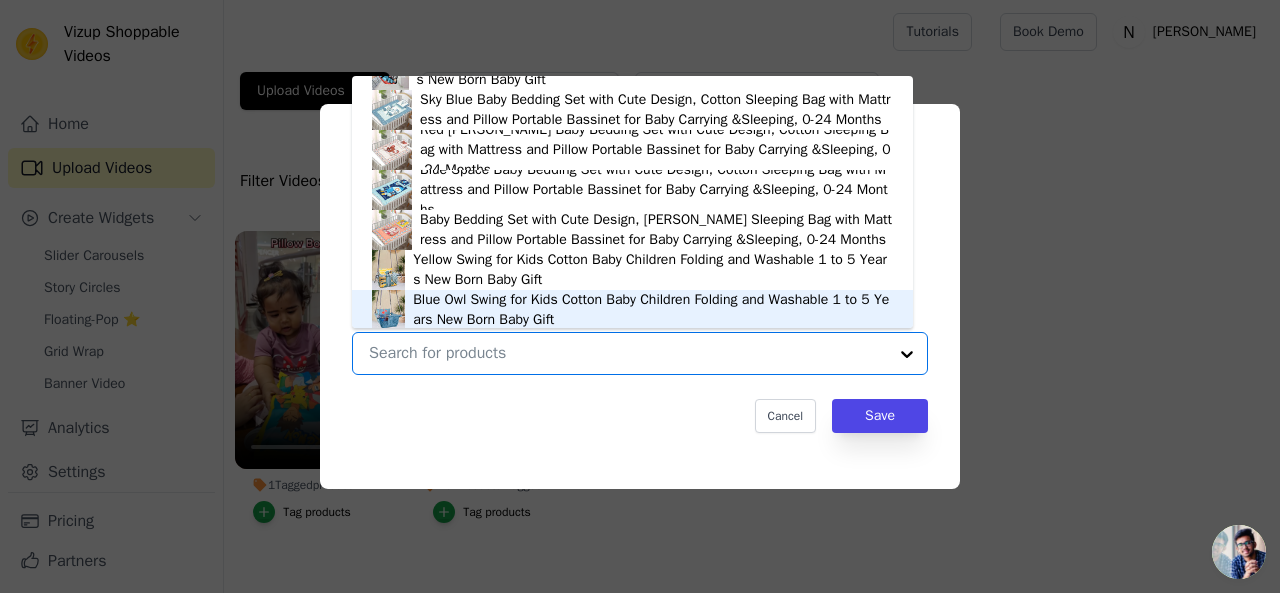 scroll, scrollTop: 1468, scrollLeft: 0, axis: vertical 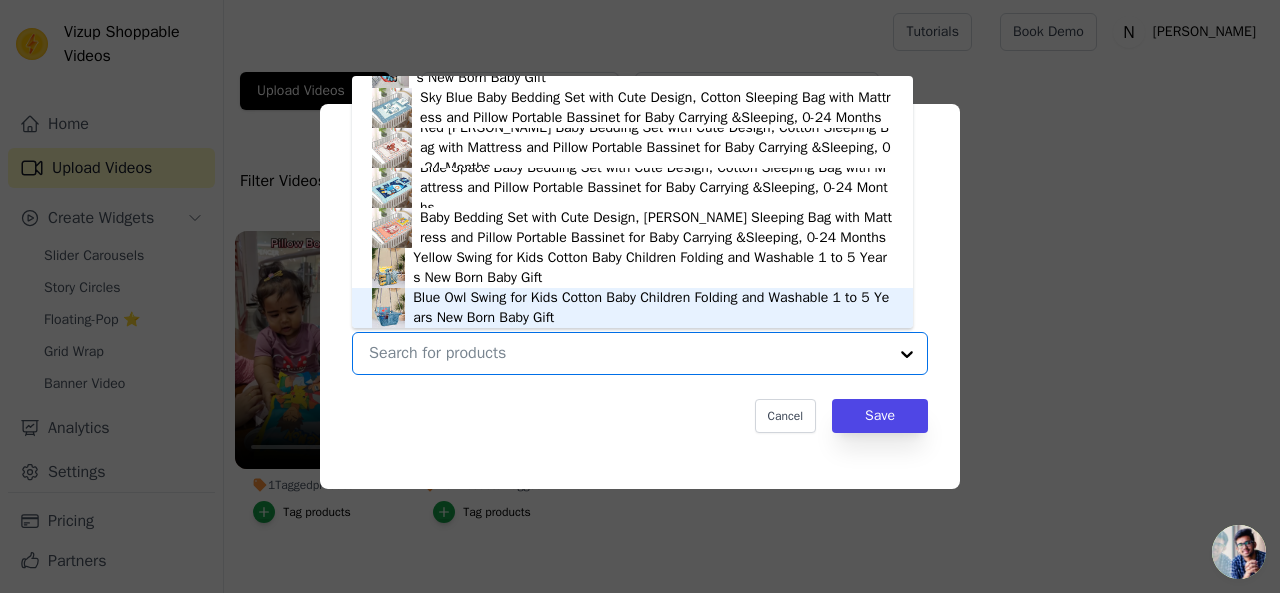 click on "Blue Owl Swing for Kids Cotton Baby Children Folding and Washable 1 to 5 Years New Born Baby Gift" at bounding box center [653, 308] 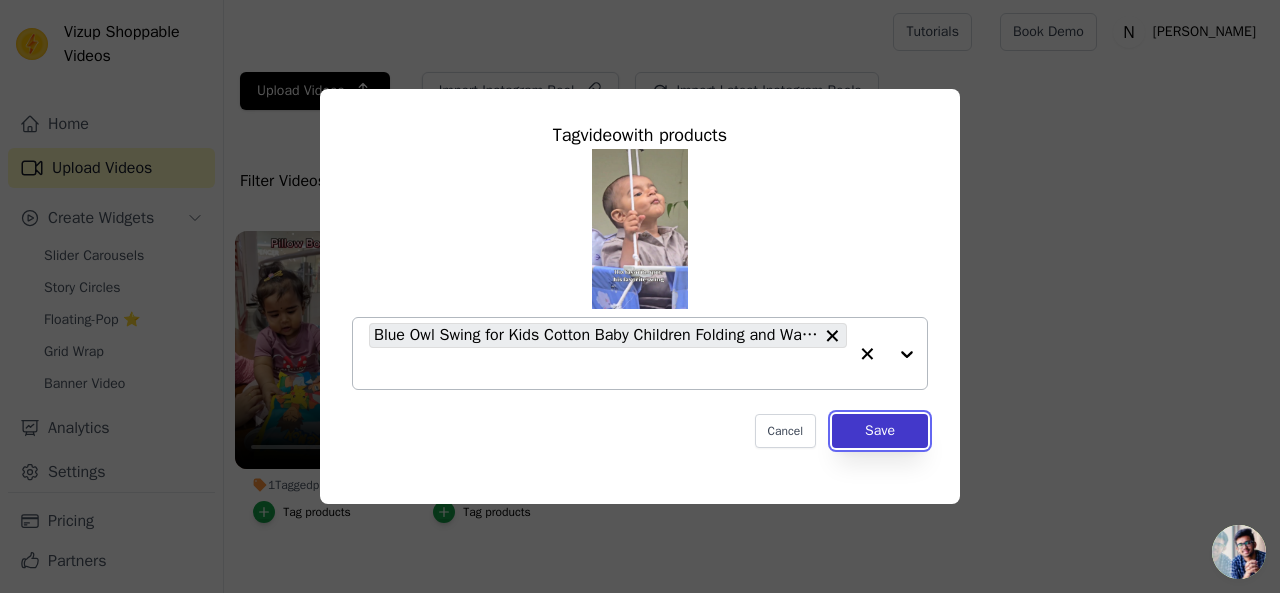 click on "Save" at bounding box center (880, 431) 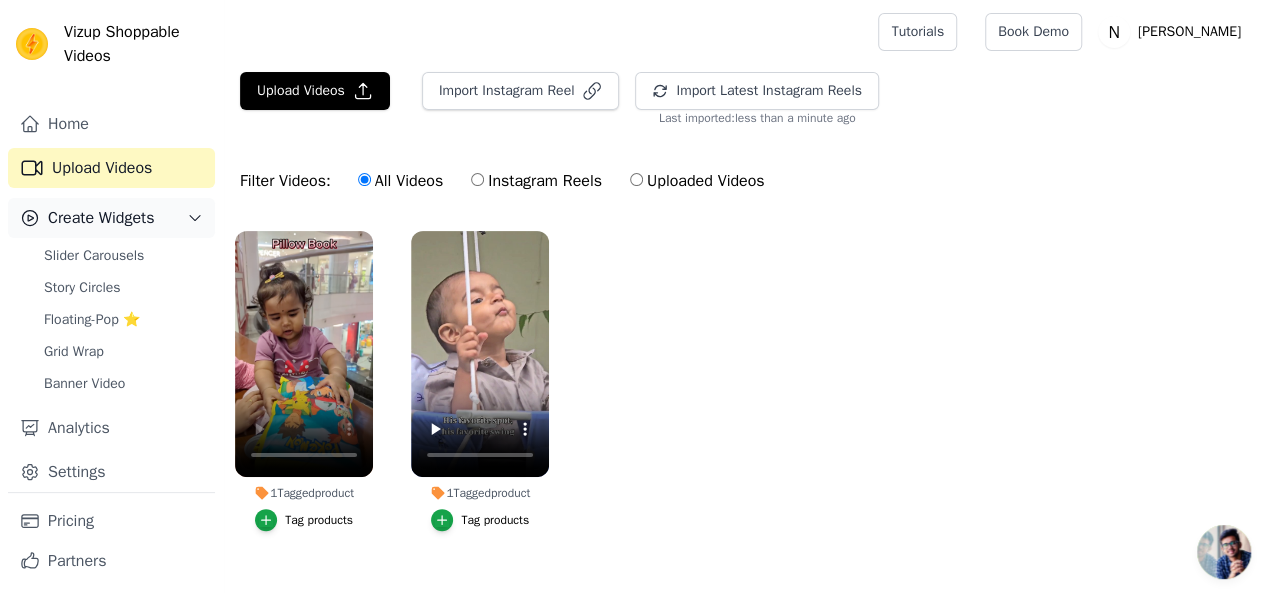 click on "Create Widgets" at bounding box center [101, 218] 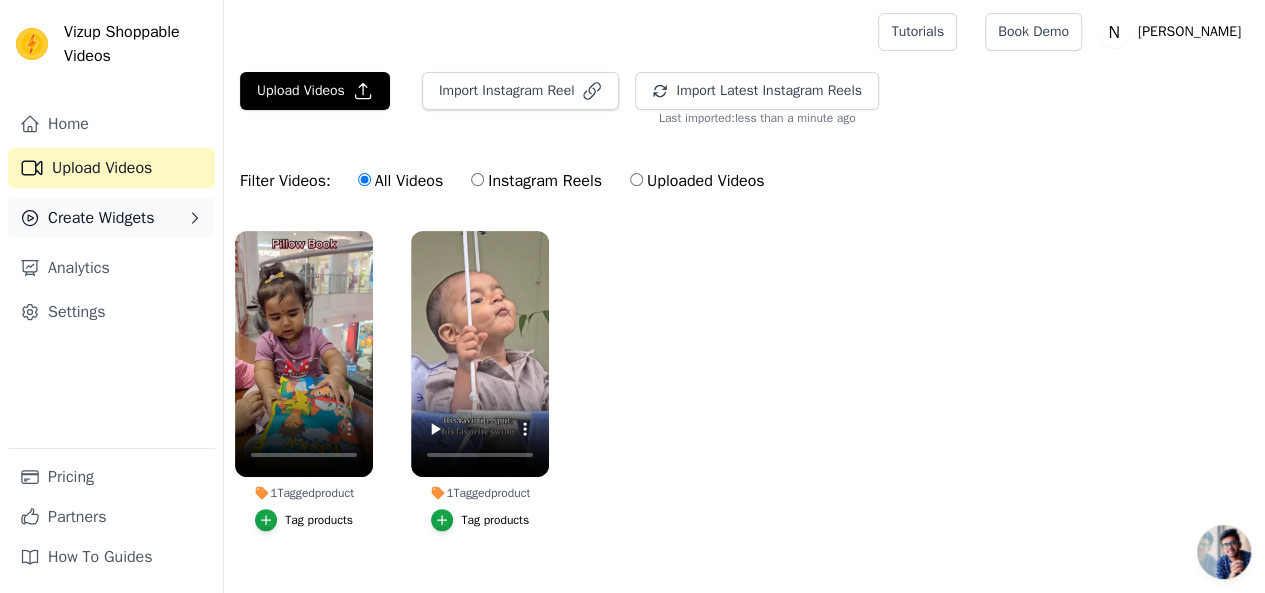 click on "Create Widgets" at bounding box center [111, 218] 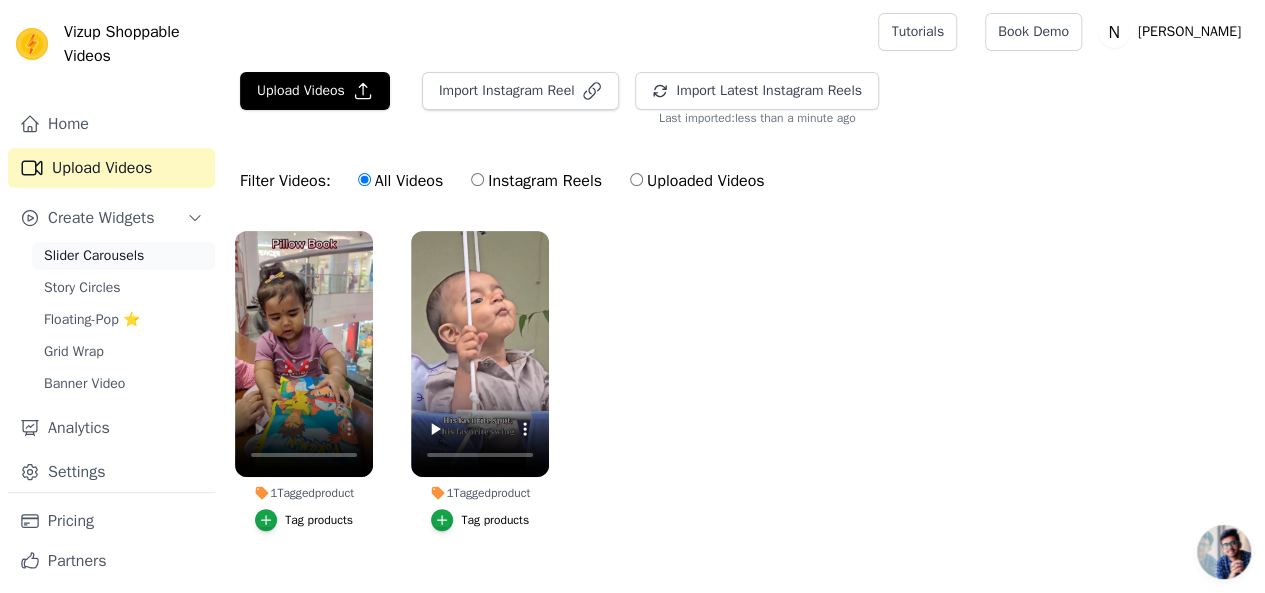 click on "Slider Carousels" at bounding box center (123, 256) 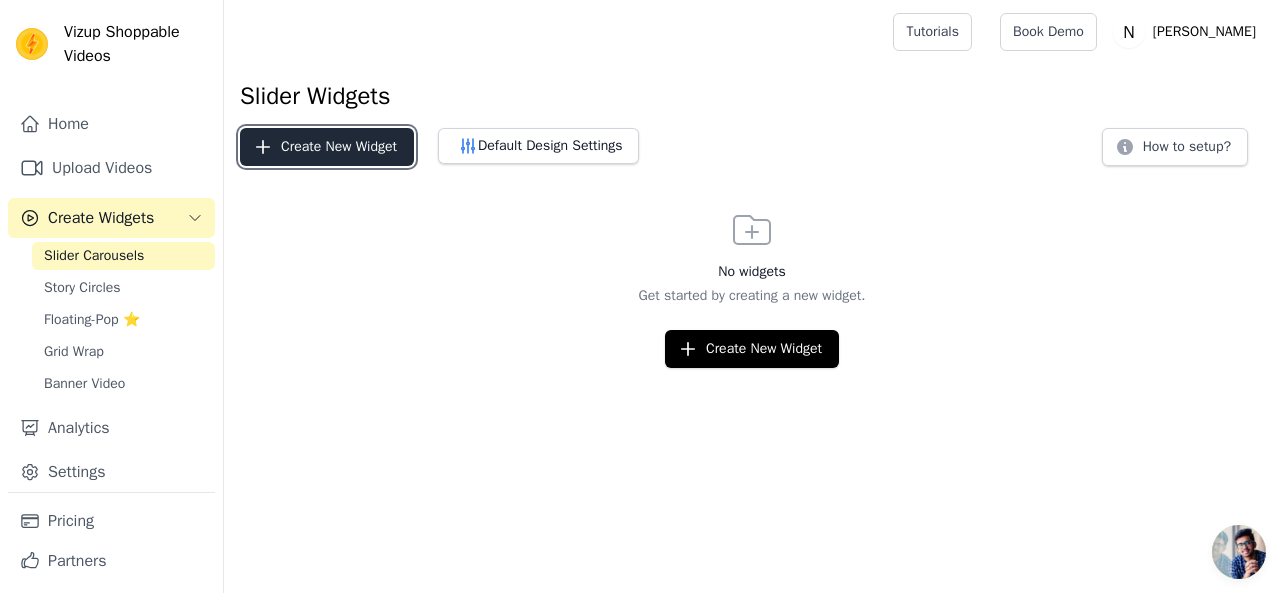 click on "Create New Widget" at bounding box center [327, 147] 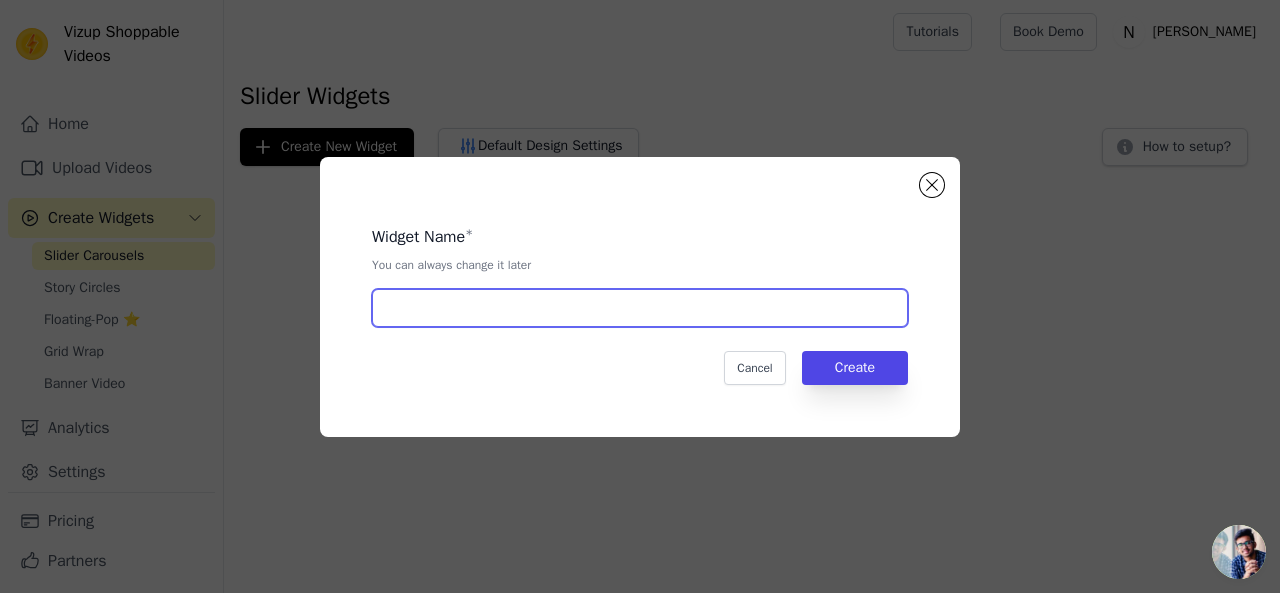 click at bounding box center [640, 308] 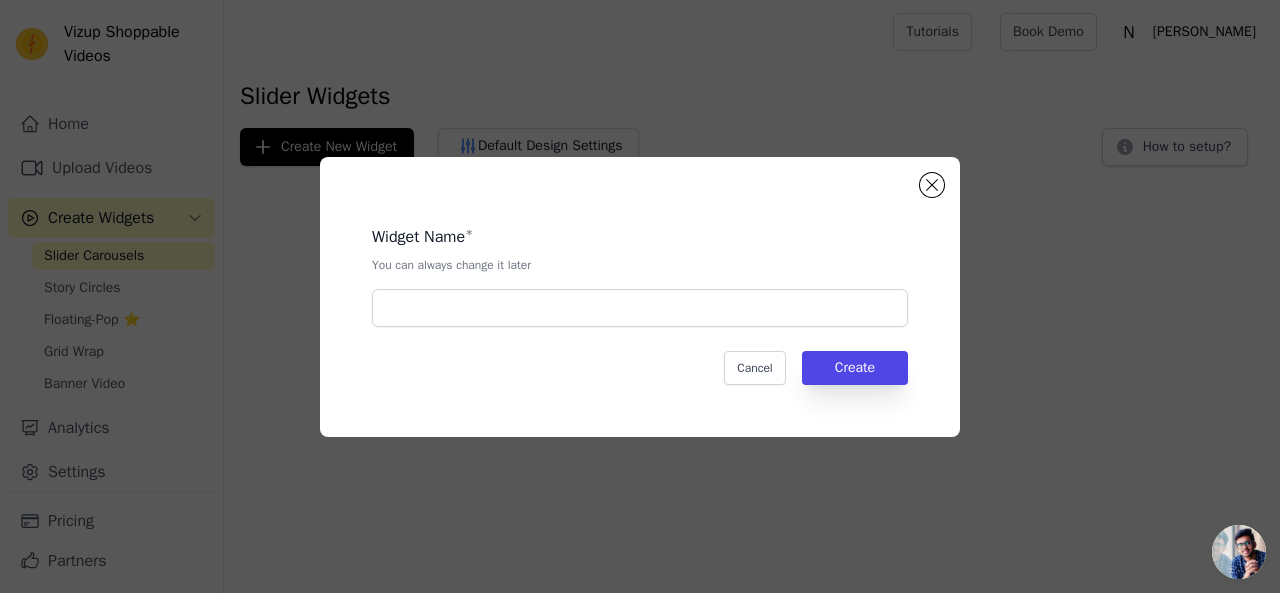 click on "Widget Name   *   You can always change it later       Cancel   Create" 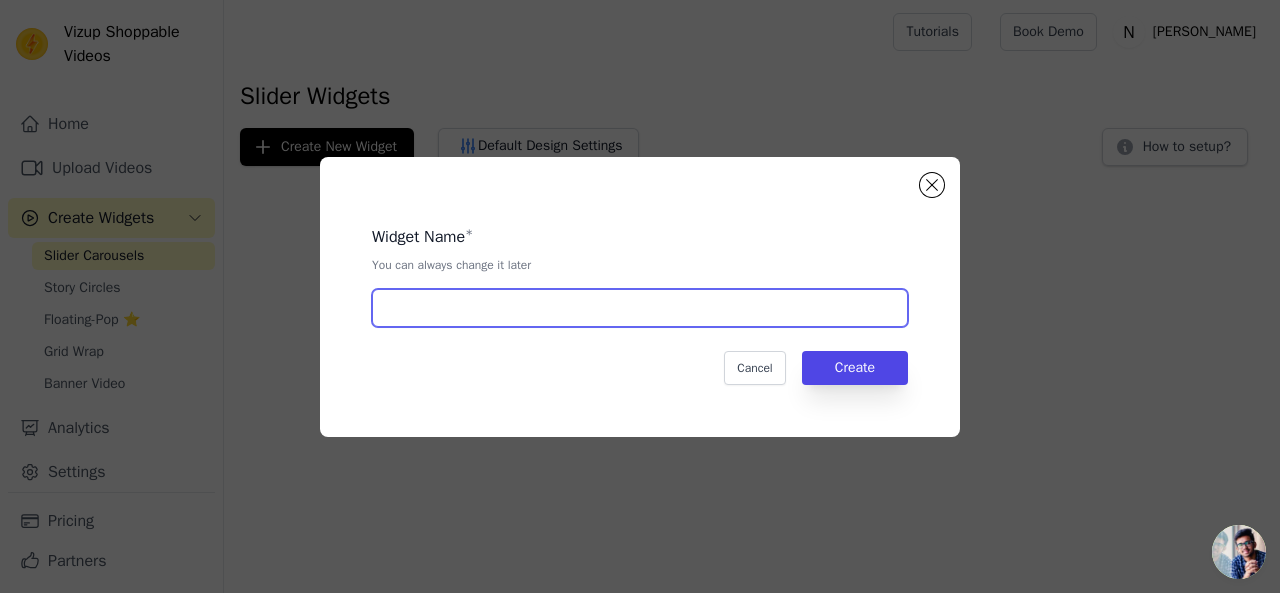 click at bounding box center [640, 308] 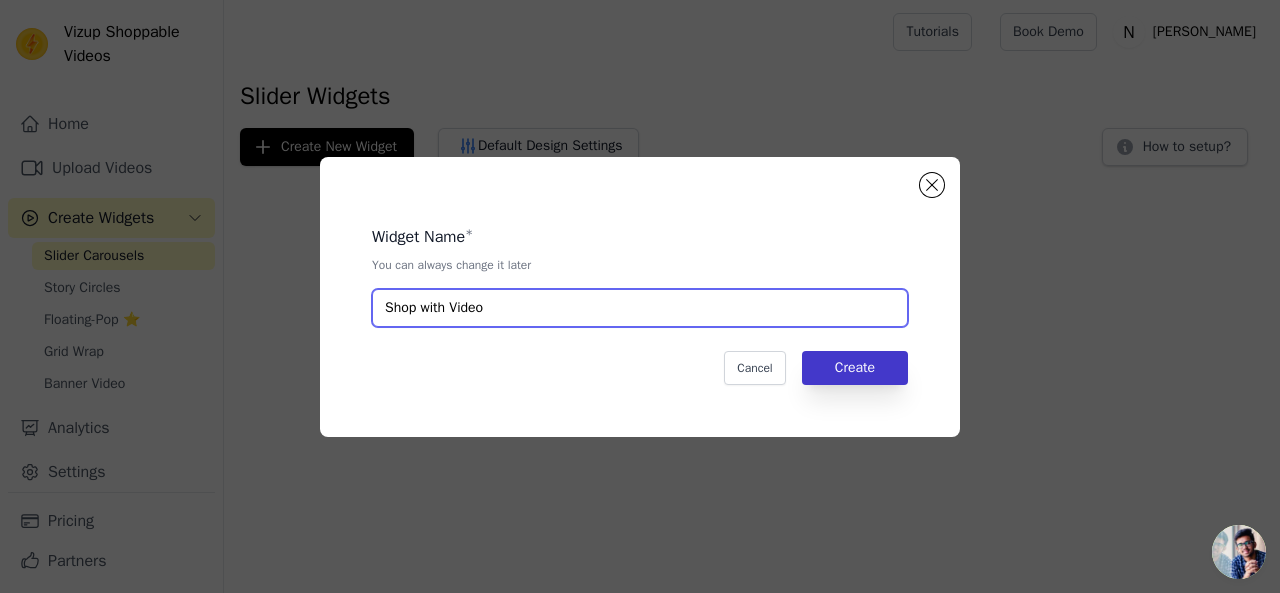 type on "Shop with Video" 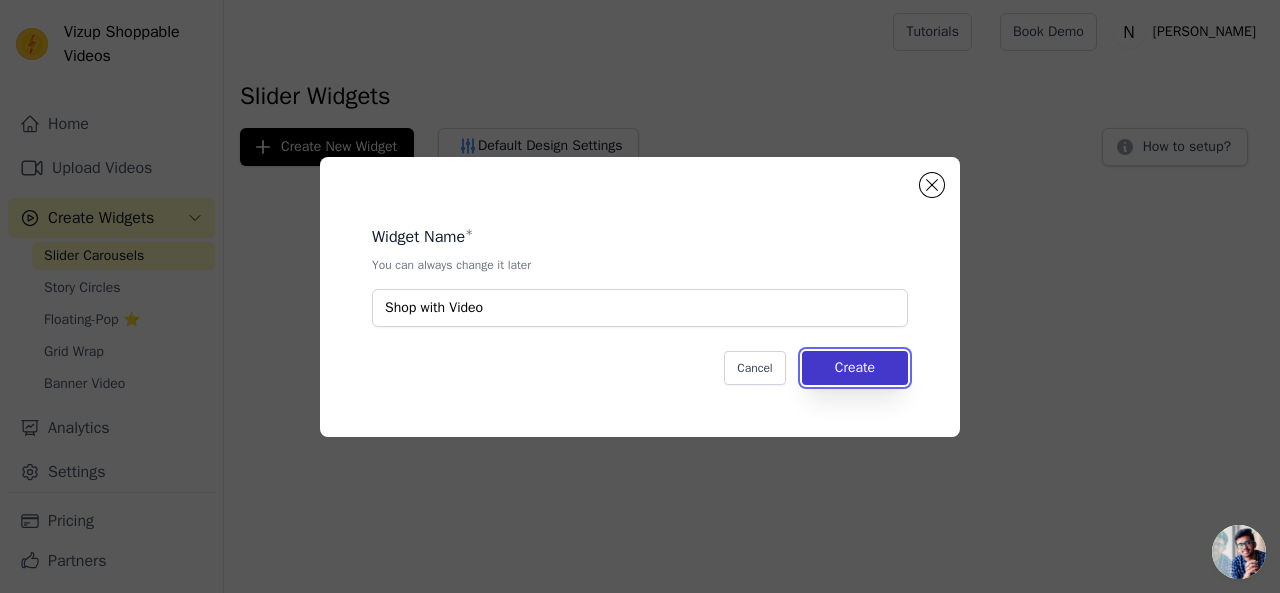 click on "Create" at bounding box center [855, 368] 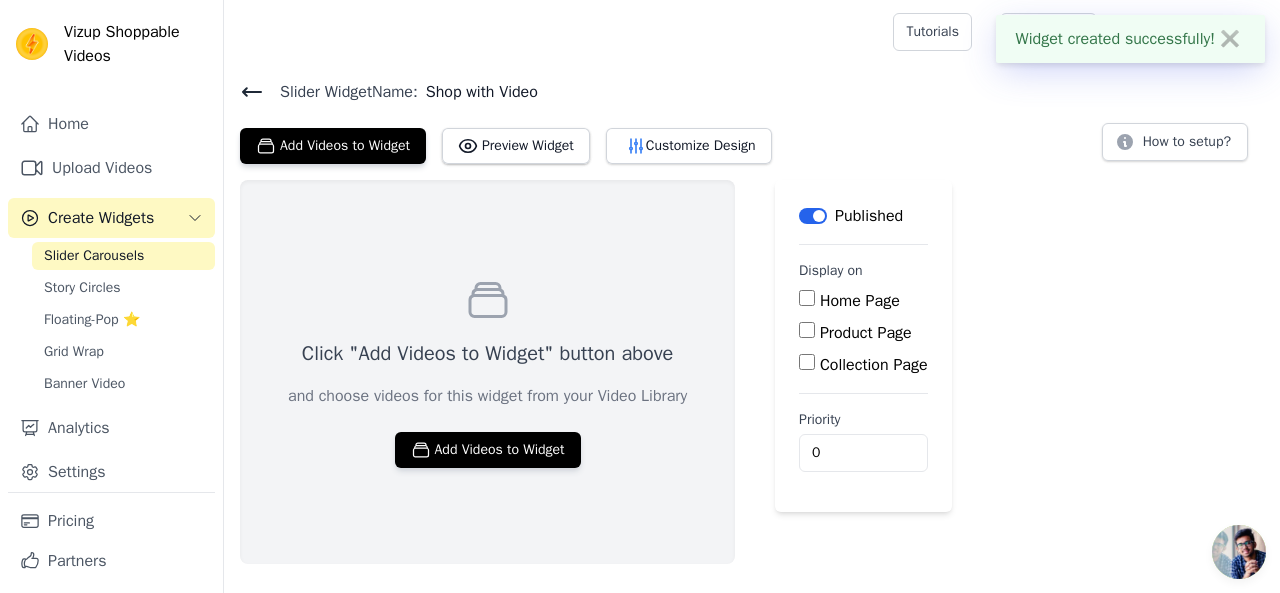 click on "Home Page" at bounding box center [863, 301] 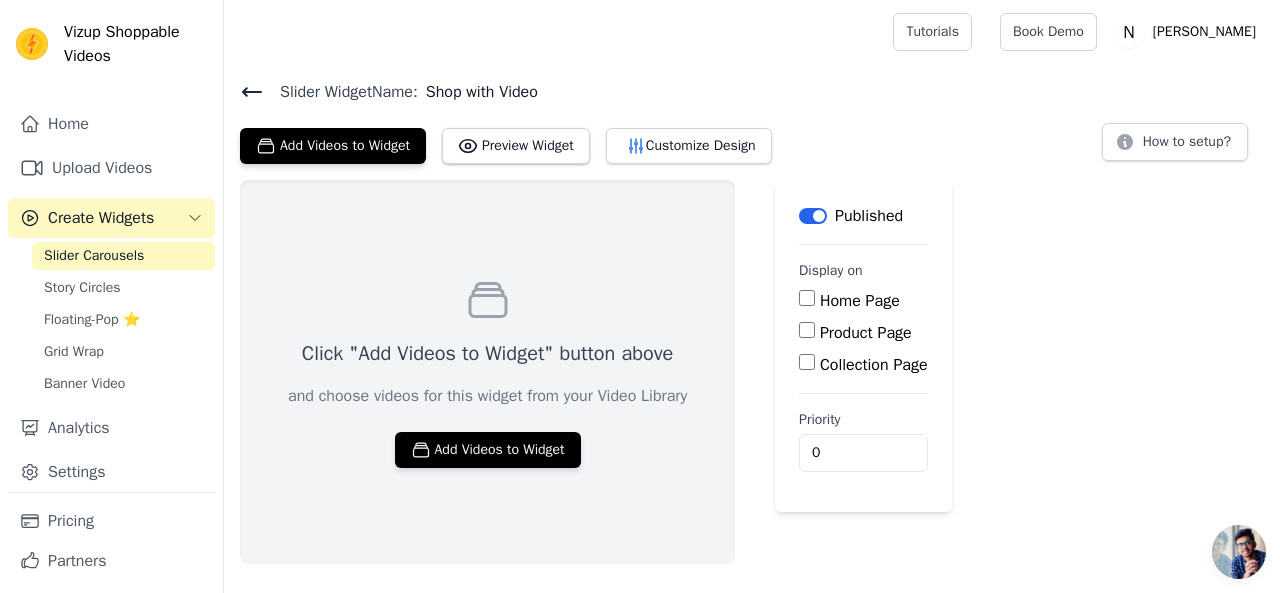 click on "Home Page" at bounding box center (863, 301) 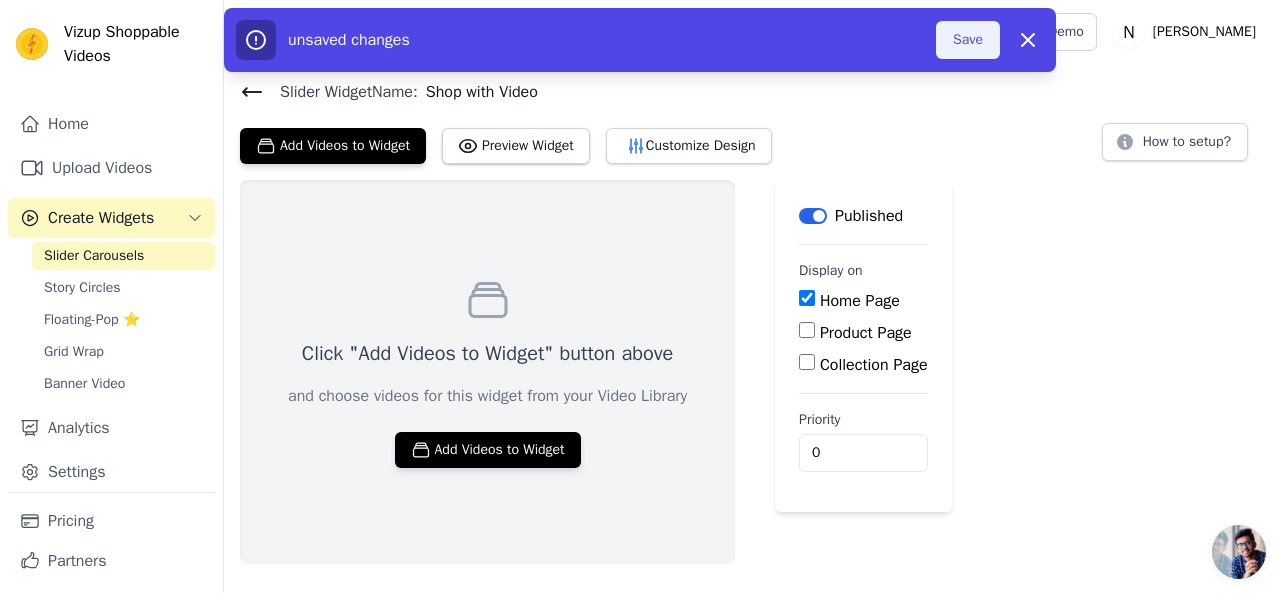 click on "Save" at bounding box center [968, 40] 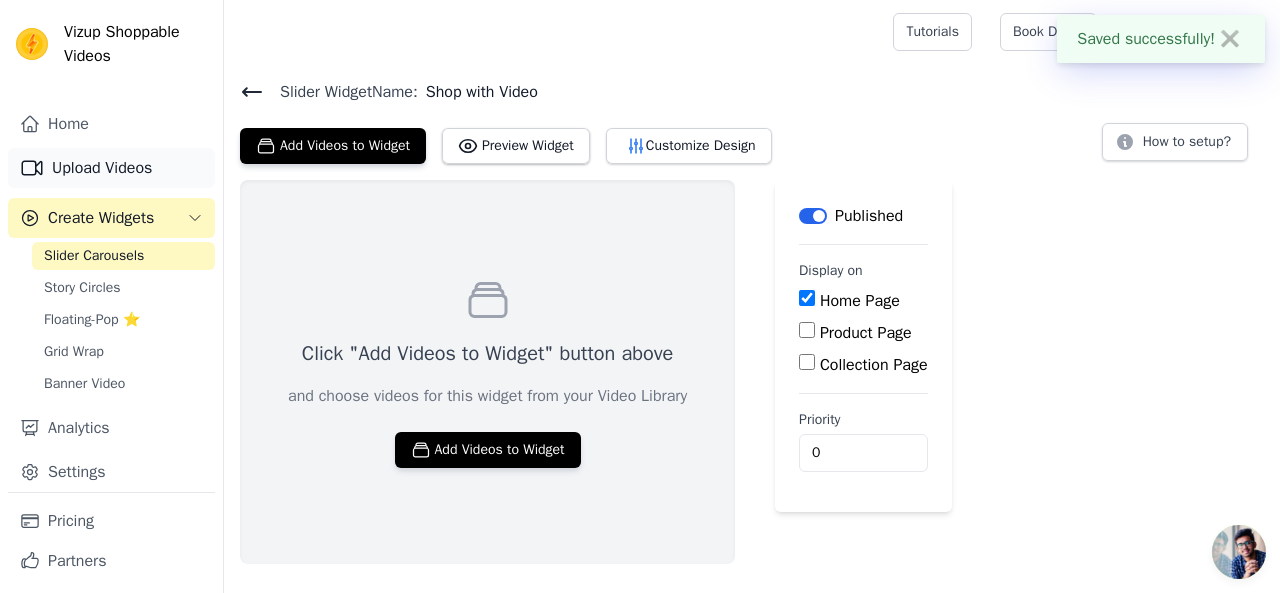 click on "Upload Videos" at bounding box center [111, 168] 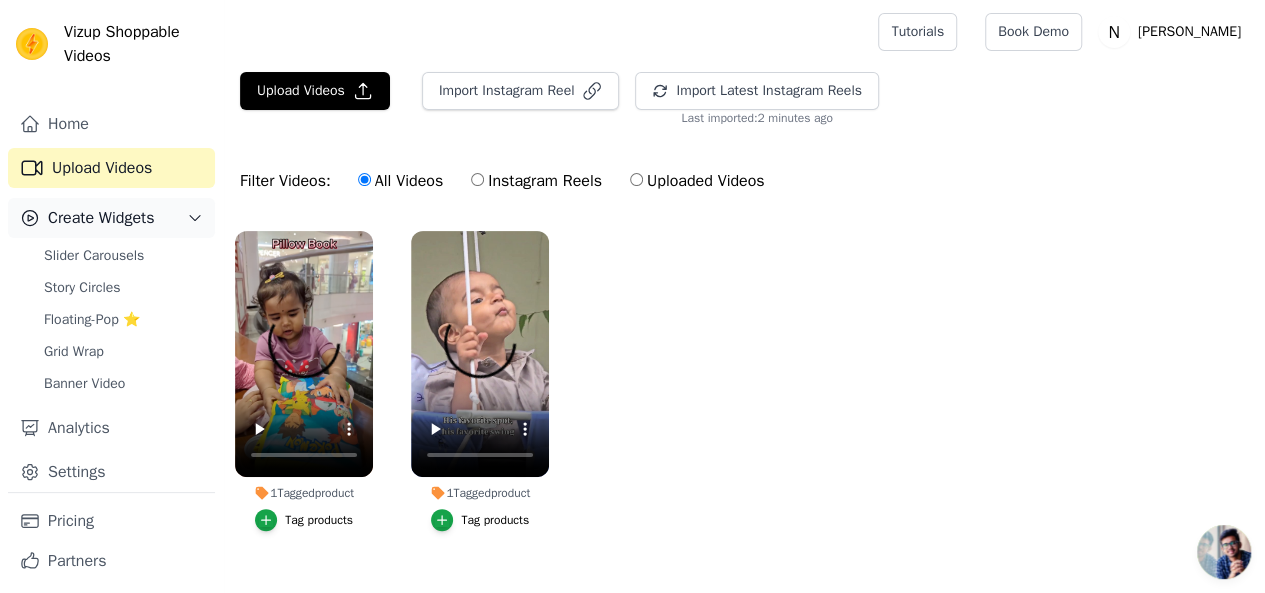 click on "Create Widgets" at bounding box center (101, 218) 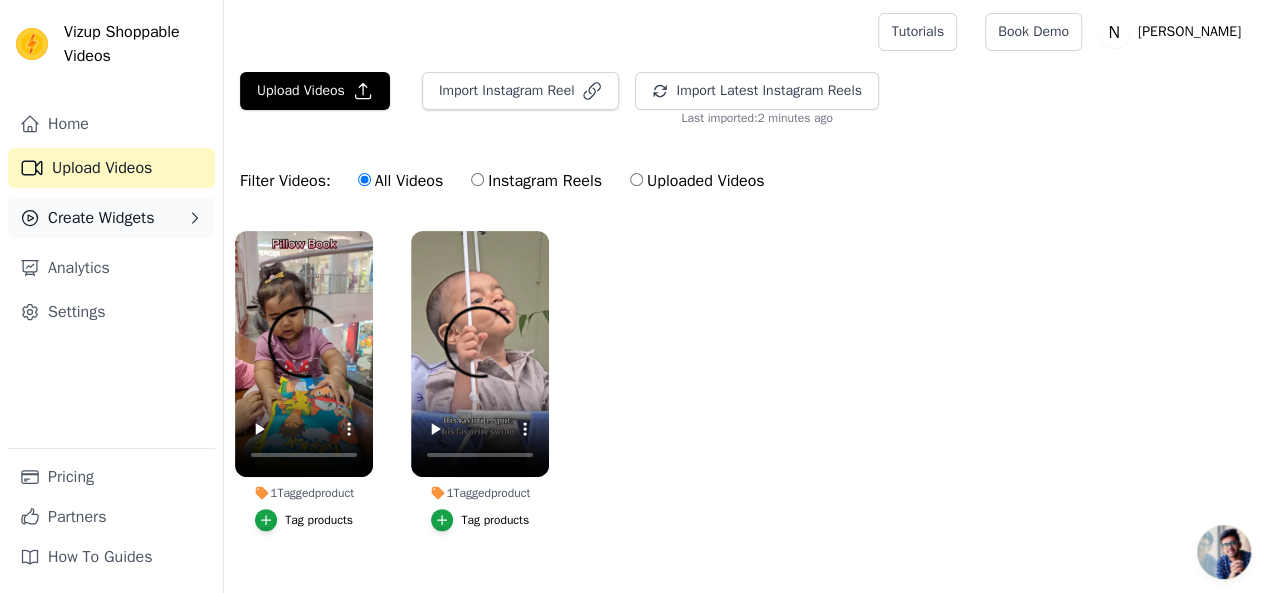 click on "Create Widgets" at bounding box center [101, 218] 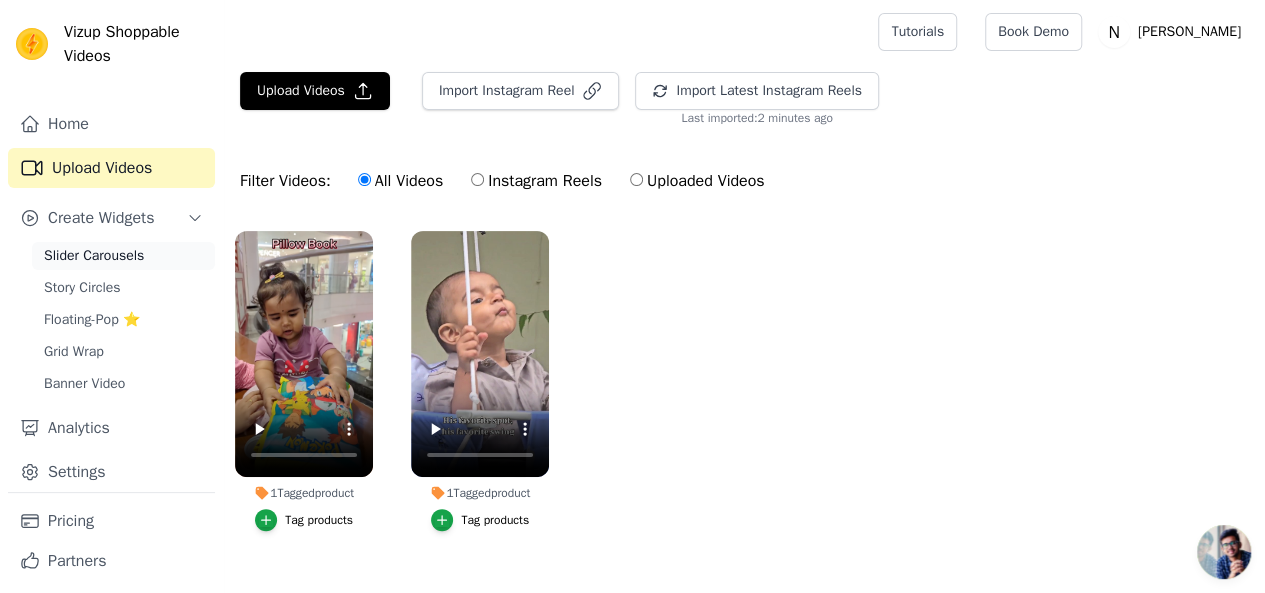 click on "Slider Carousels" at bounding box center [94, 256] 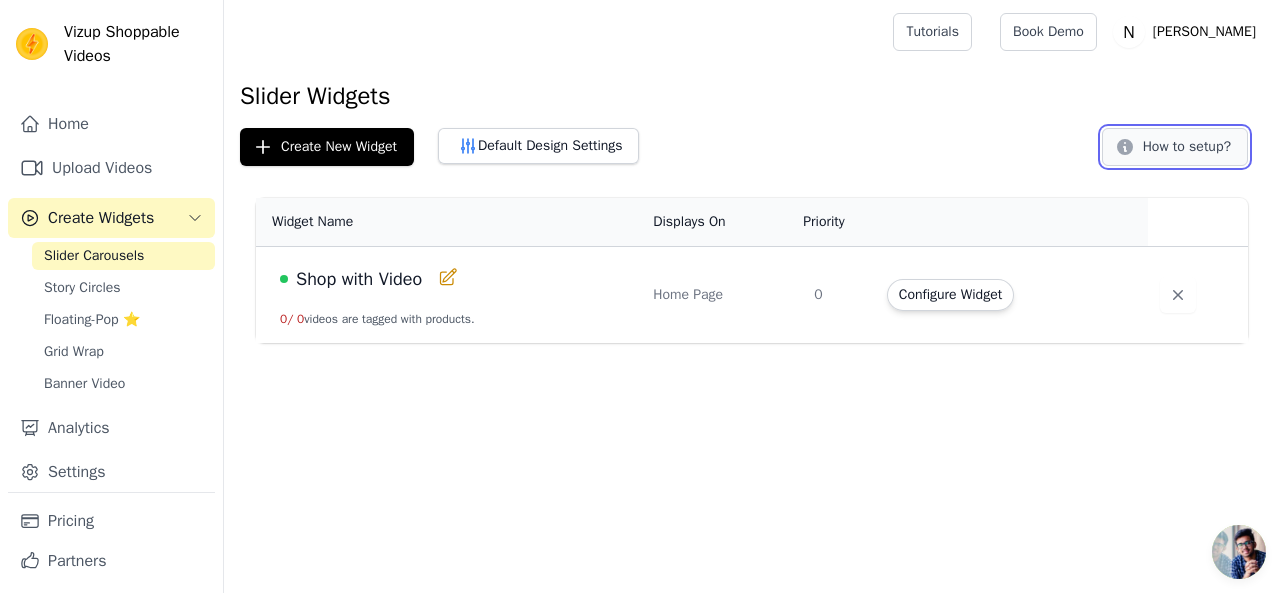 click on "How to setup?" at bounding box center [1175, 147] 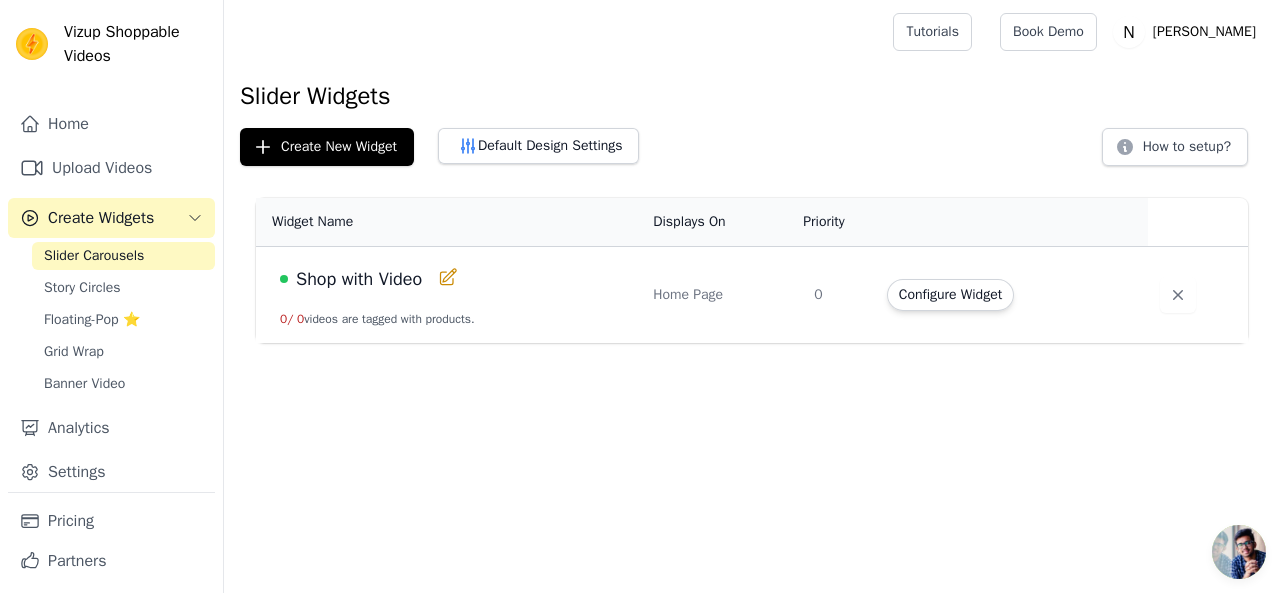 click on "Shop with Video     0  /   0  videos are tagged with products." at bounding box center [448, 295] 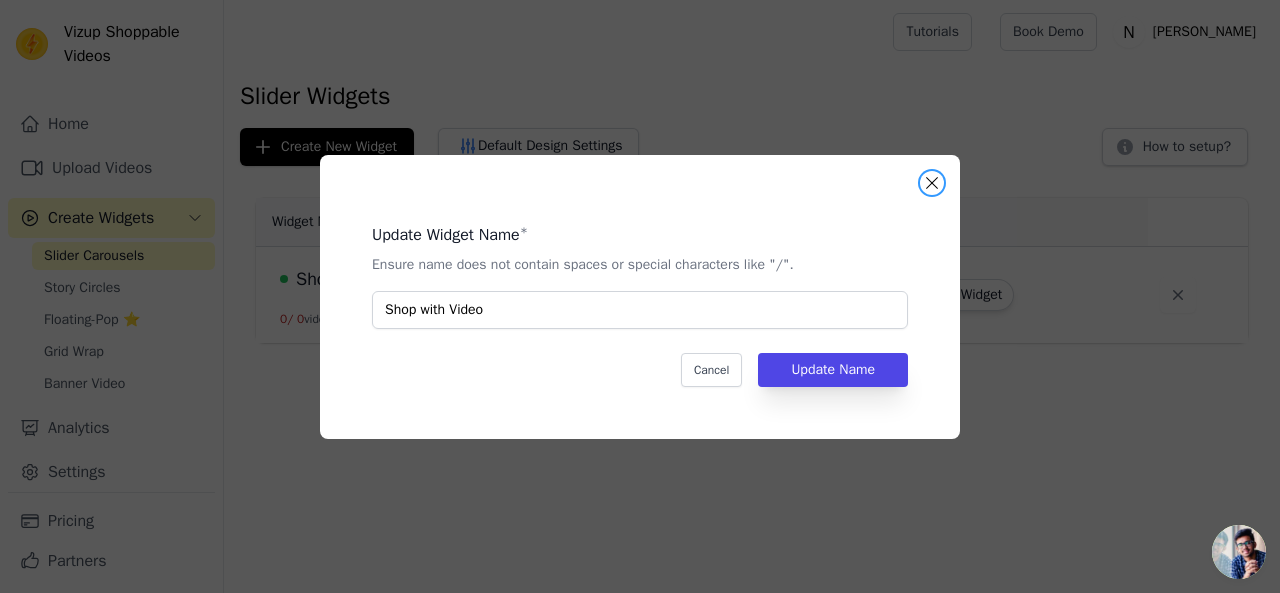 click at bounding box center (932, 183) 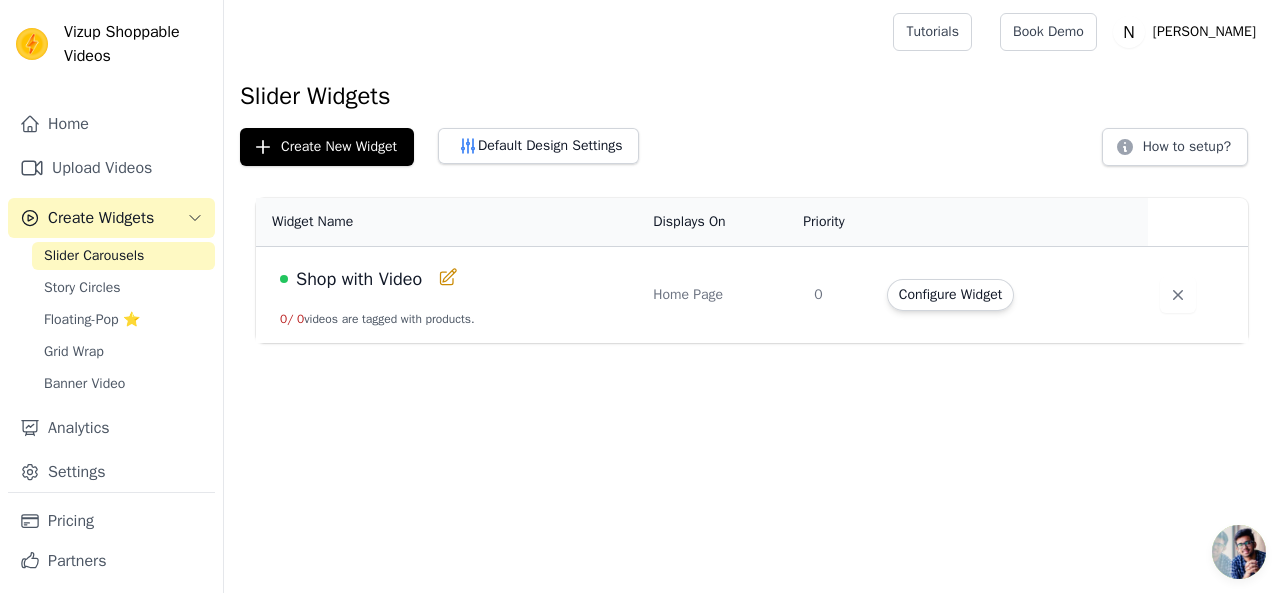 click on "Shop with Video     0  /   0  videos are tagged with products." at bounding box center [448, 295] 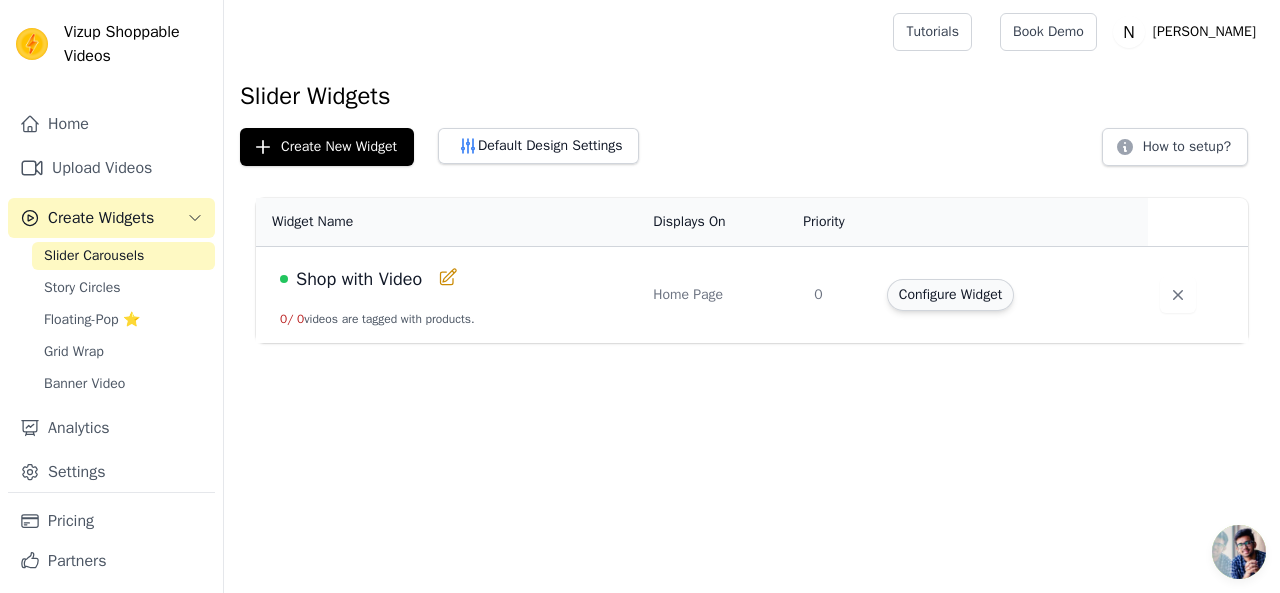 click on "Configure Widget" at bounding box center [950, 295] 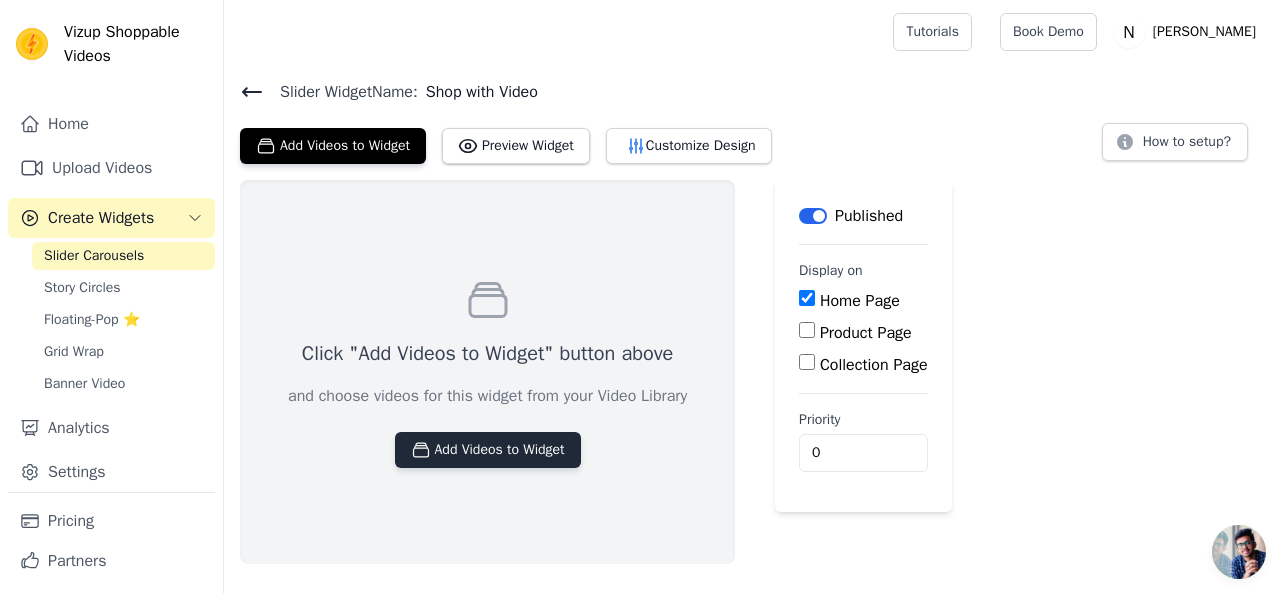 click on "Add Videos to Widget" at bounding box center [488, 450] 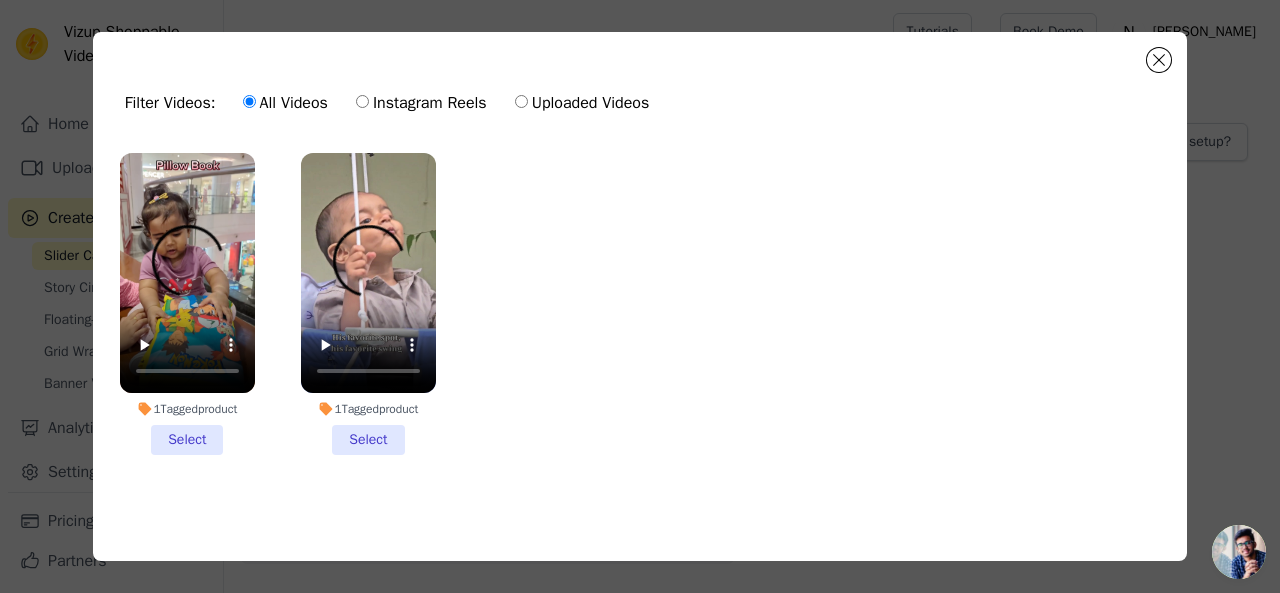 click on "1  Tagged  product     Select" at bounding box center [187, 304] 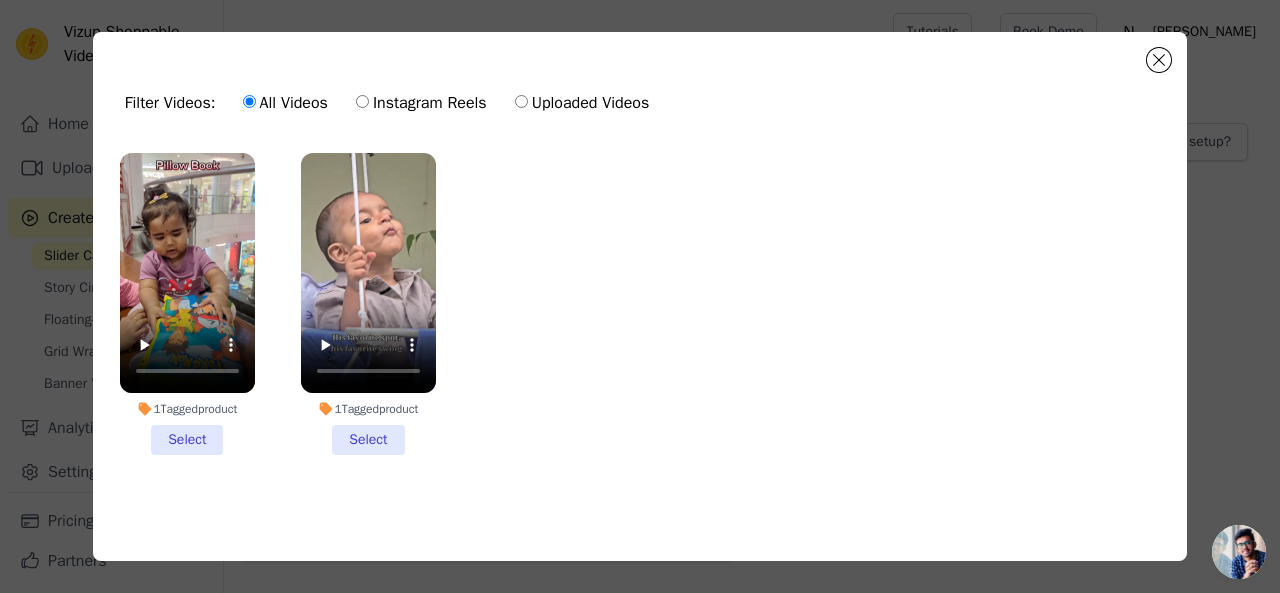 click on "1  Tagged  product     Select" at bounding box center (0, 0) 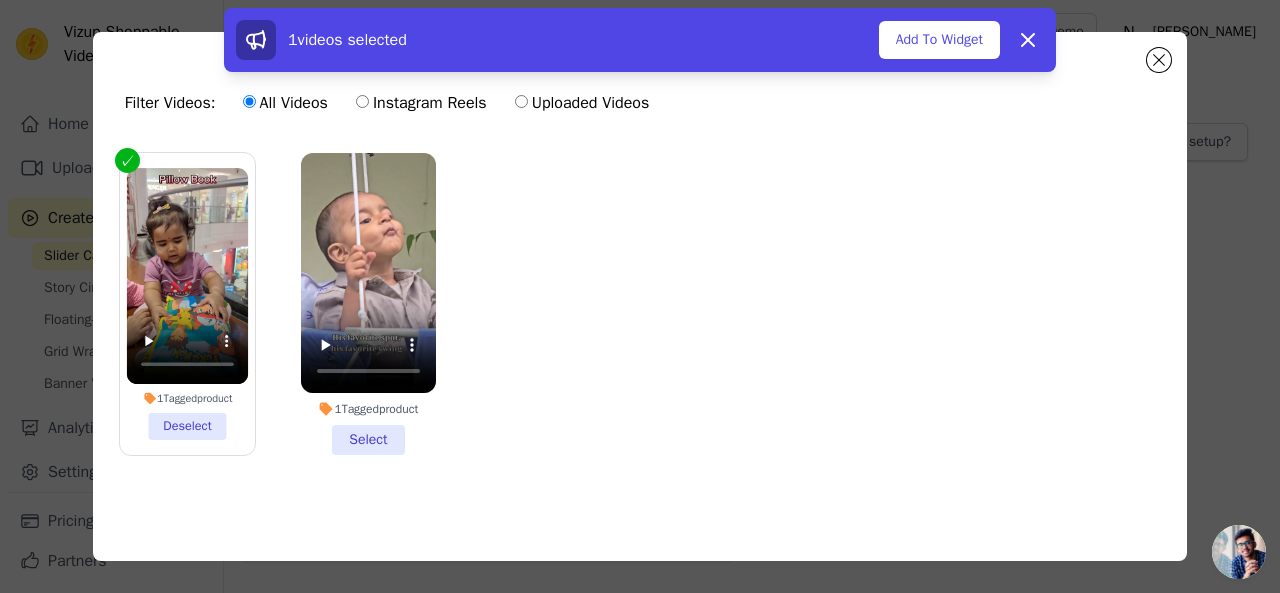 click on "1  Tagged  product     Select" at bounding box center (368, 304) 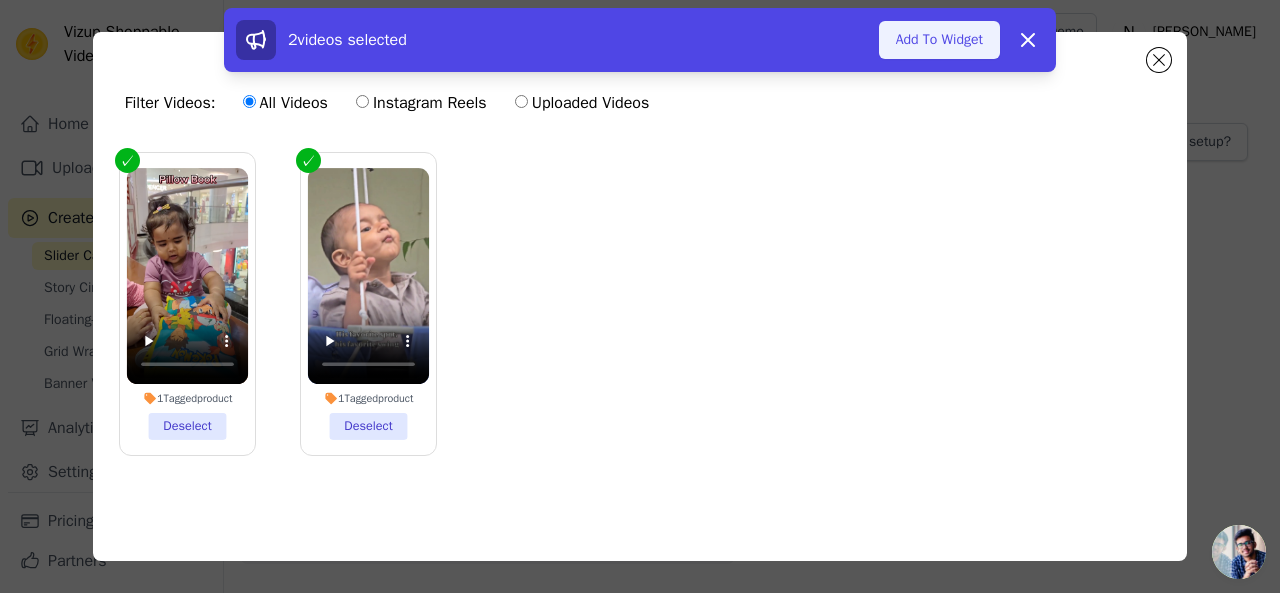 click on "Add To Widget" at bounding box center (939, 40) 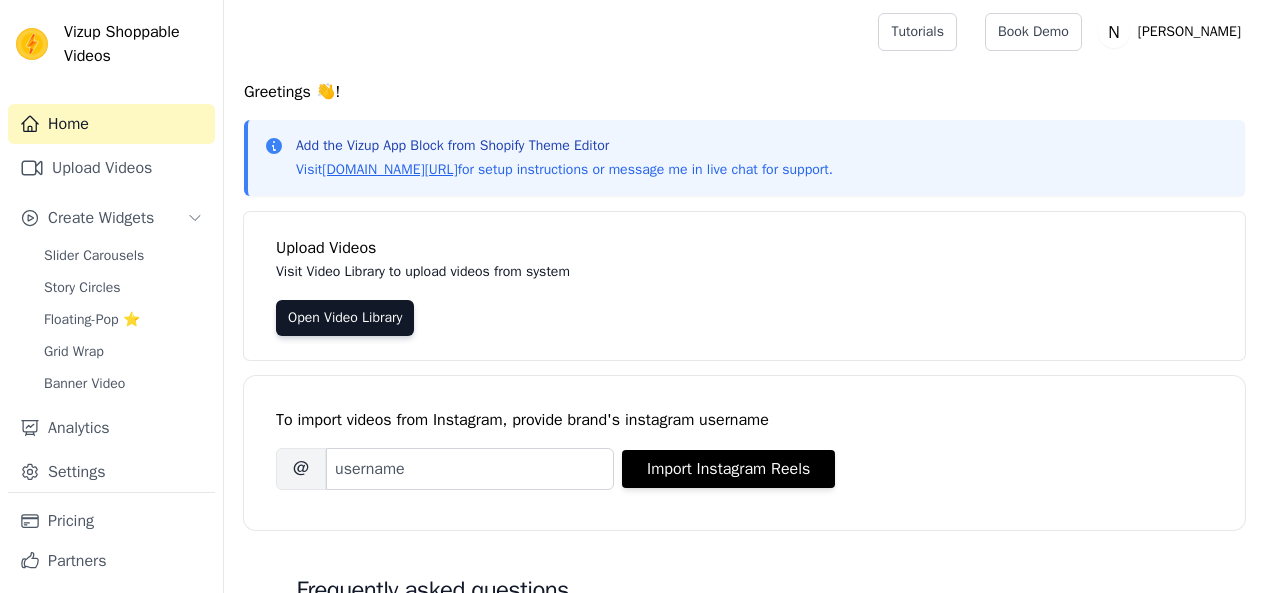 scroll, scrollTop: 0, scrollLeft: 0, axis: both 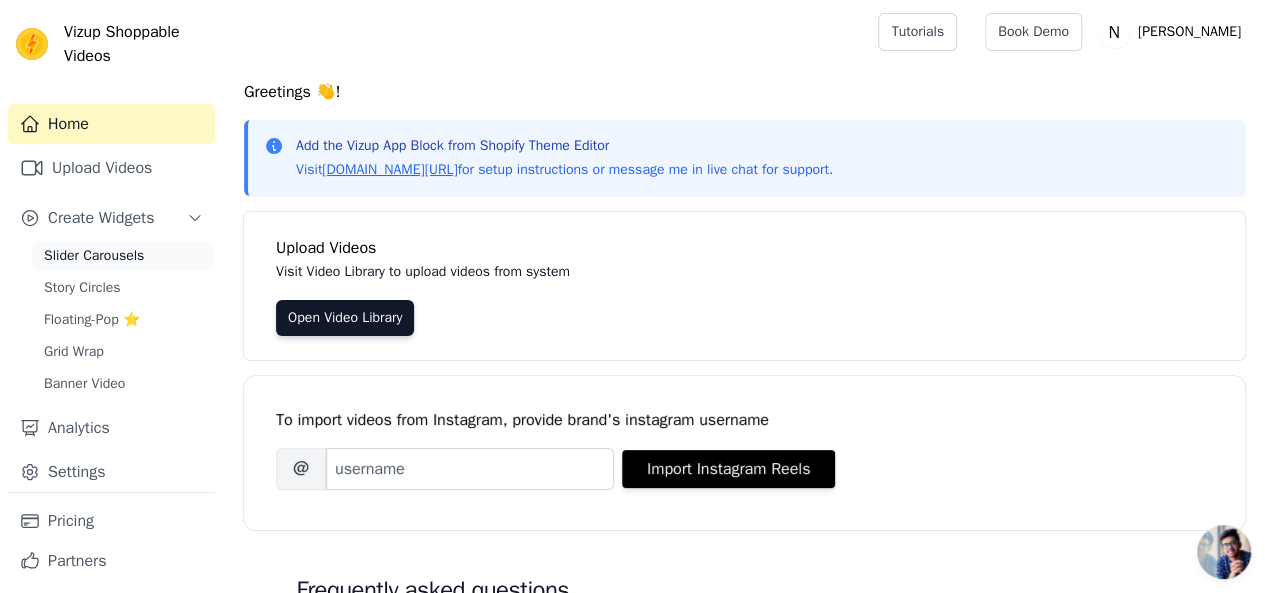 click on "Slider Carousels" at bounding box center (123, 256) 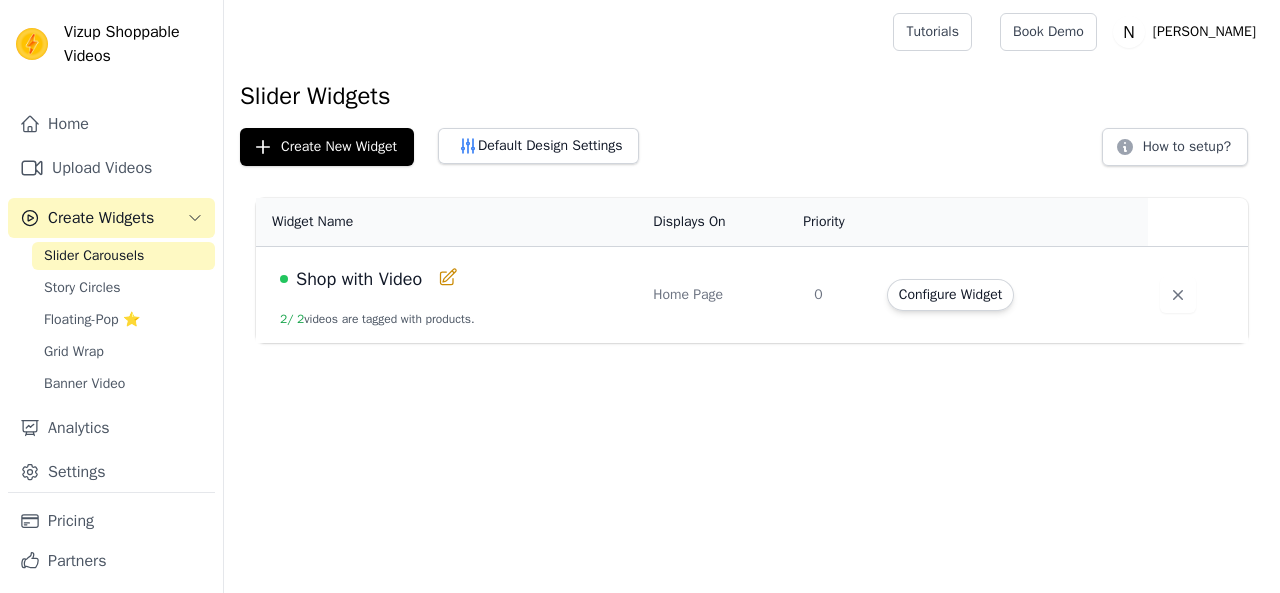 scroll, scrollTop: 0, scrollLeft: 0, axis: both 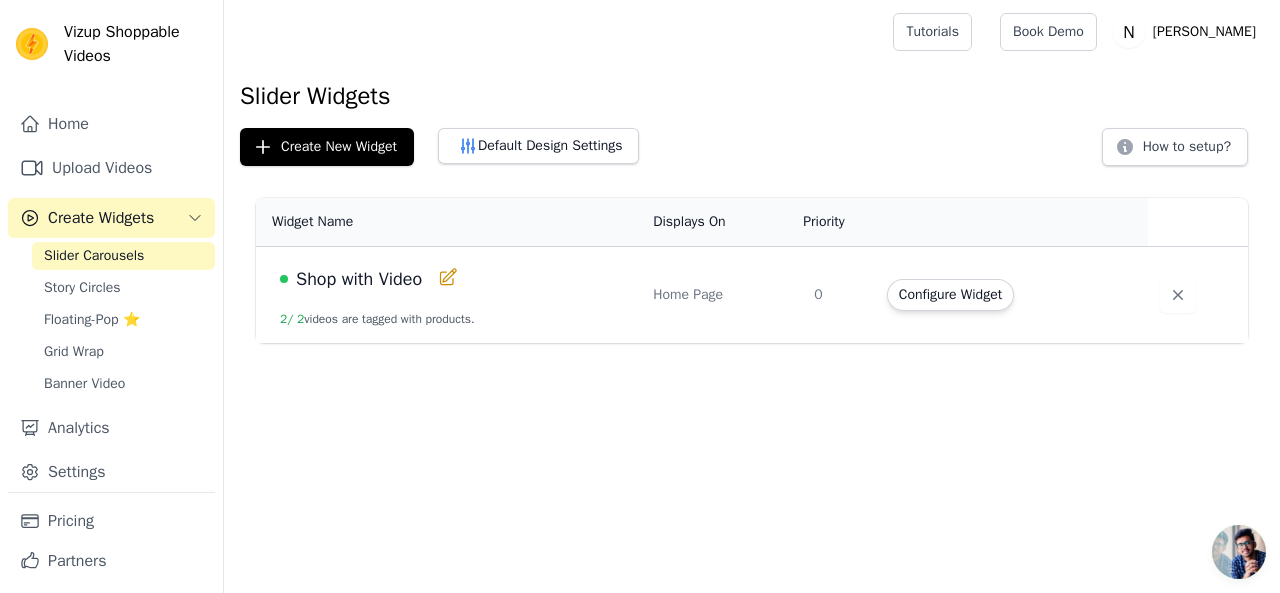 click 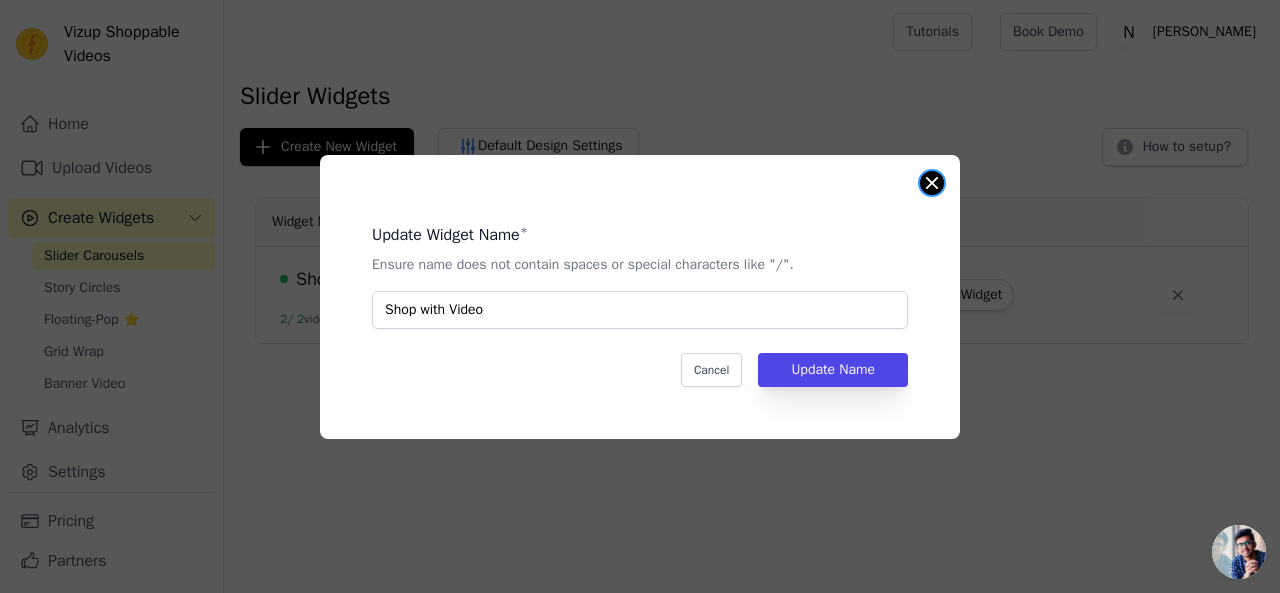 click at bounding box center (932, 183) 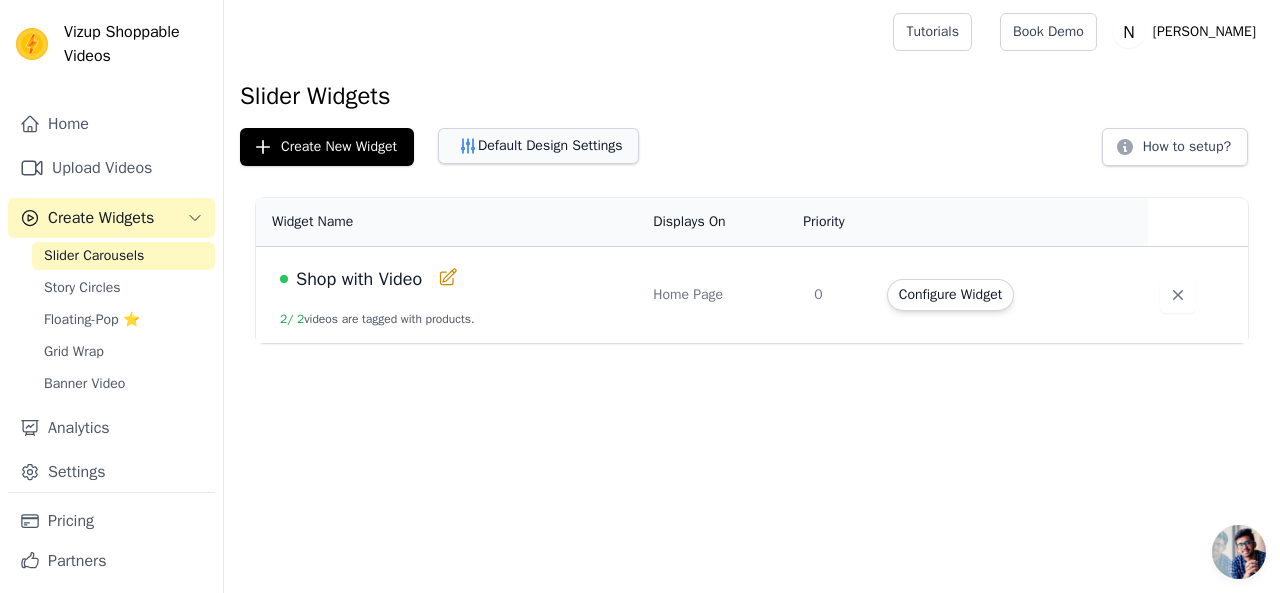 click on "Default Design Settings" at bounding box center [538, 146] 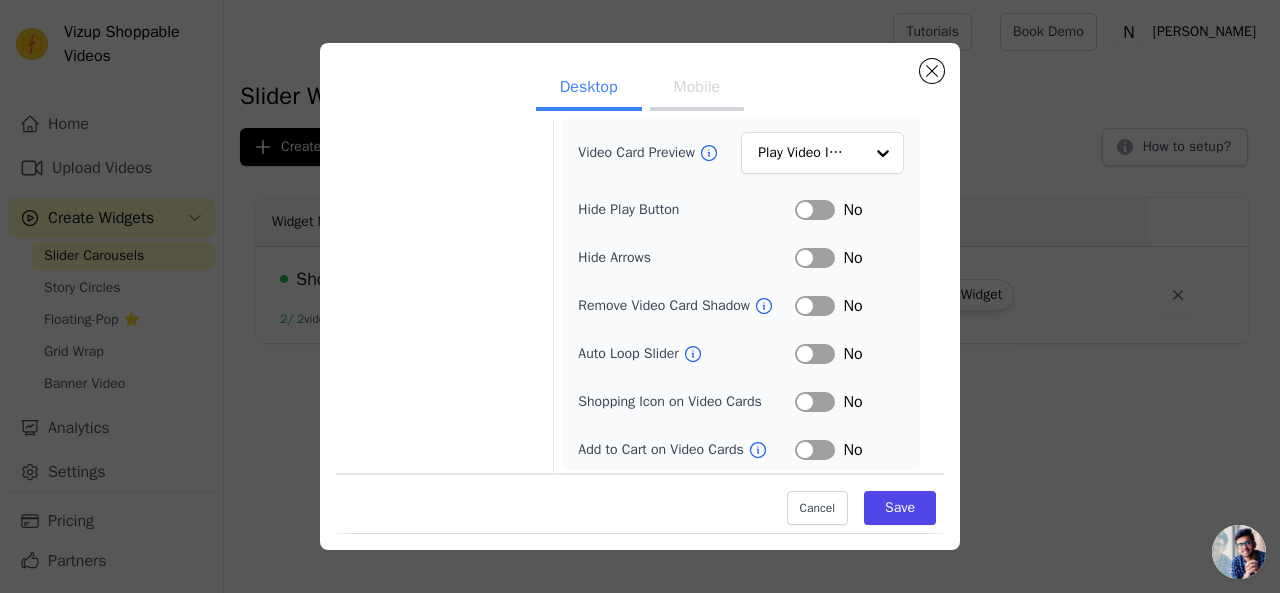 scroll, scrollTop: 0, scrollLeft: 0, axis: both 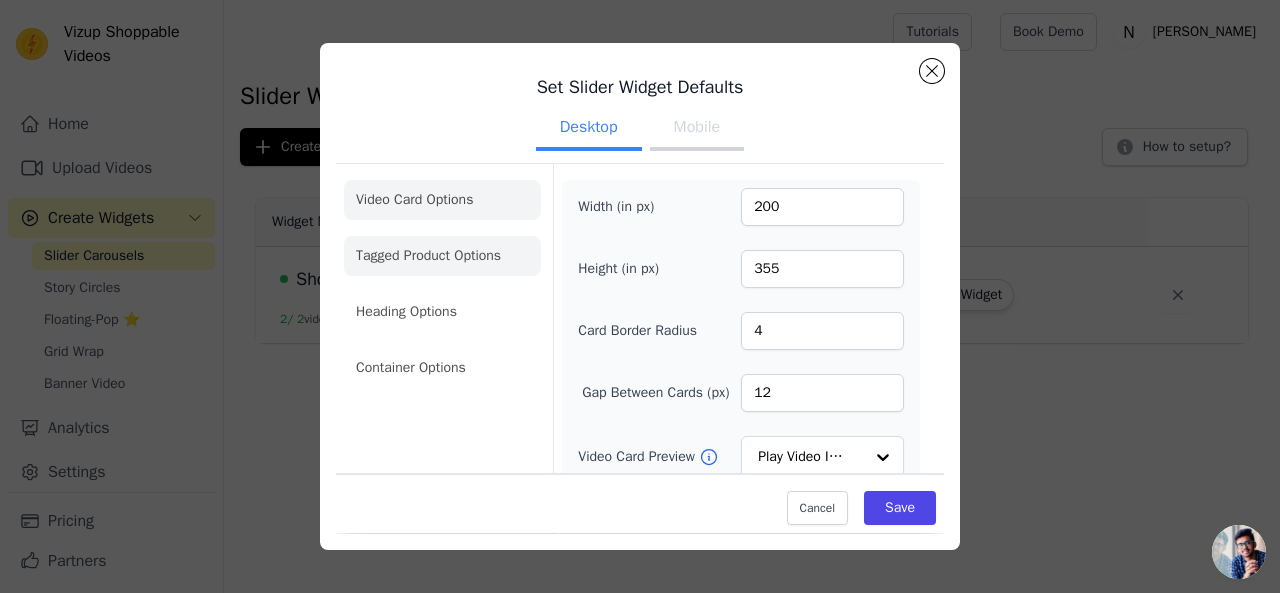 click on "Tagged Product Options" 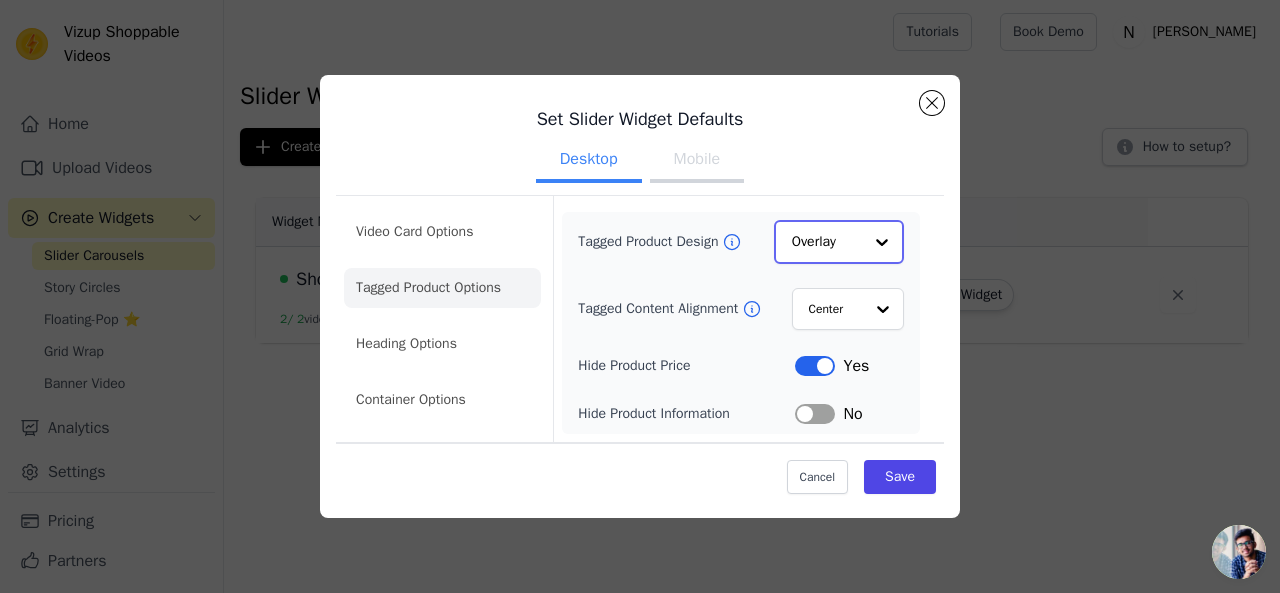 click on "Tagged Product Design" 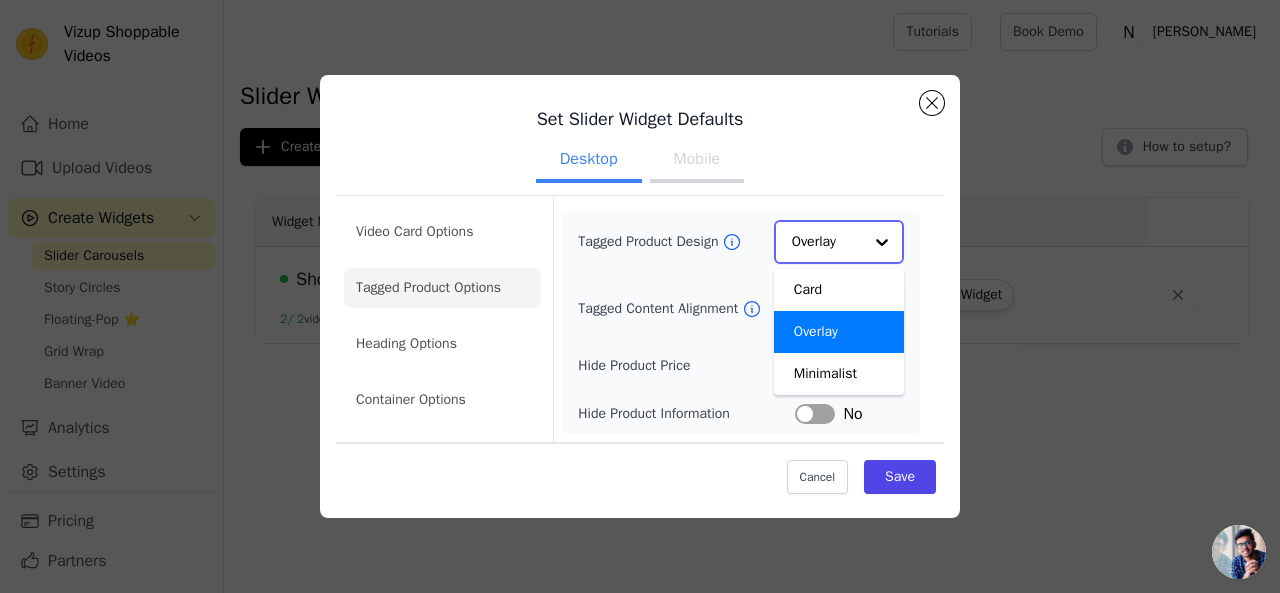 click on "Tagged Product Design" 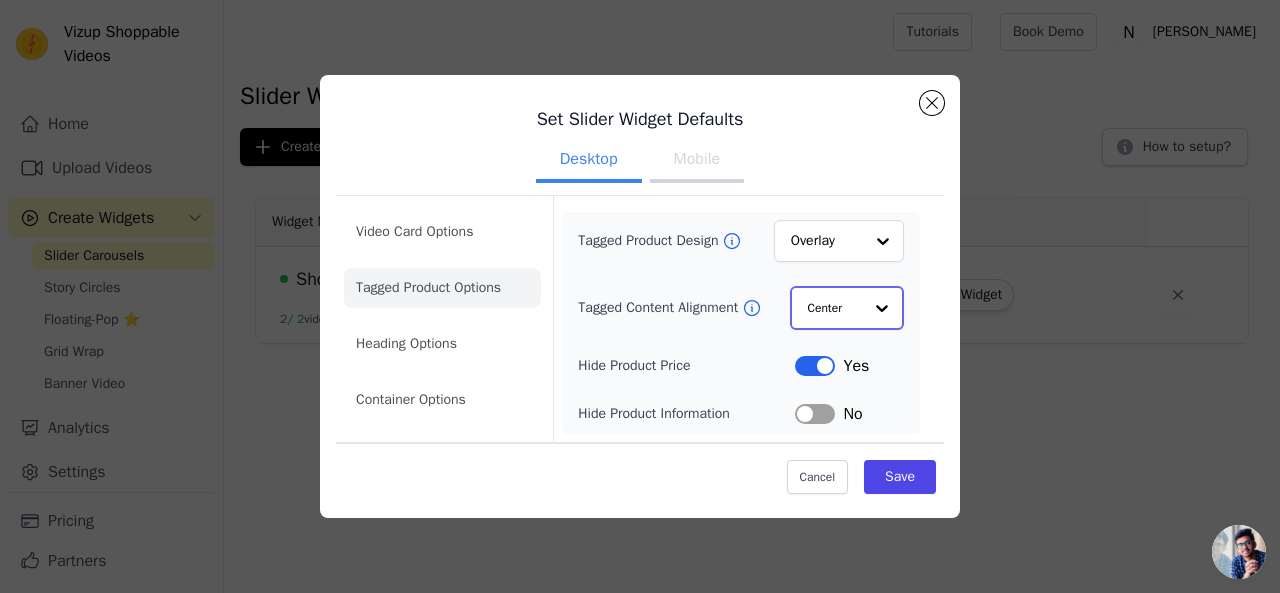 click on "Option Center, selected.   Select is focused, type to refine list, press down to open the menu.     Center" at bounding box center [847, 308] 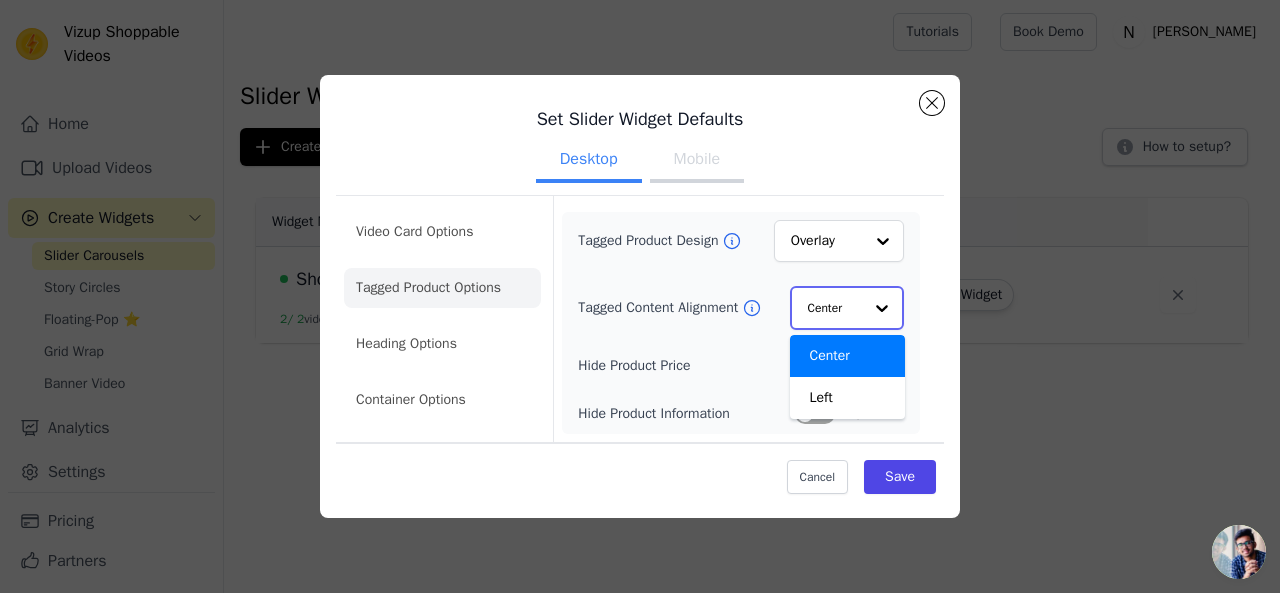 click on "Center   Left       Option Center, selected.   You are currently focused on option Center. There are 2 results available.     Center" at bounding box center [847, 308] 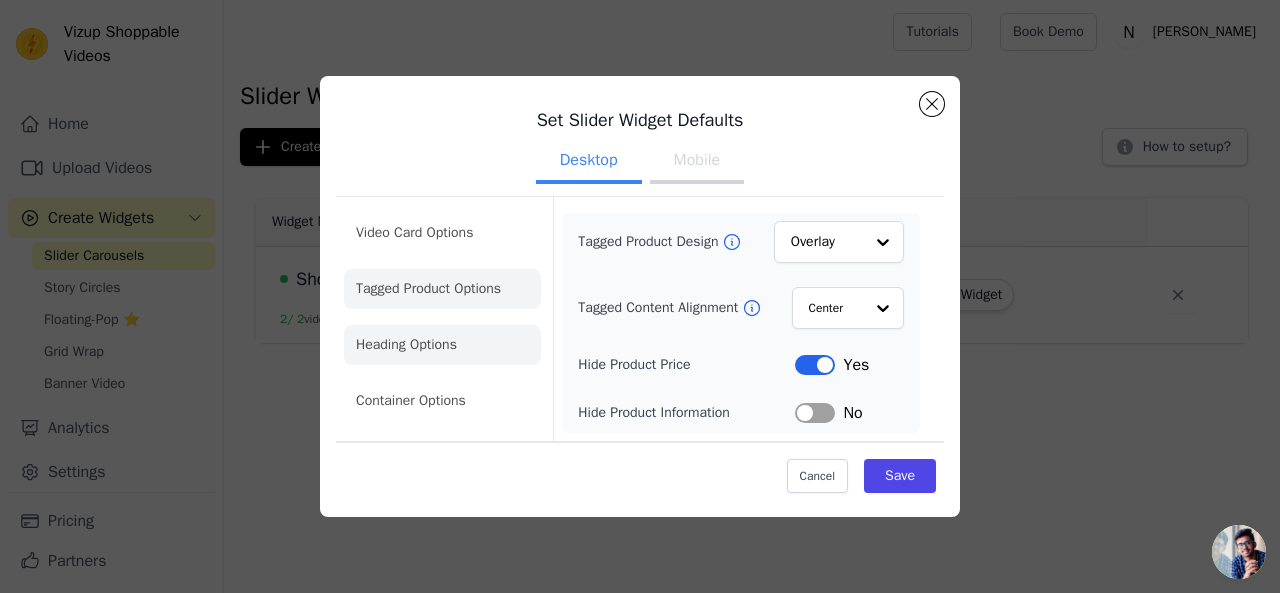 click on "Heading Options" 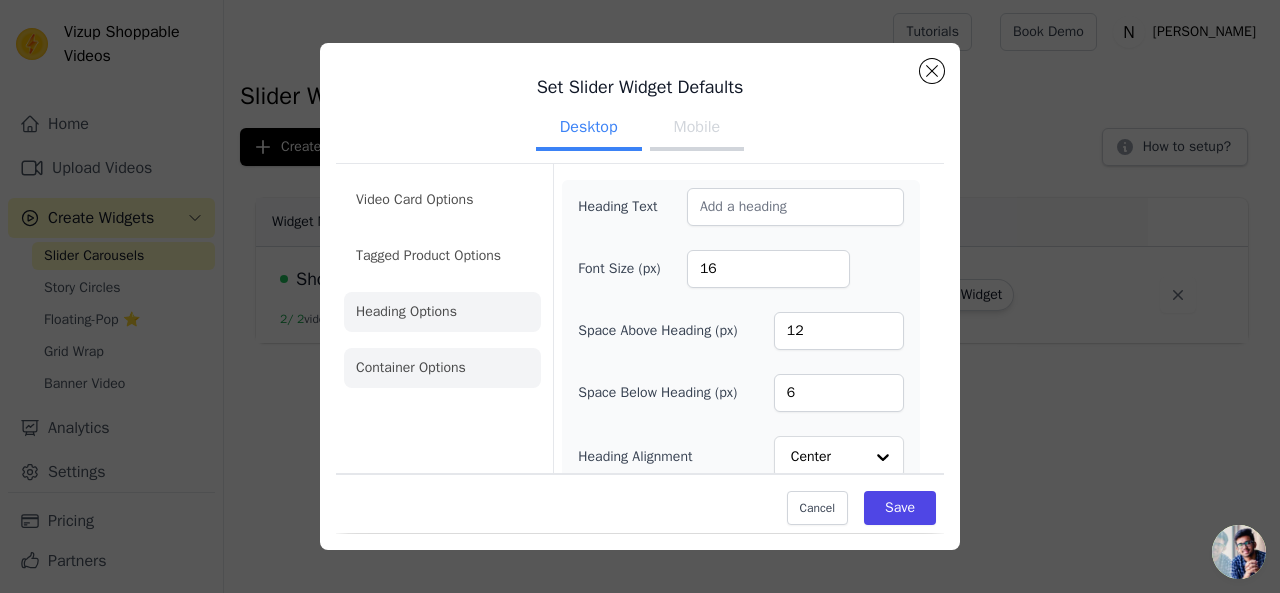 click on "Container Options" 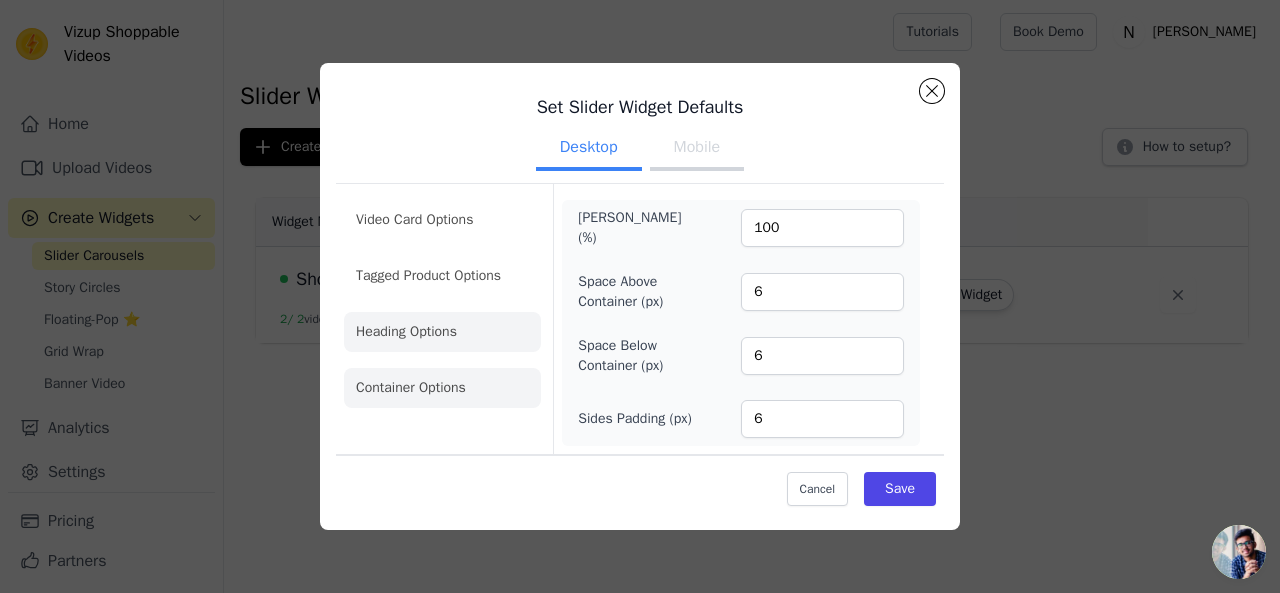 click on "Heading Options" 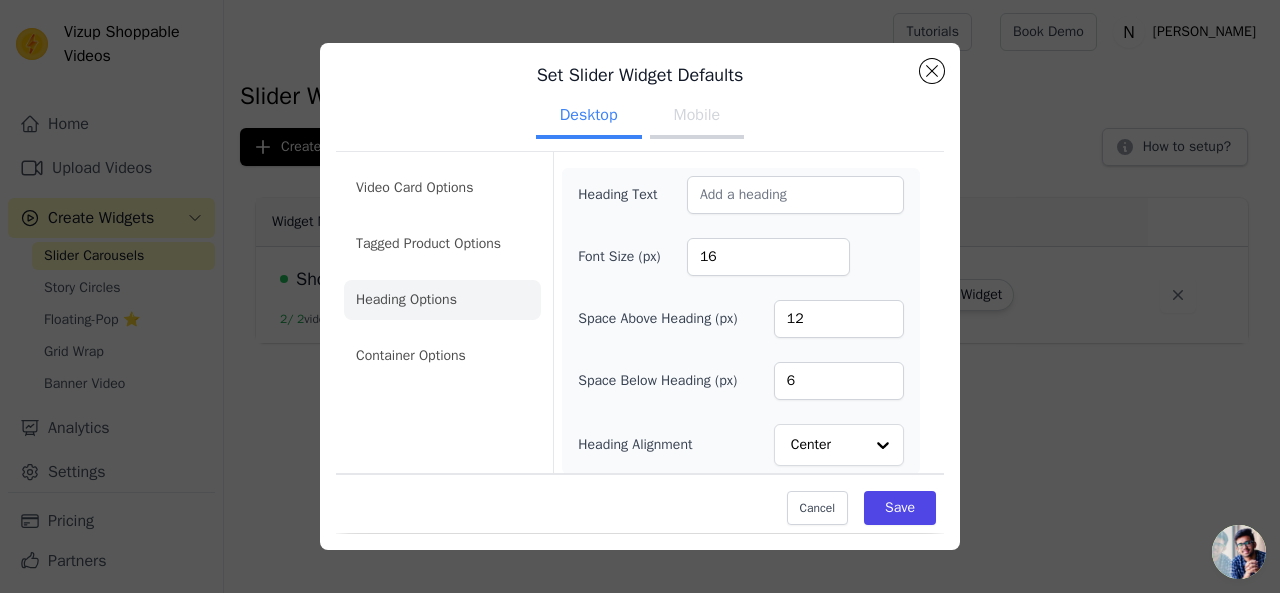 scroll, scrollTop: 16, scrollLeft: 0, axis: vertical 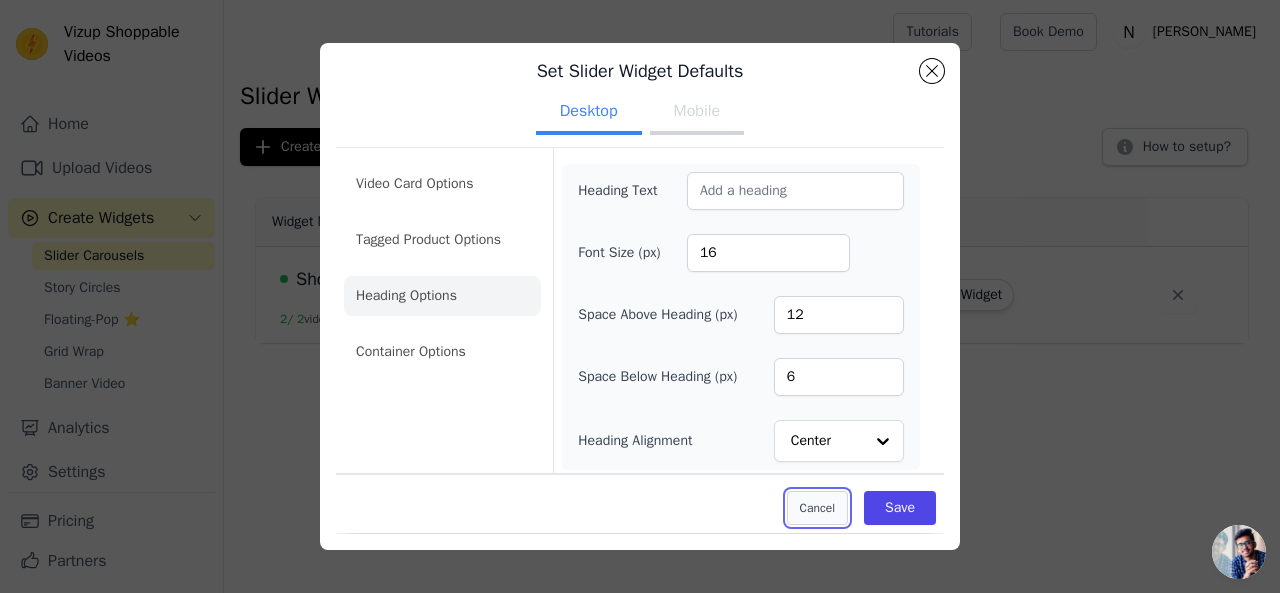 click on "Cancel" at bounding box center [817, 509] 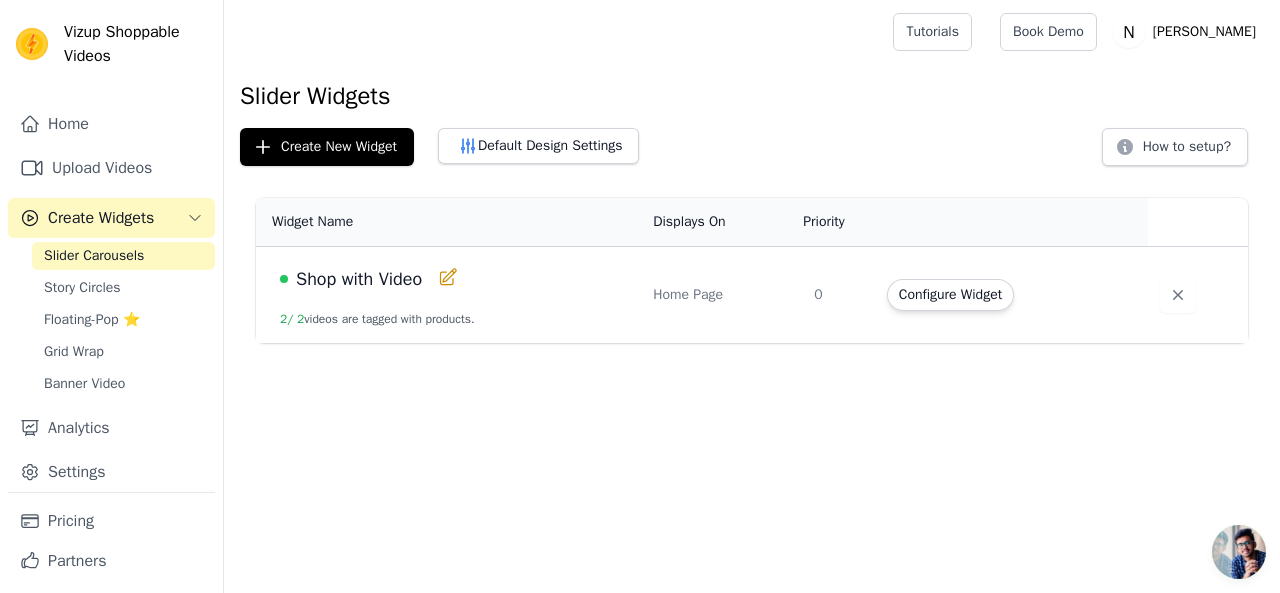 click 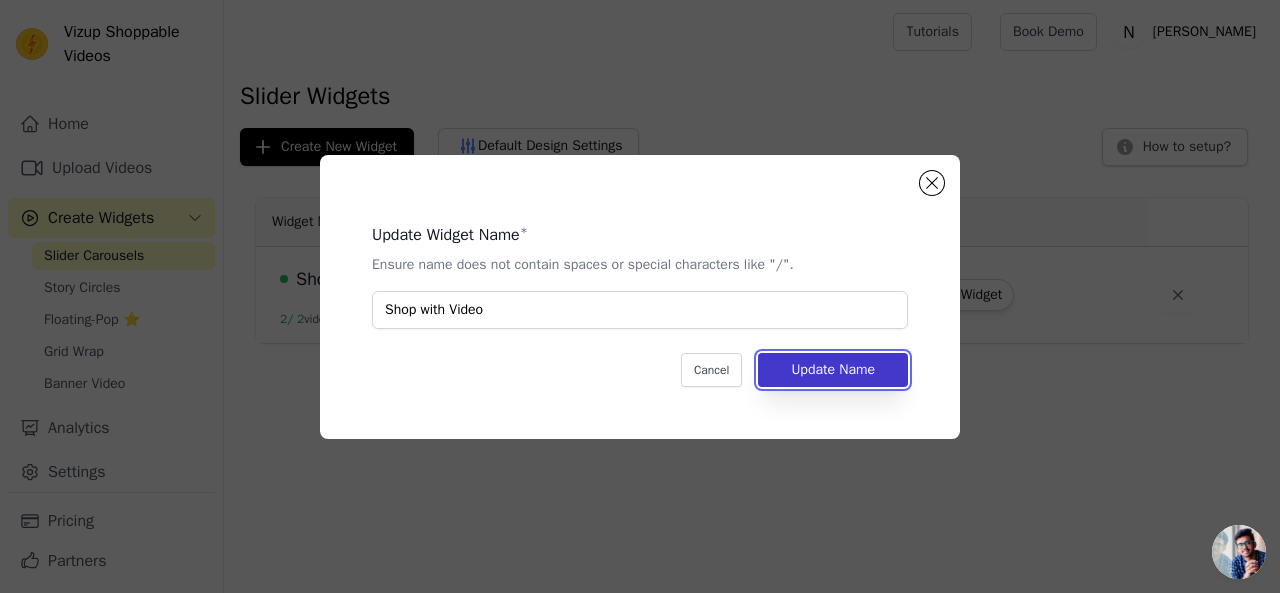 click on "Update Name" at bounding box center (833, 370) 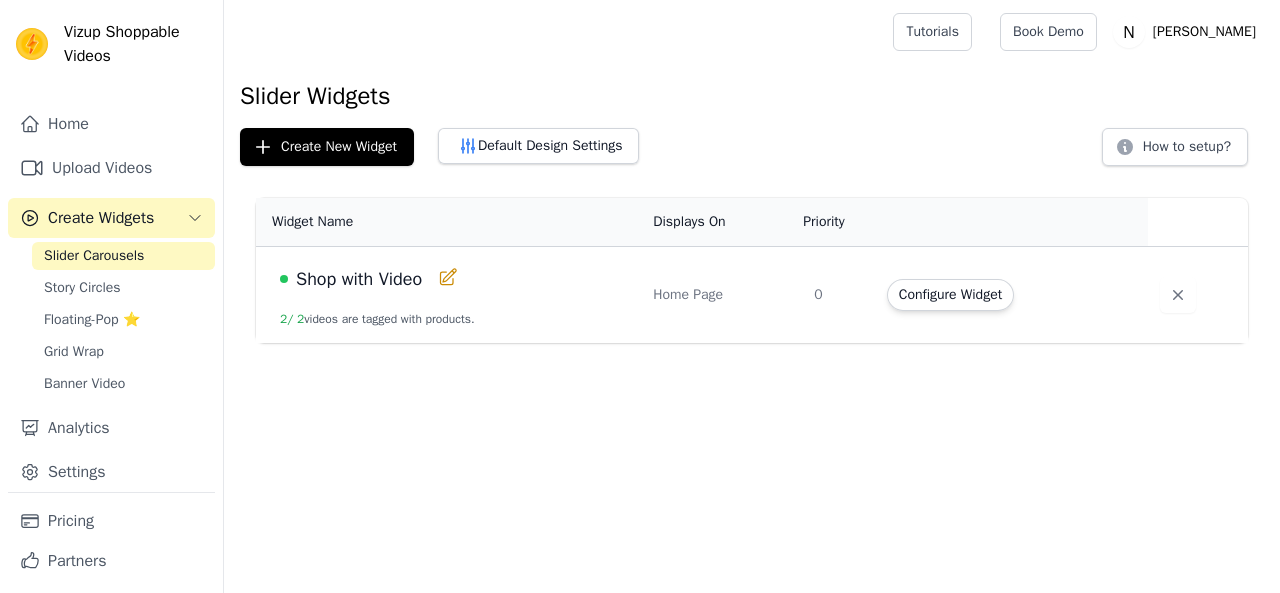 scroll, scrollTop: 0, scrollLeft: 0, axis: both 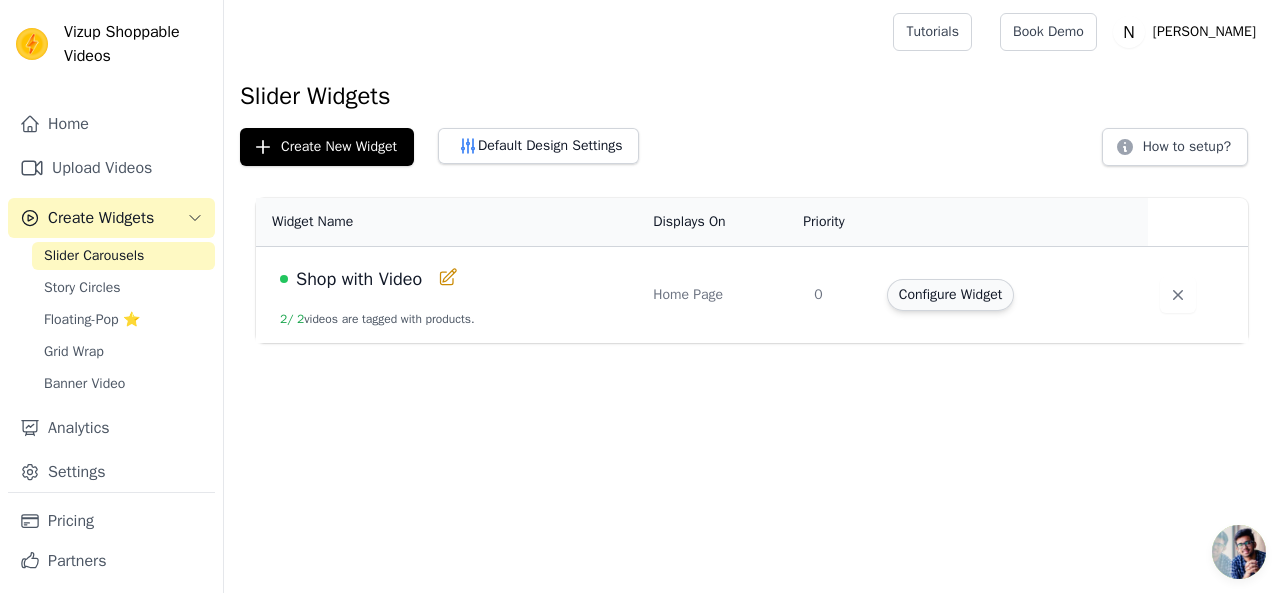 click on "Configure Widget" at bounding box center (950, 295) 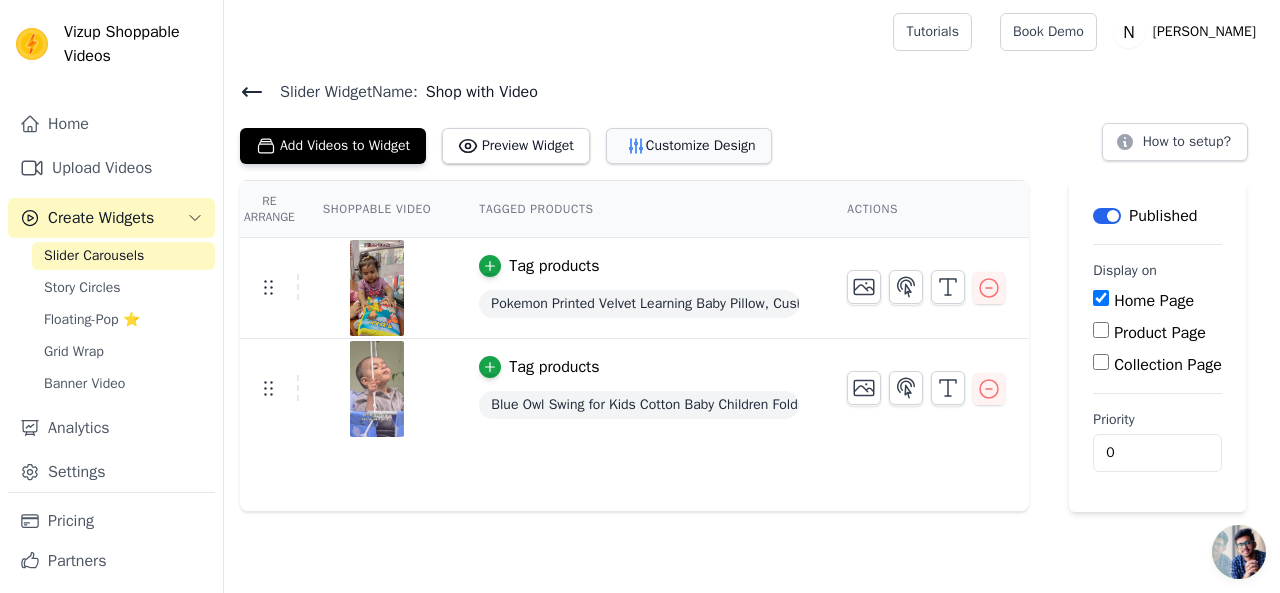click on "Customize Design" at bounding box center [689, 146] 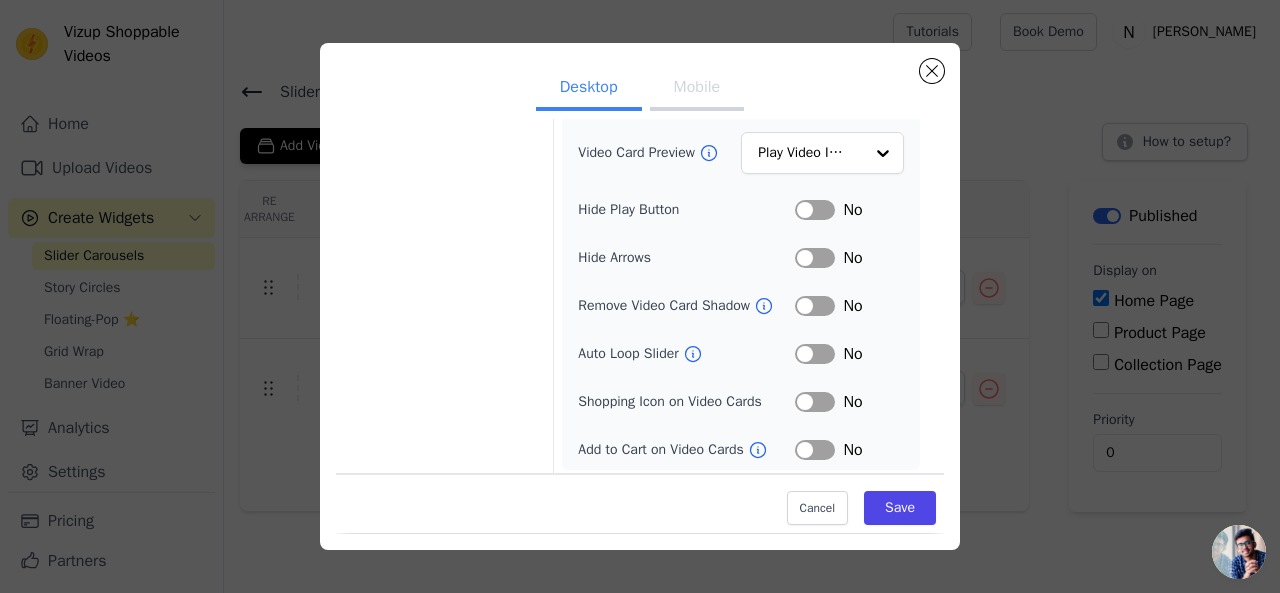 scroll, scrollTop: 0, scrollLeft: 0, axis: both 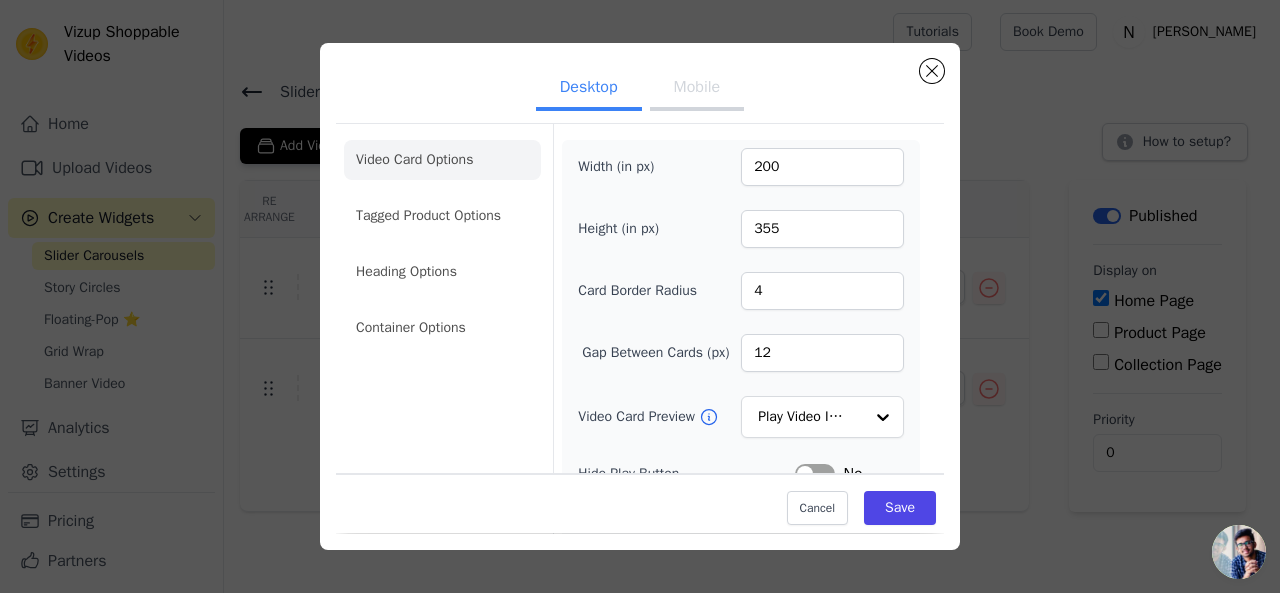 click on "Mobile" at bounding box center (697, 89) 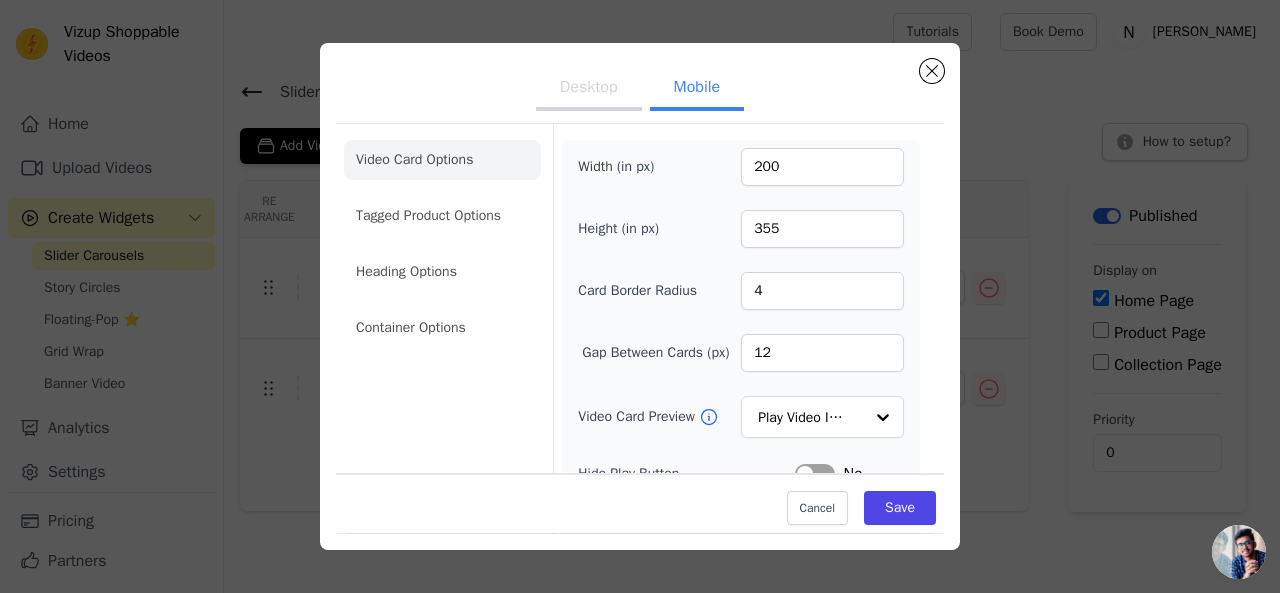 click on "Desktop" at bounding box center [589, 89] 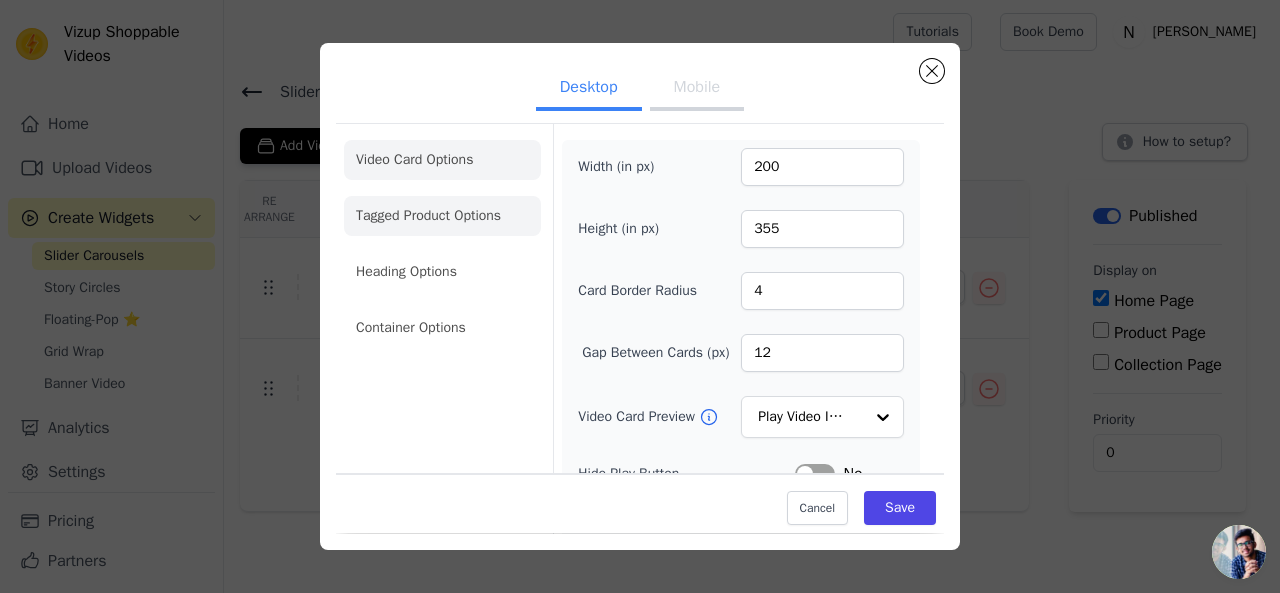 click on "Tagged Product Options" 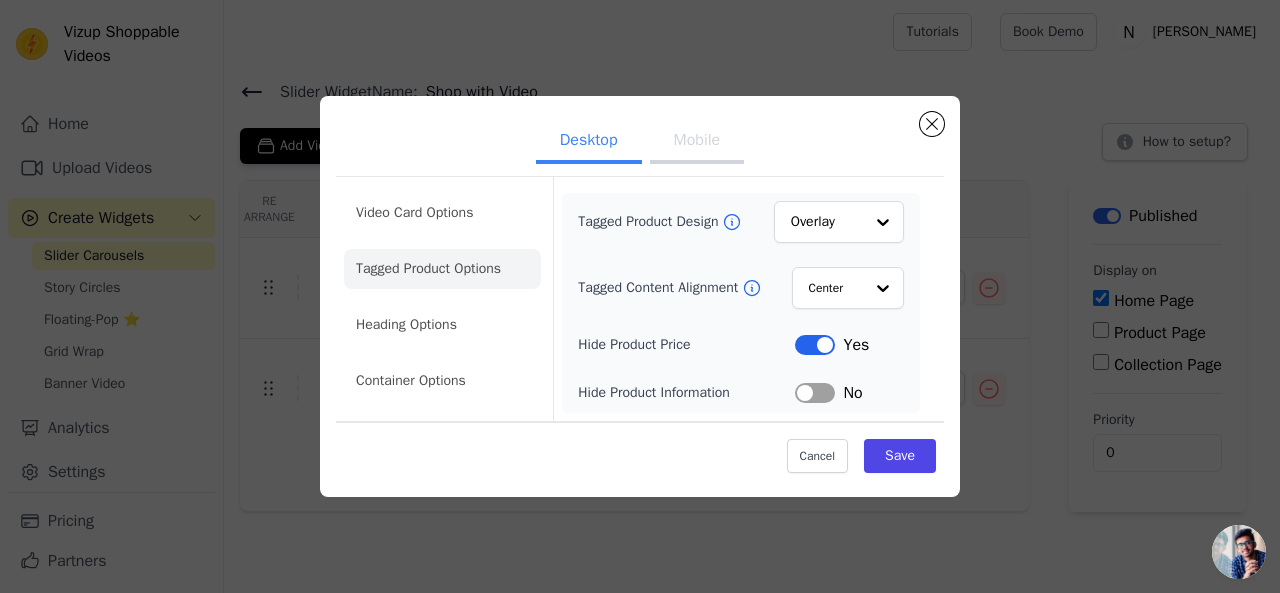 click on "Label" at bounding box center [815, 393] 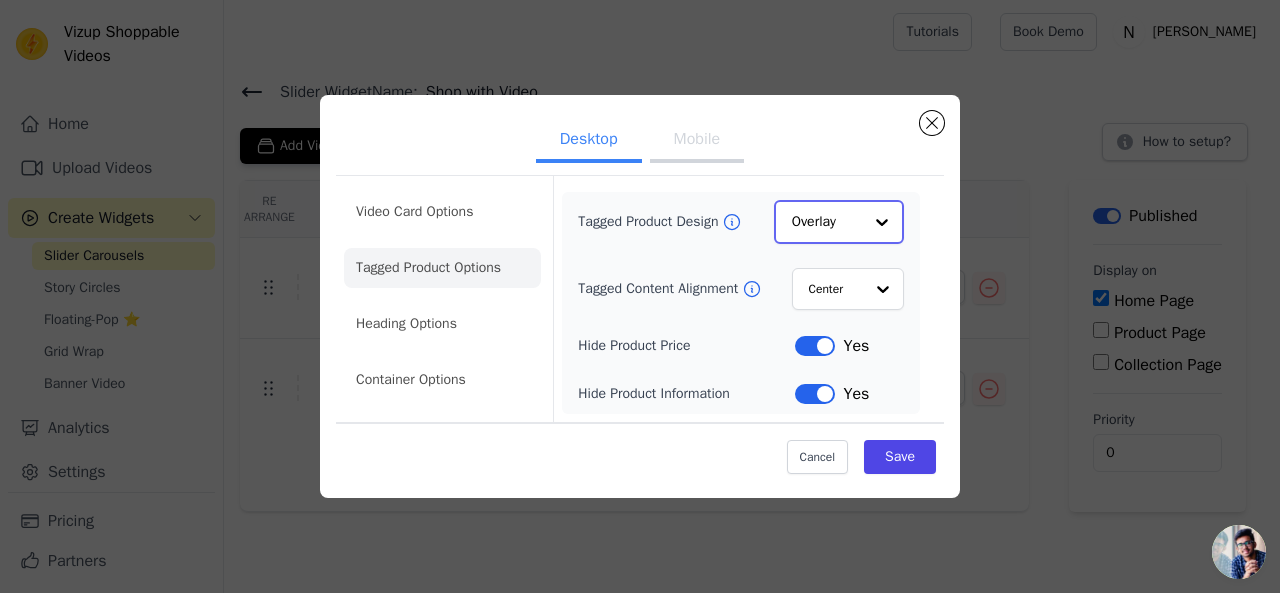 click at bounding box center (882, 222) 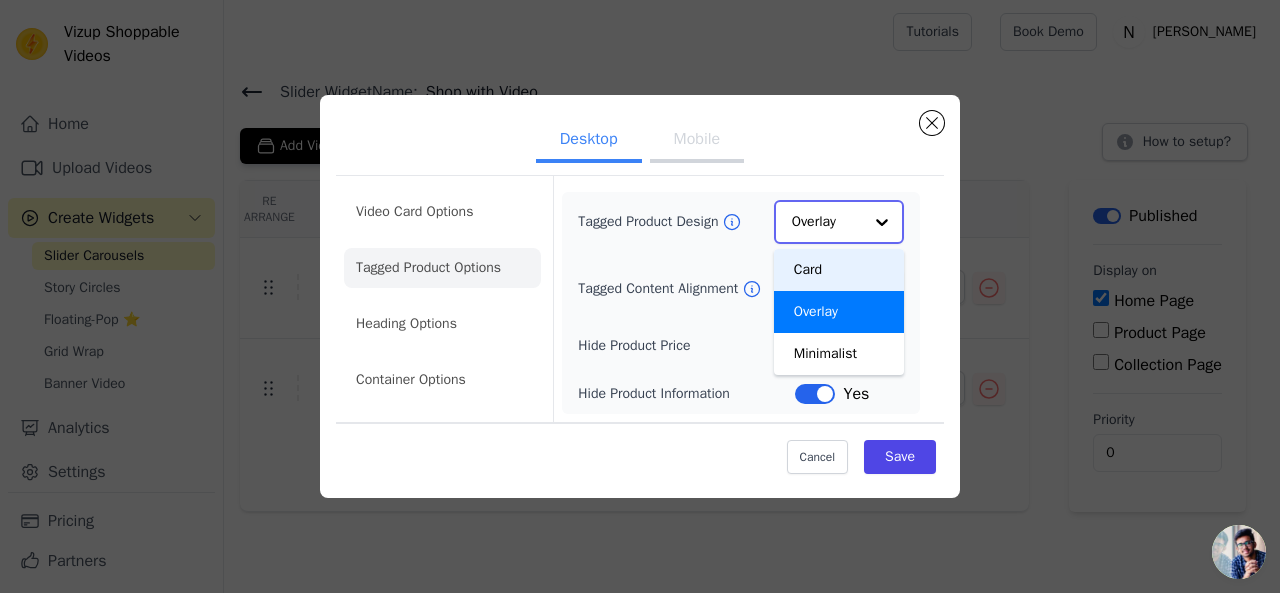 click on "Card" at bounding box center (839, 270) 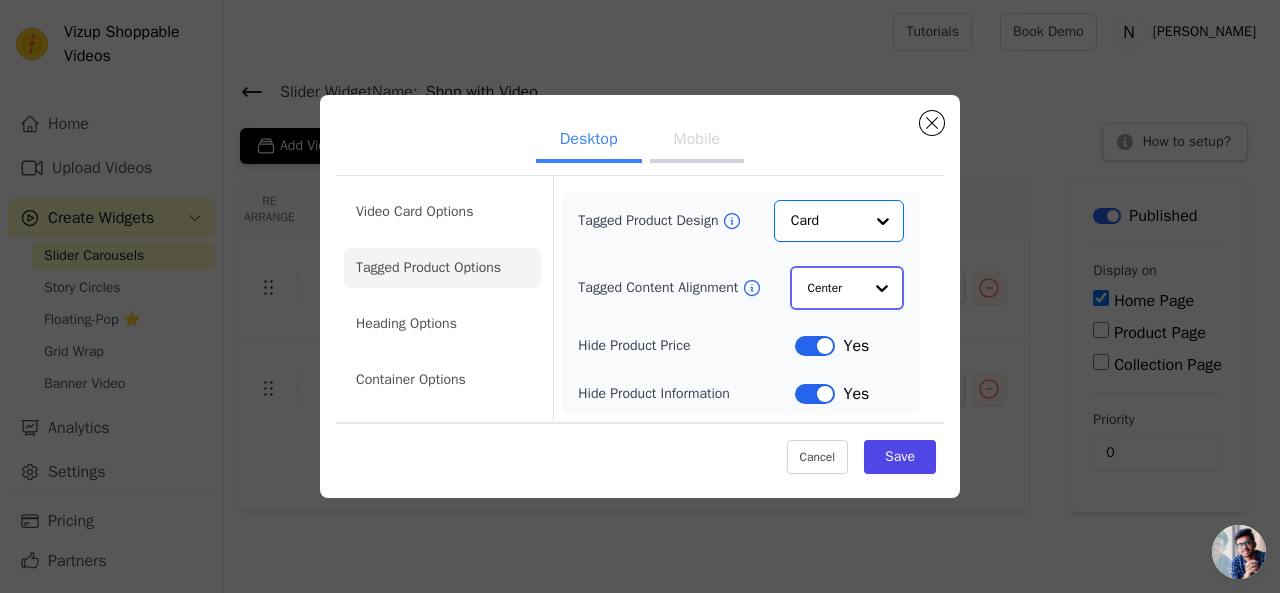 click on "Tagged Content Alignment" 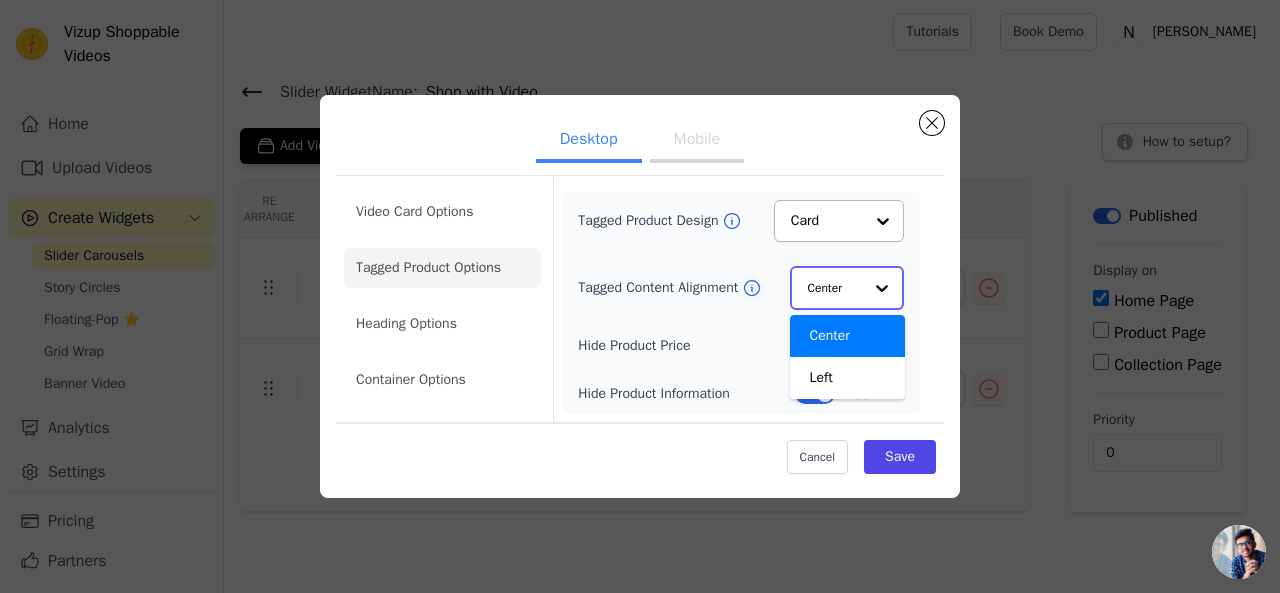 click on "Tagged Content Alignment" 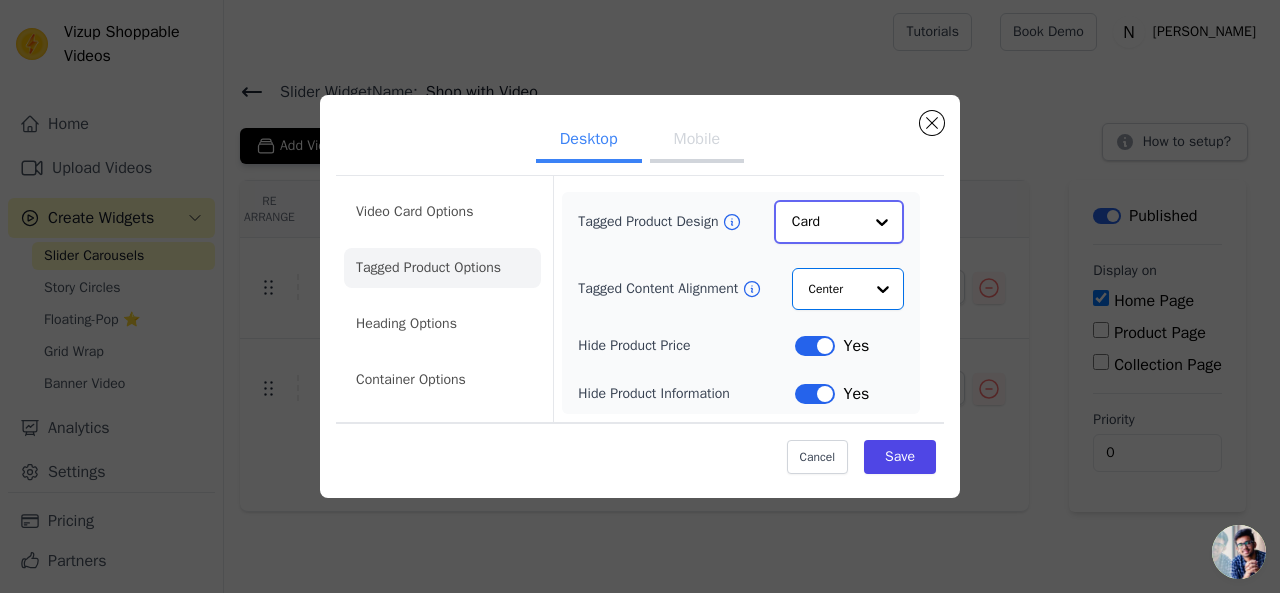 click on "Tagged Product Design" 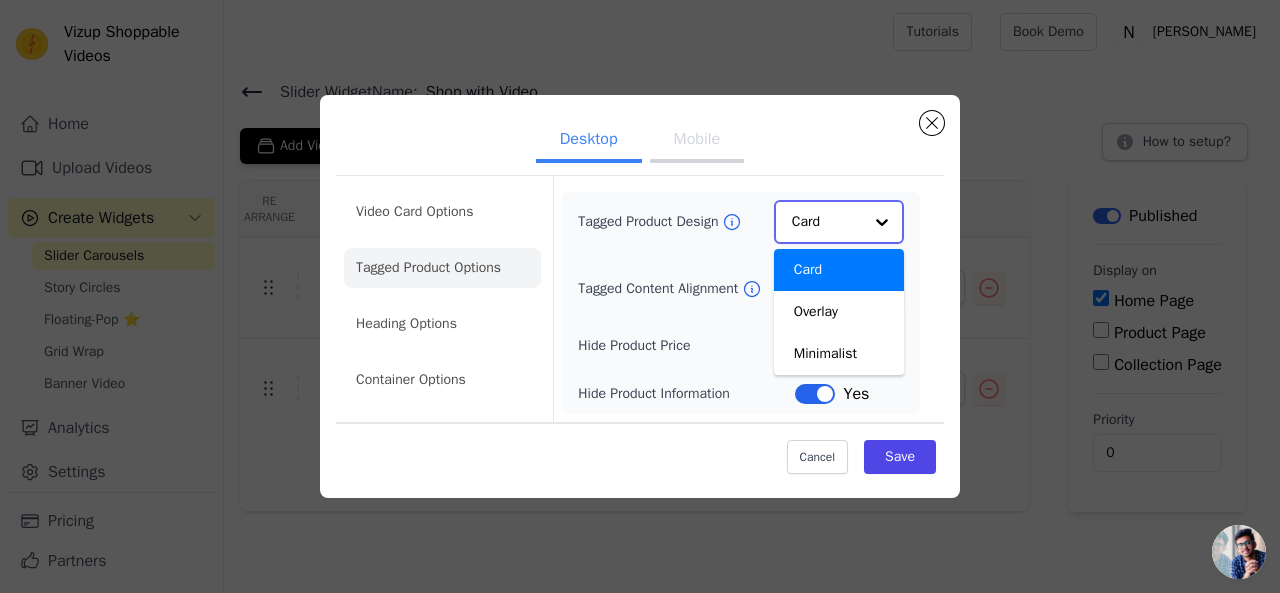 click on "Tagged Product Design" 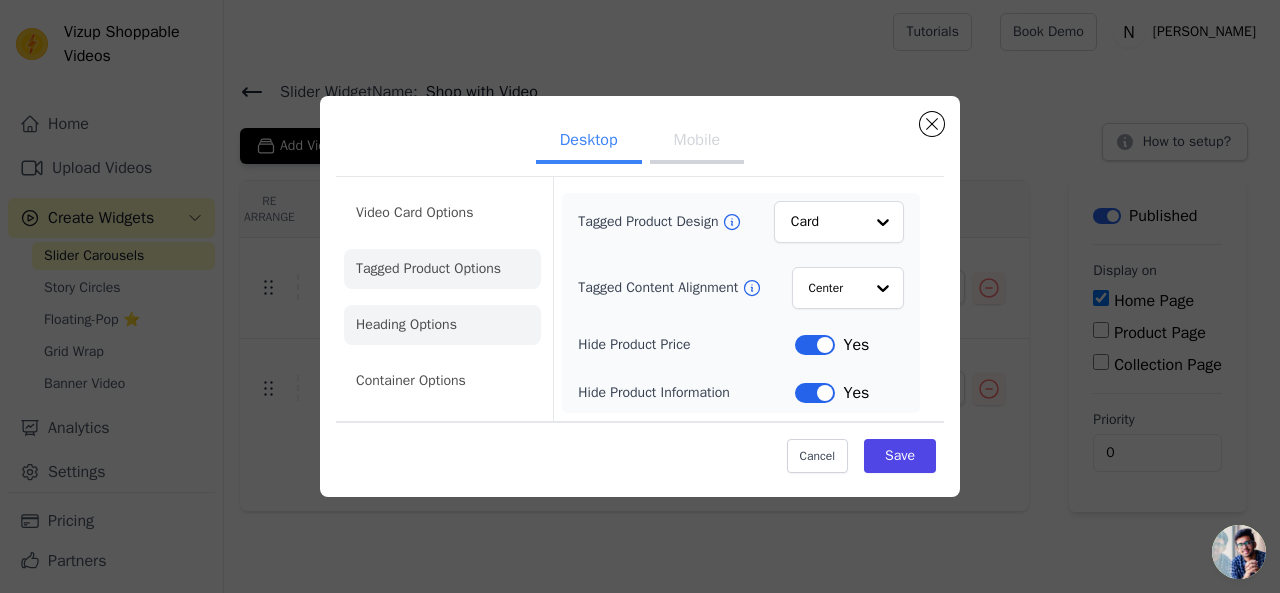 click on "Heading Options" 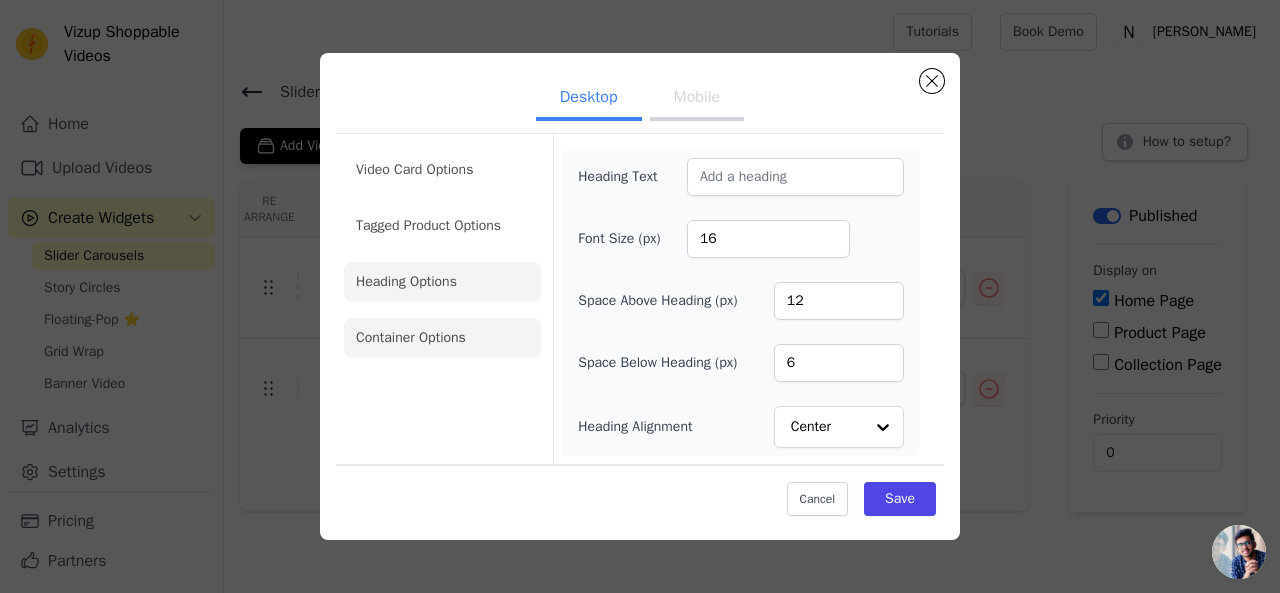 click on "Container Options" 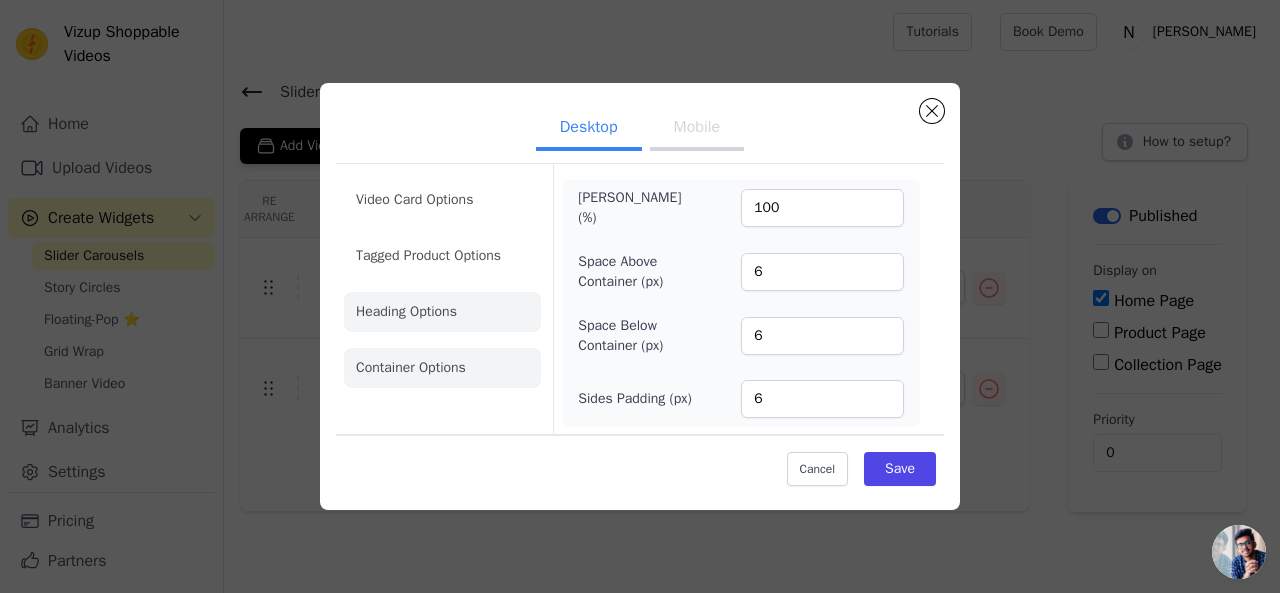 click on "Heading Options" 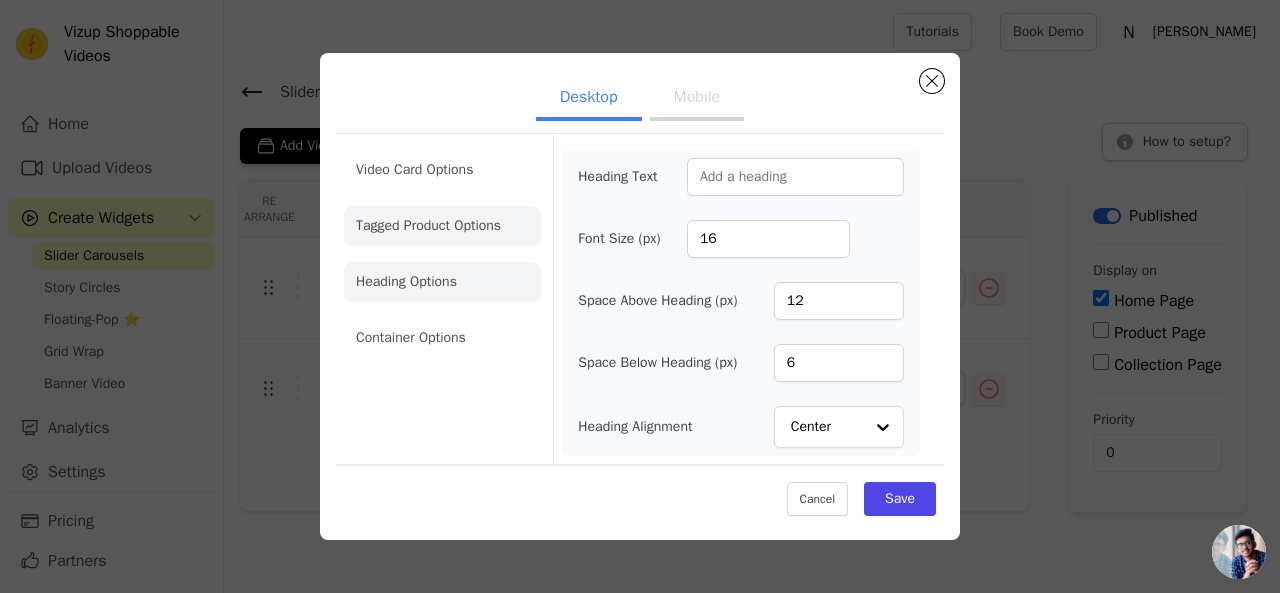 click on "Tagged Product Options" 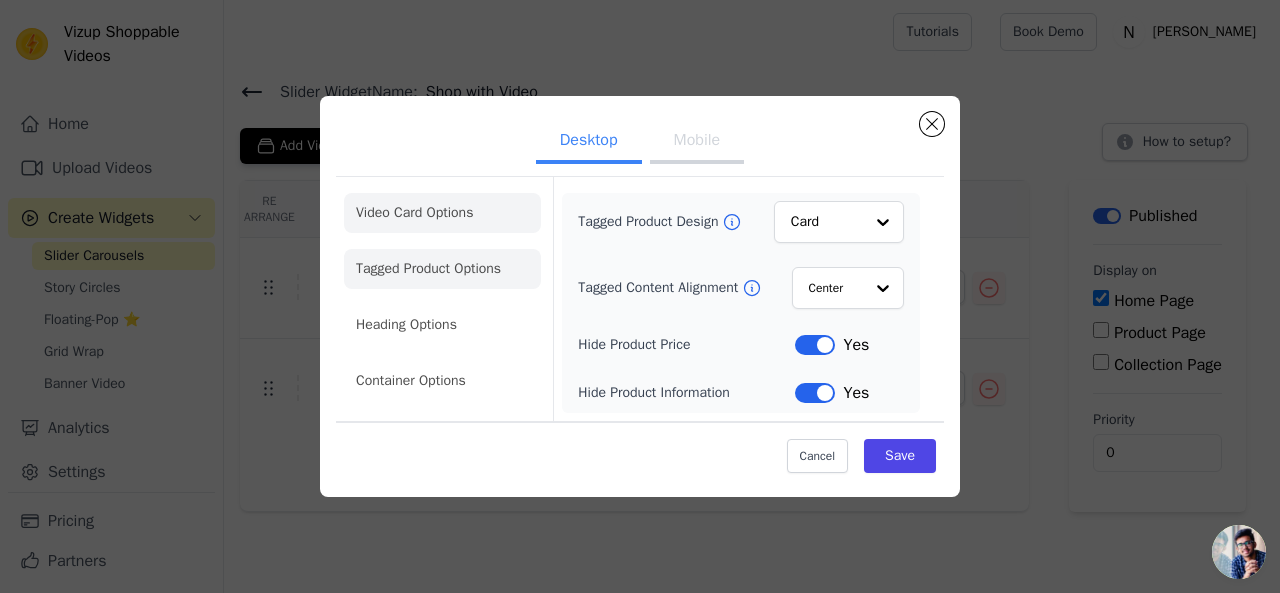 click on "Video Card Options" 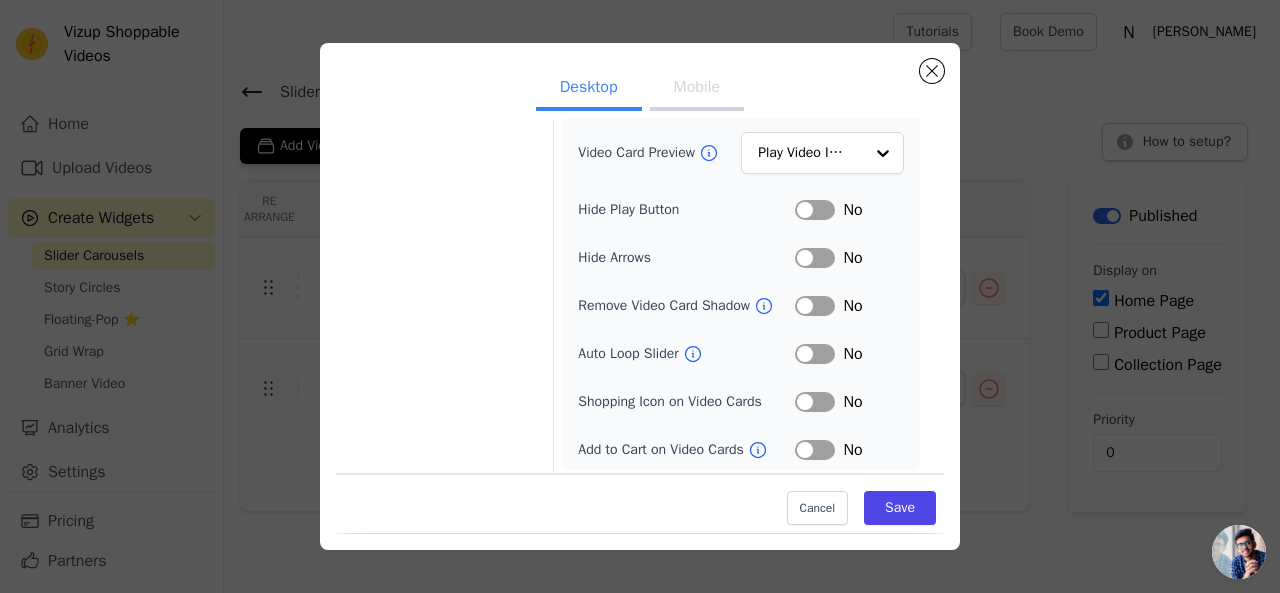 scroll, scrollTop: 264, scrollLeft: 0, axis: vertical 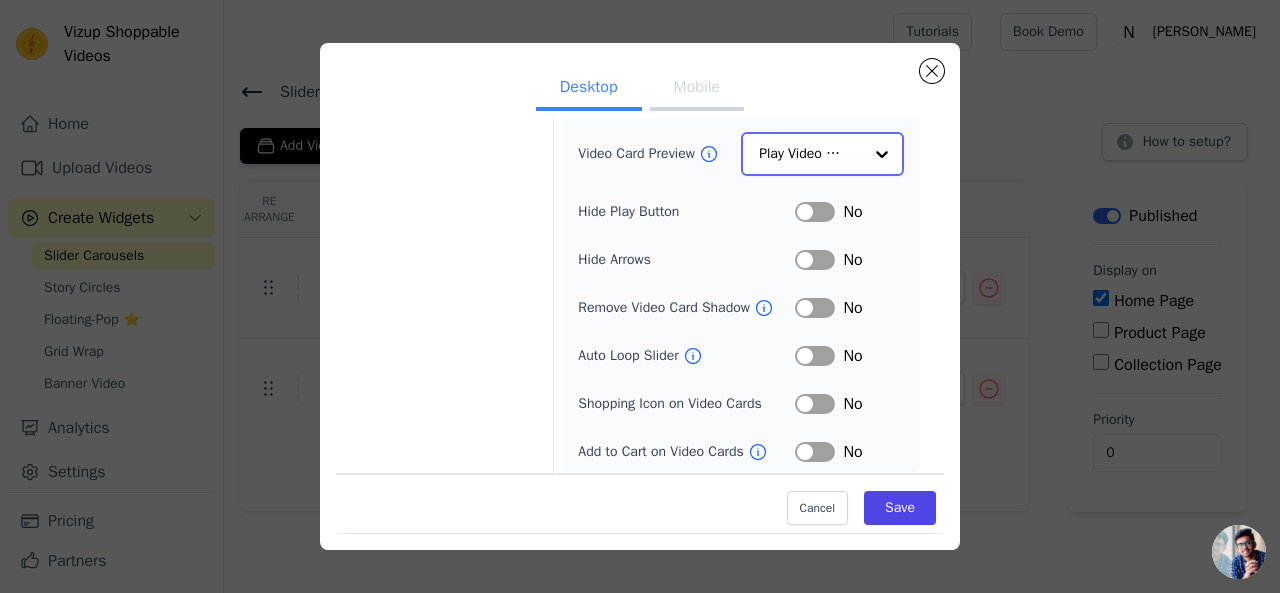 click on "Video Card Preview" 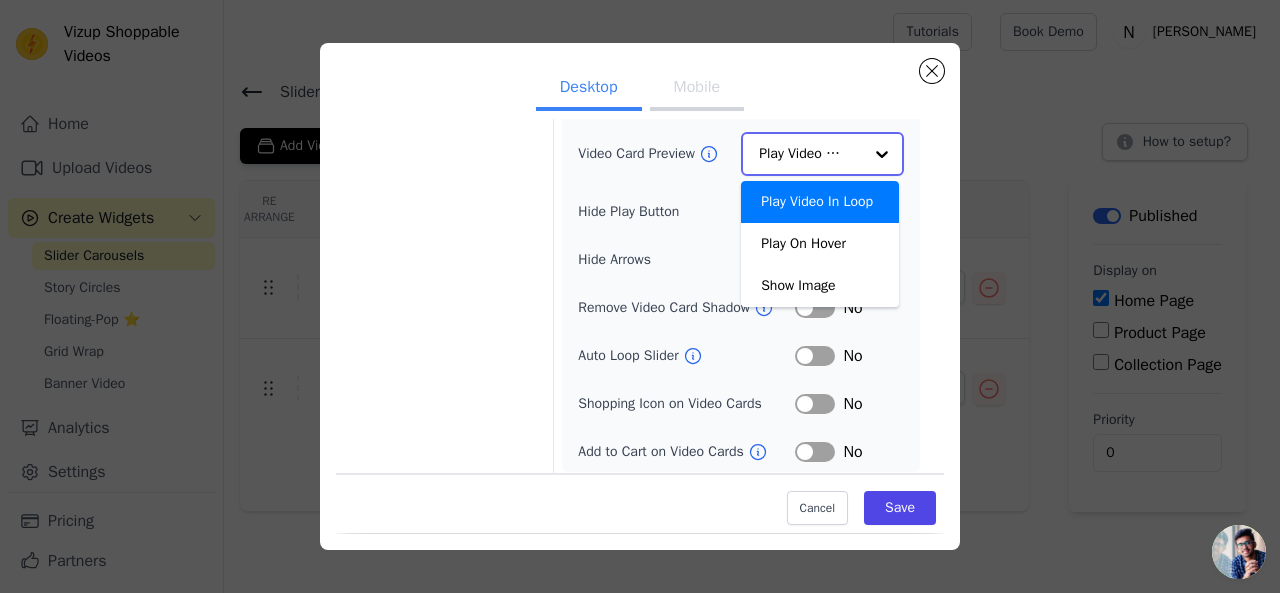 click on "Video Card Preview" 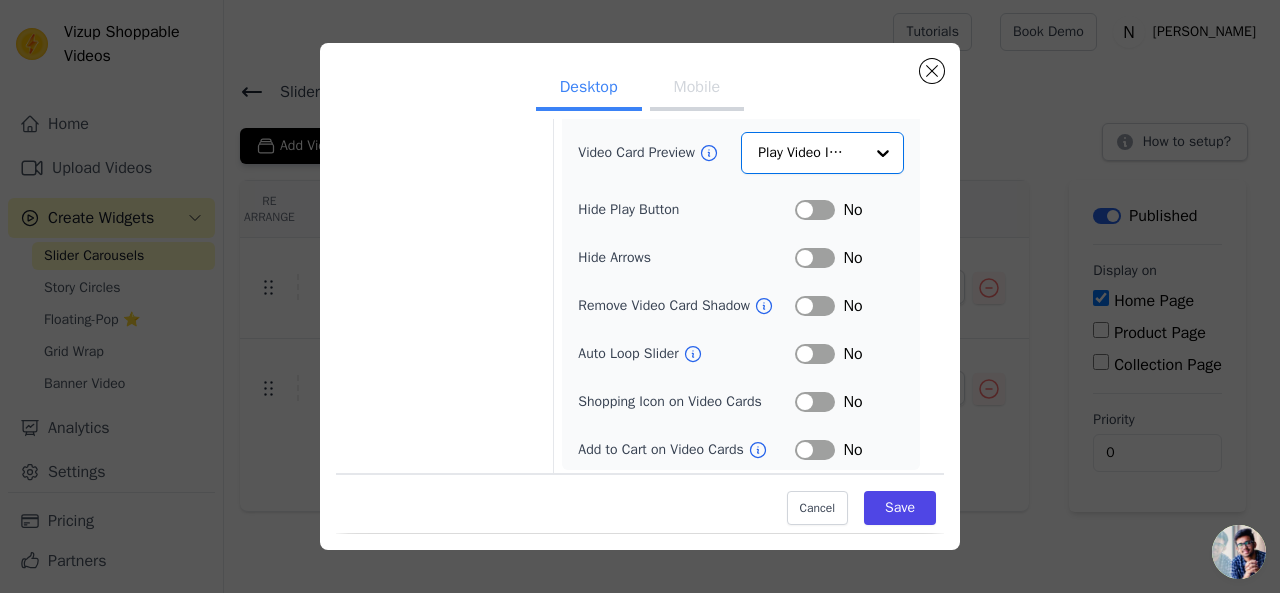 click on "Label" at bounding box center [815, 450] 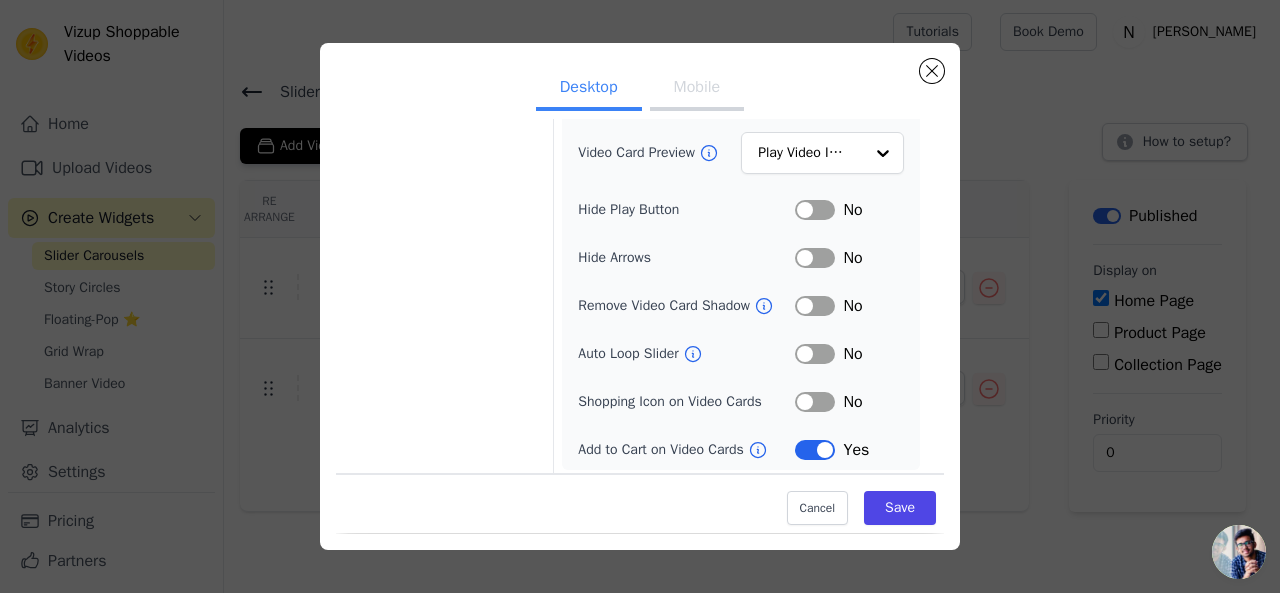 click on "Label" at bounding box center (815, 402) 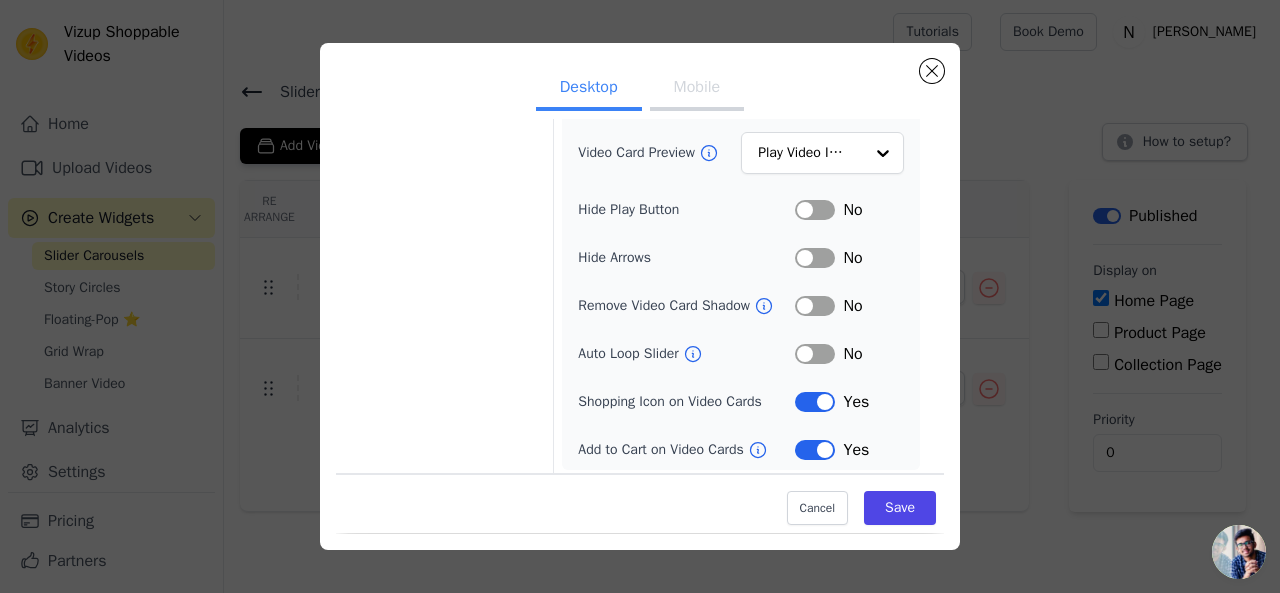 click on "Label" at bounding box center [815, 354] 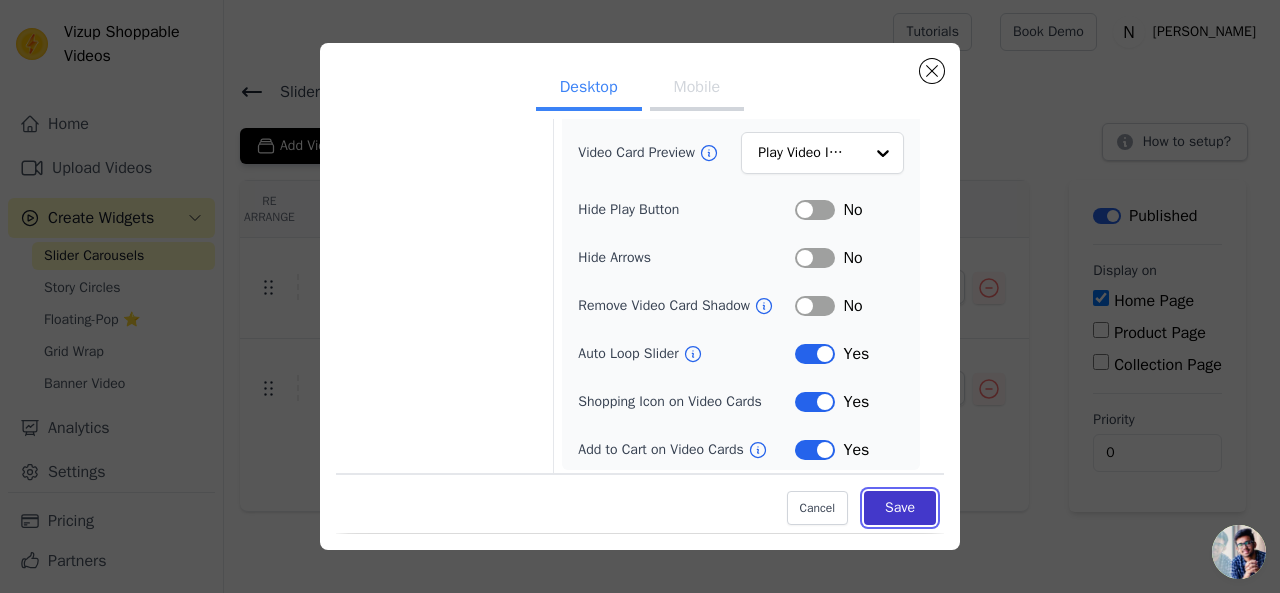 click on "Save" at bounding box center (900, 509) 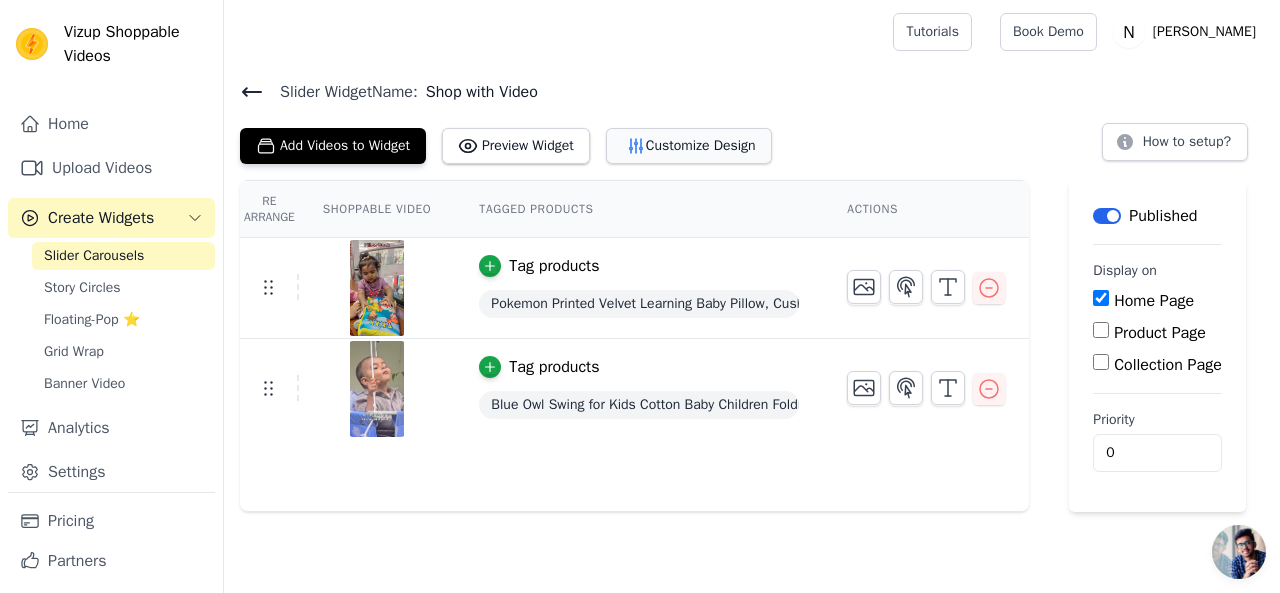 click 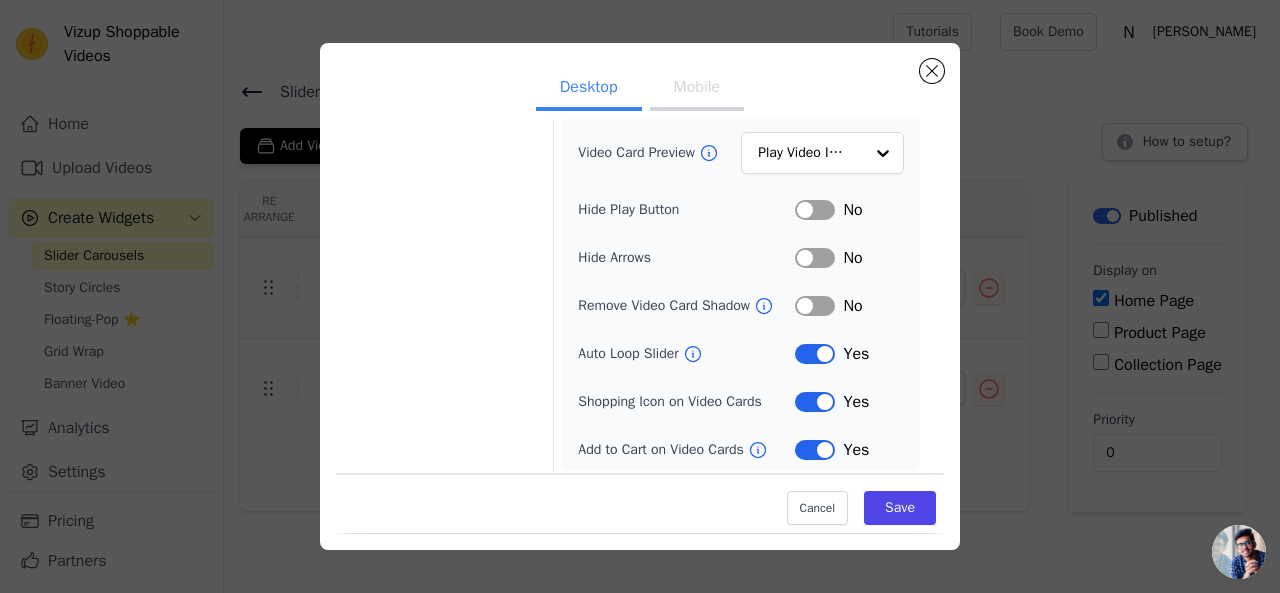 scroll, scrollTop: 264, scrollLeft: 0, axis: vertical 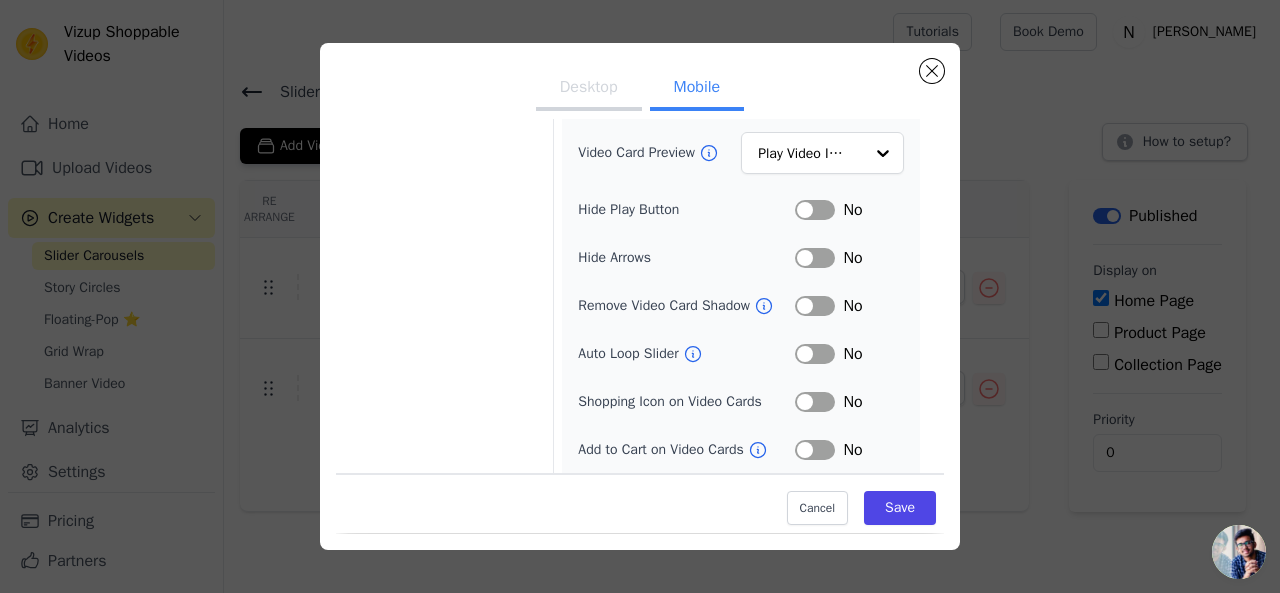 click on "Label" at bounding box center (815, 402) 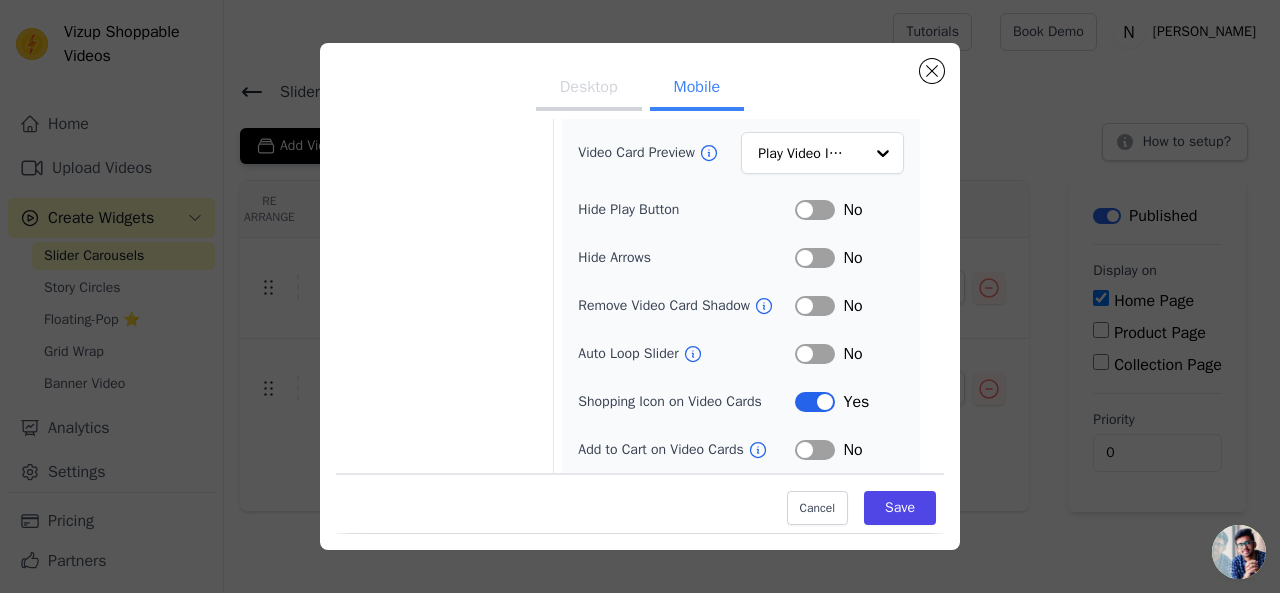 click on "Label" at bounding box center (815, 450) 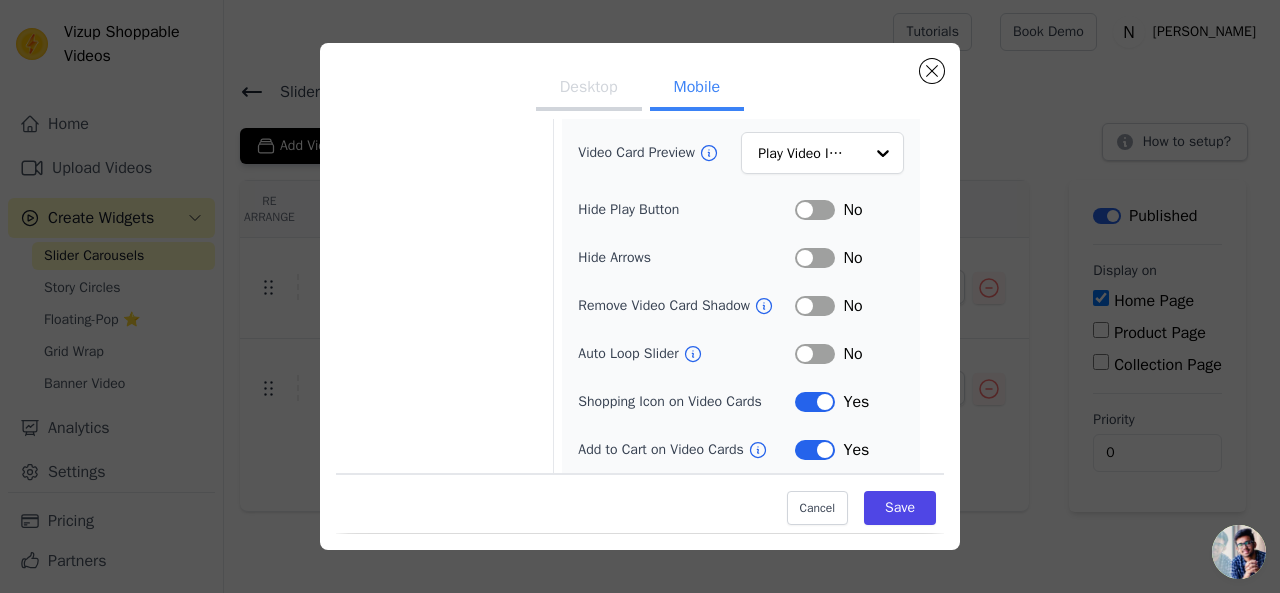 click on "Label" at bounding box center (815, 354) 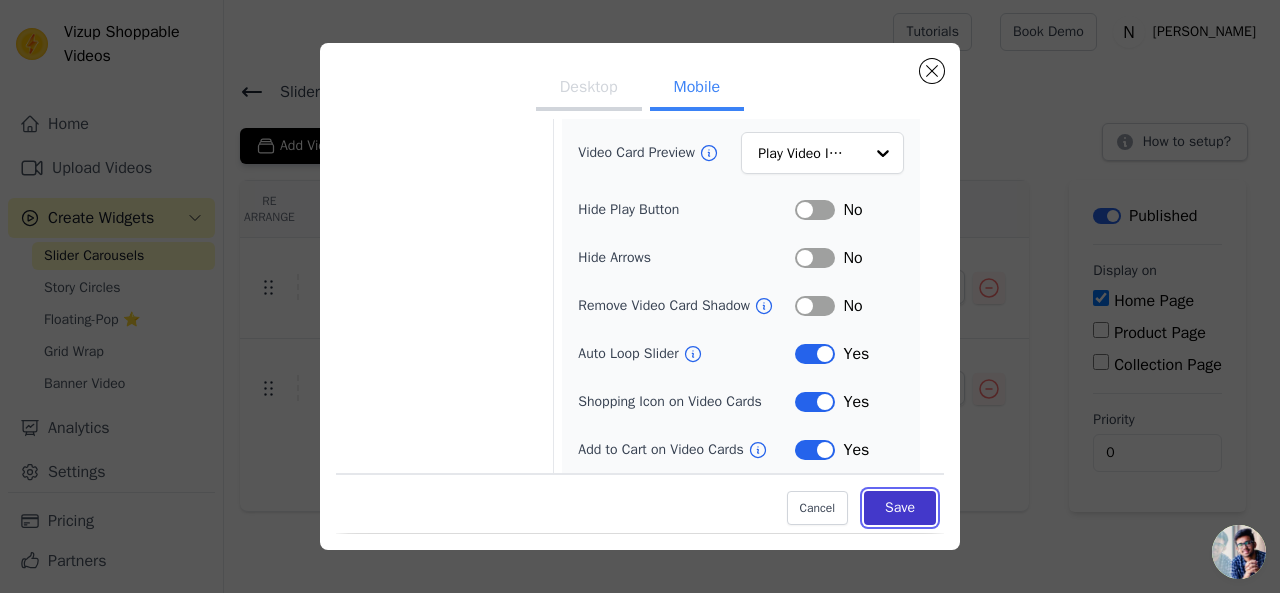 click on "Save" at bounding box center (900, 509) 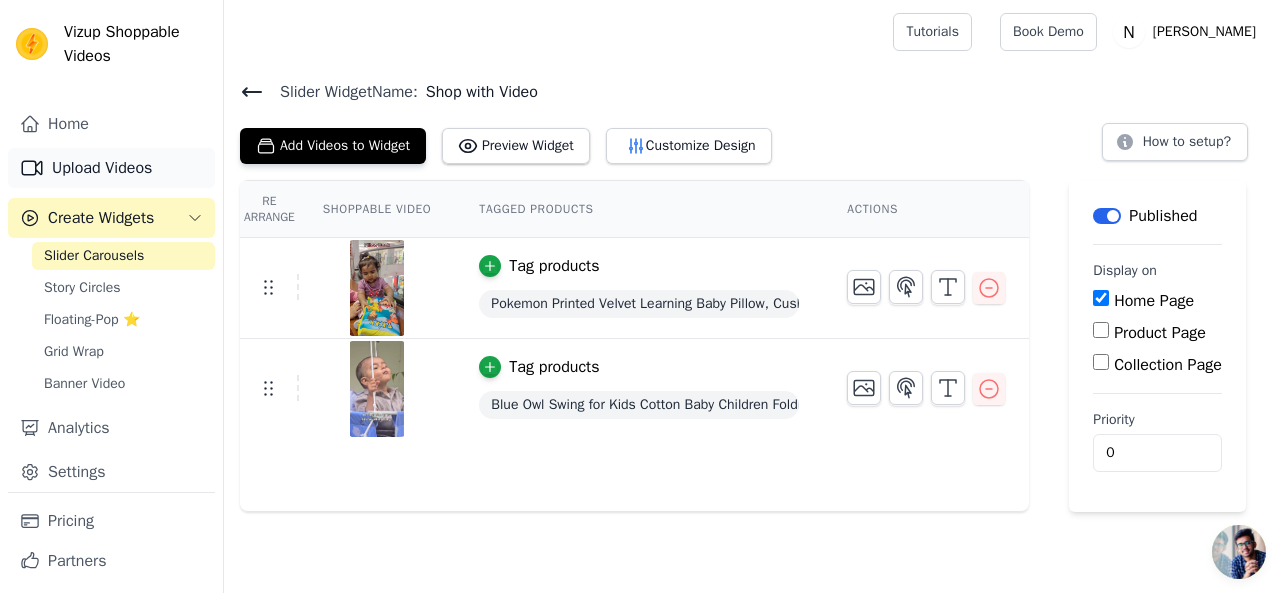 click on "Upload Videos" at bounding box center [111, 168] 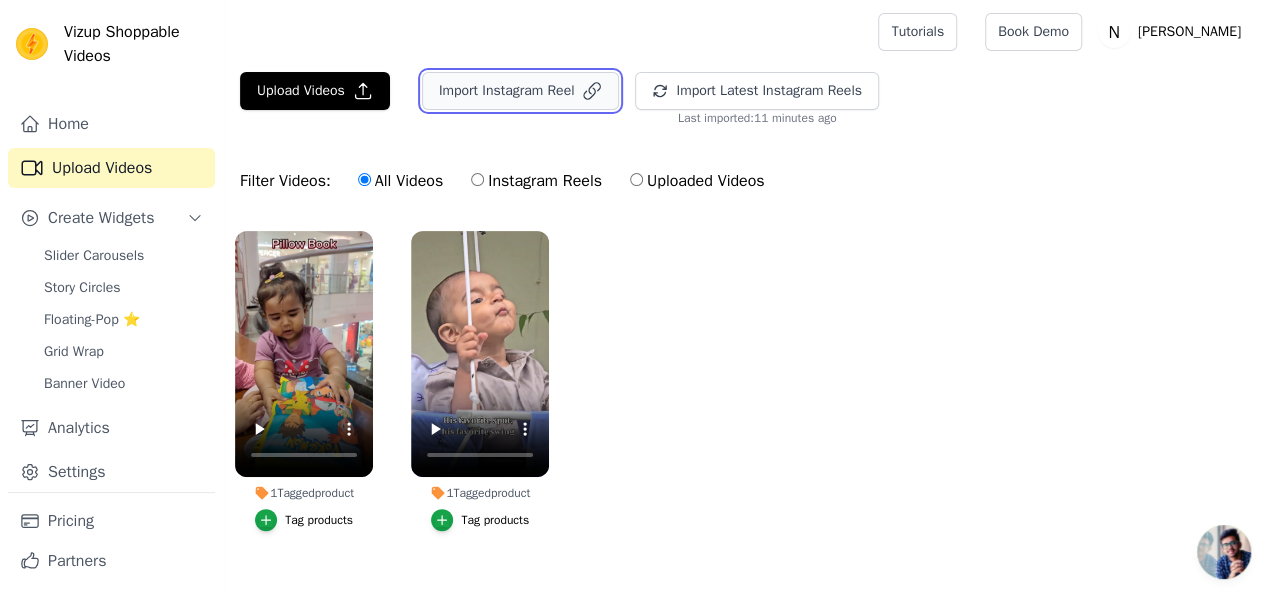 click on "Import Instagram Reel" at bounding box center [521, 91] 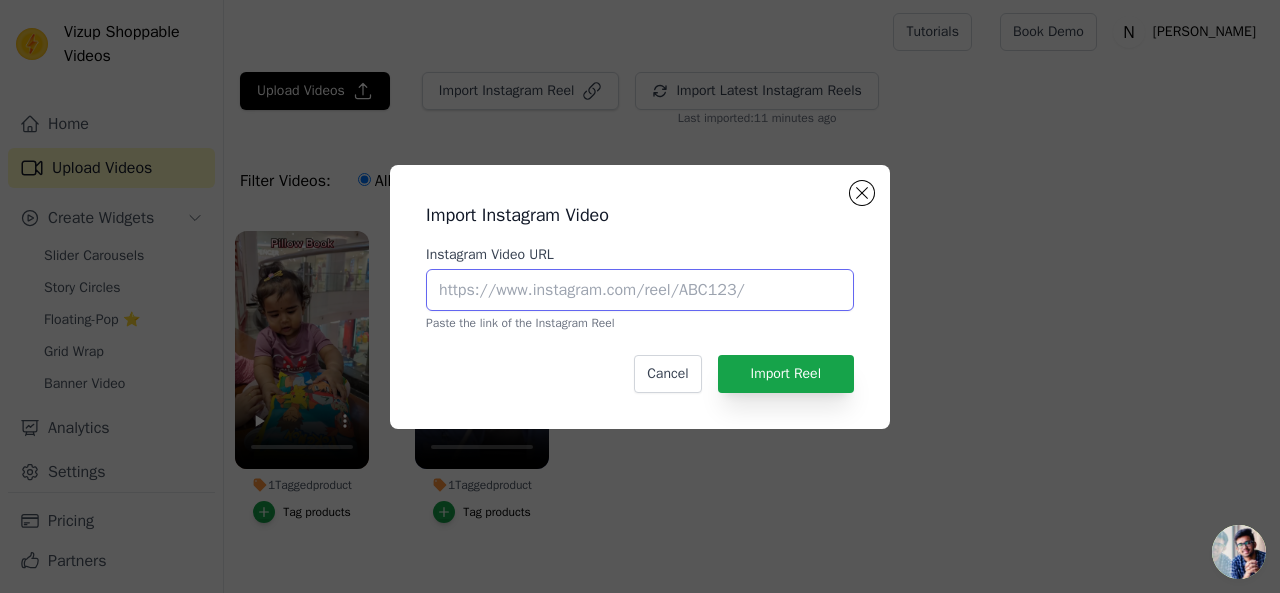 click on "Instagram Video URL" at bounding box center [640, 290] 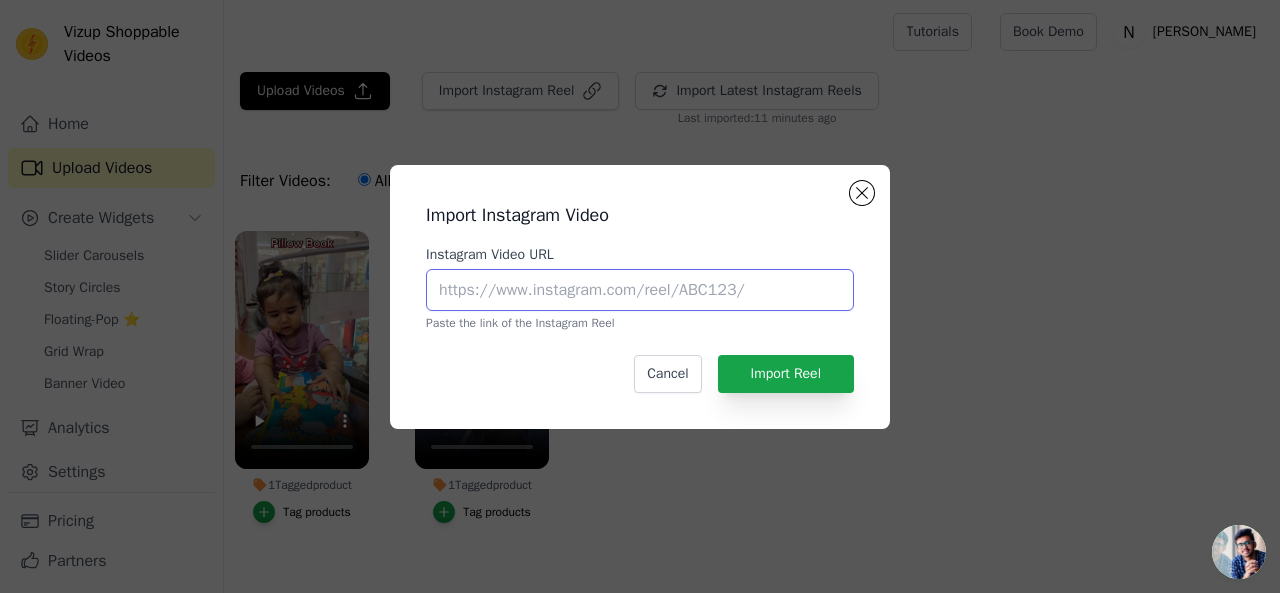 paste on "[URL][DOMAIN_NAME]" 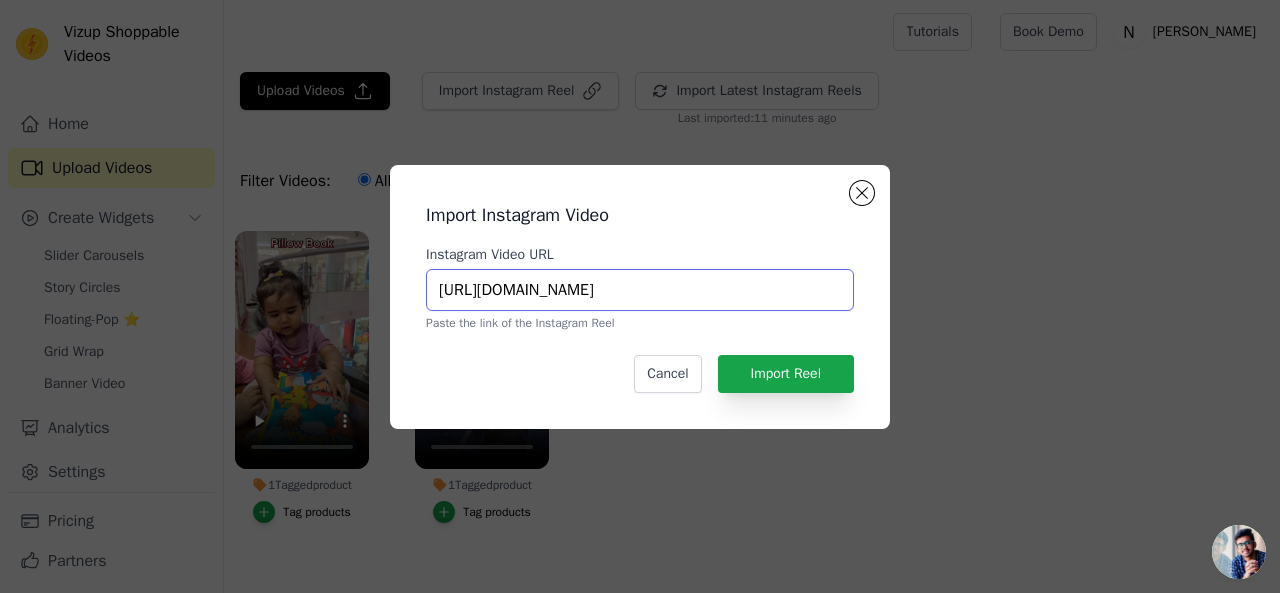 scroll, scrollTop: 0, scrollLeft: 361, axis: horizontal 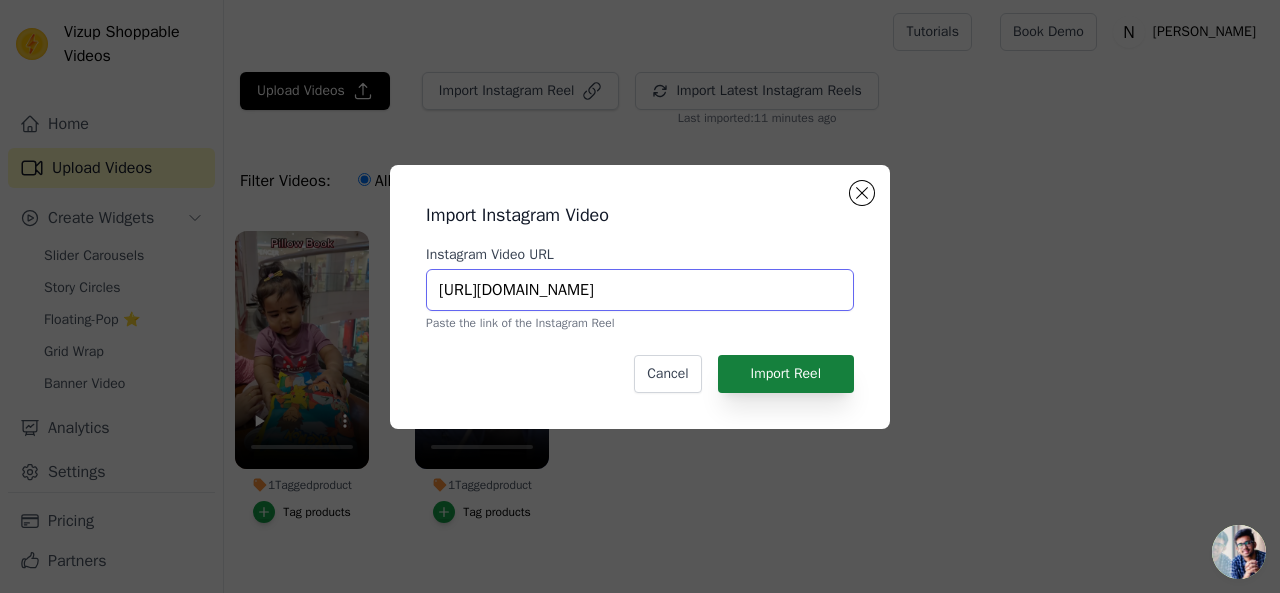 type on "[URL][DOMAIN_NAME]" 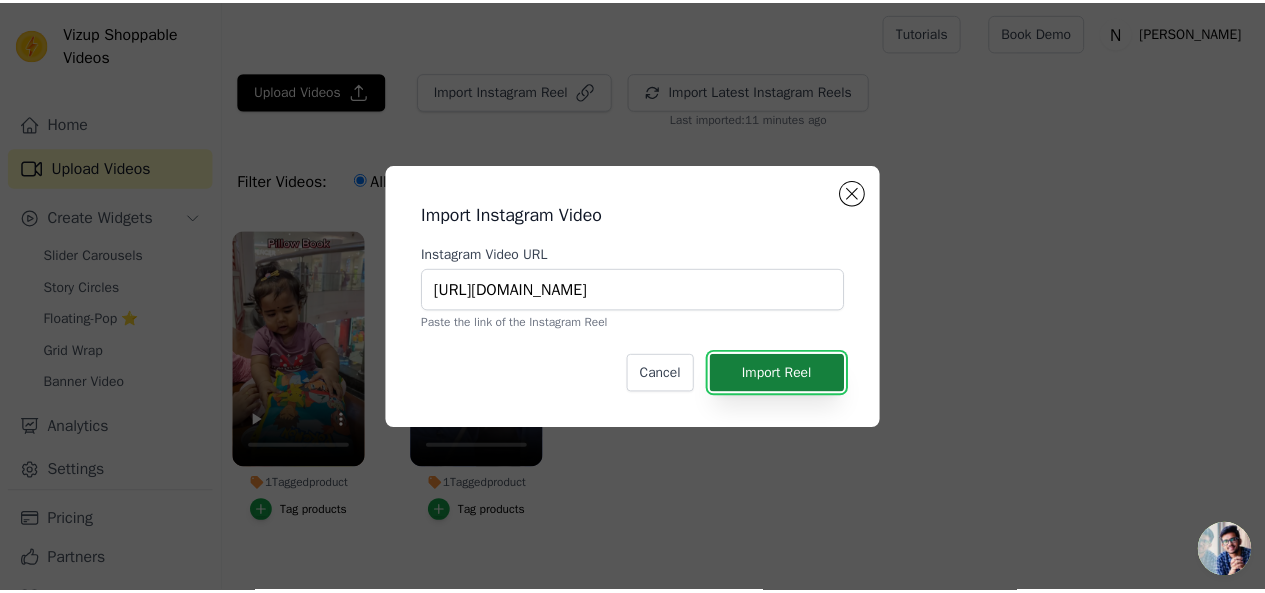 scroll, scrollTop: 0, scrollLeft: 0, axis: both 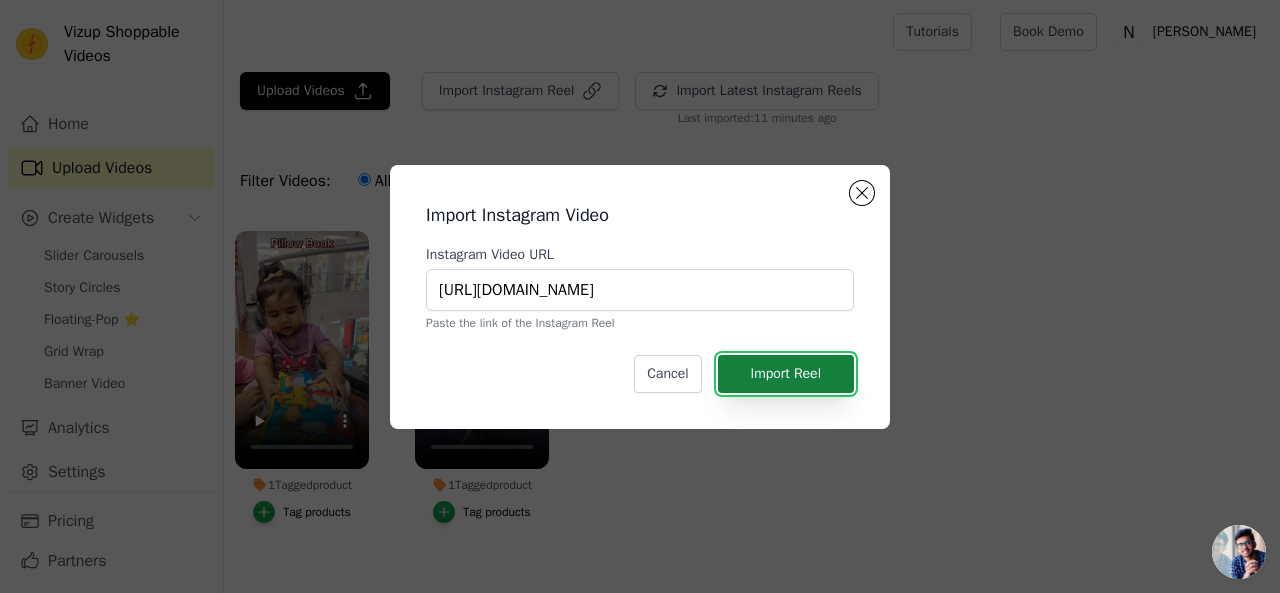 click on "Import Reel" at bounding box center [786, 374] 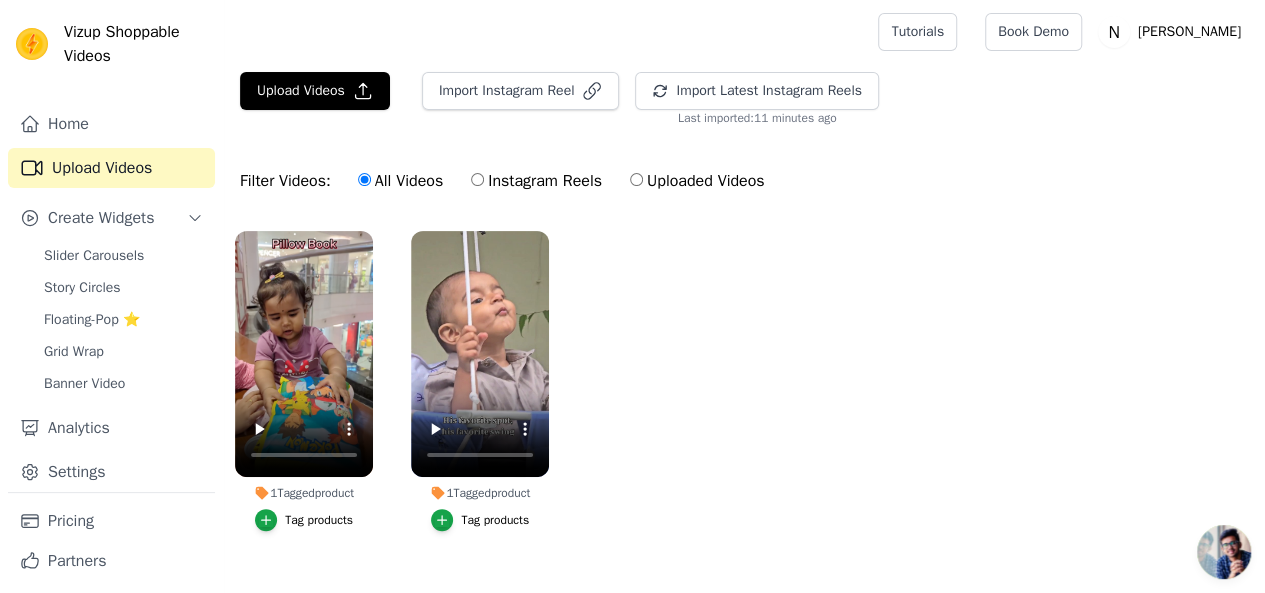 click on "1  Tagged  product       Tag products           1  Tagged  product       Tag products" at bounding box center (744, 401) 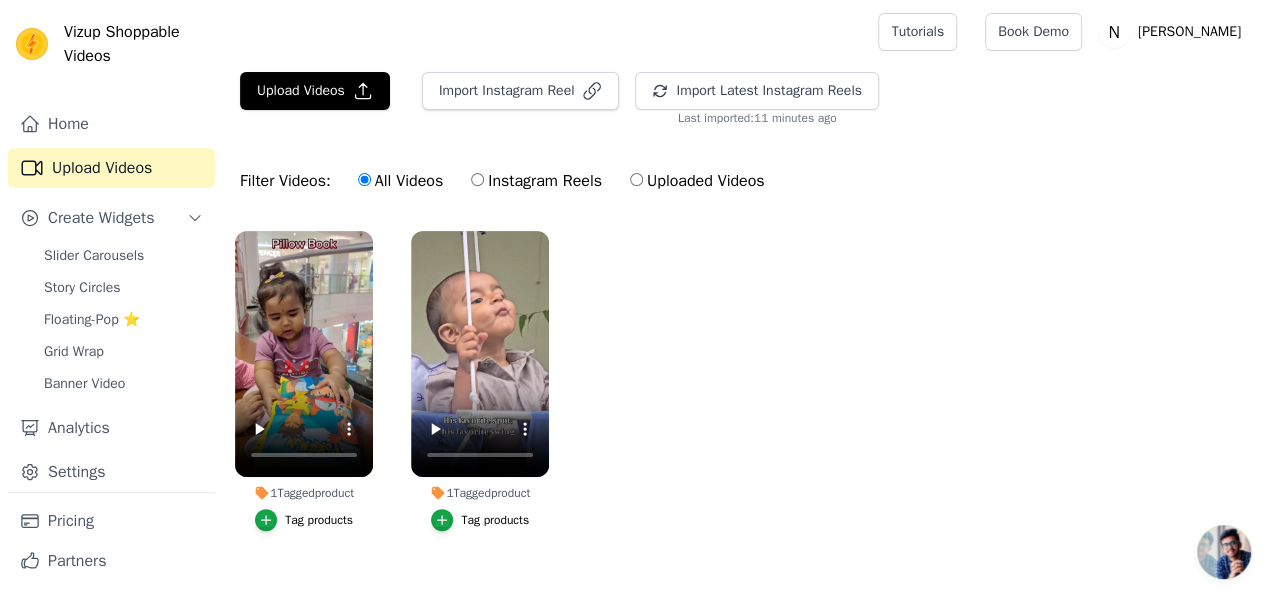 click on "1  Tagged  product       Tag products           1  Tagged  product       Tag products" at bounding box center [744, 401] 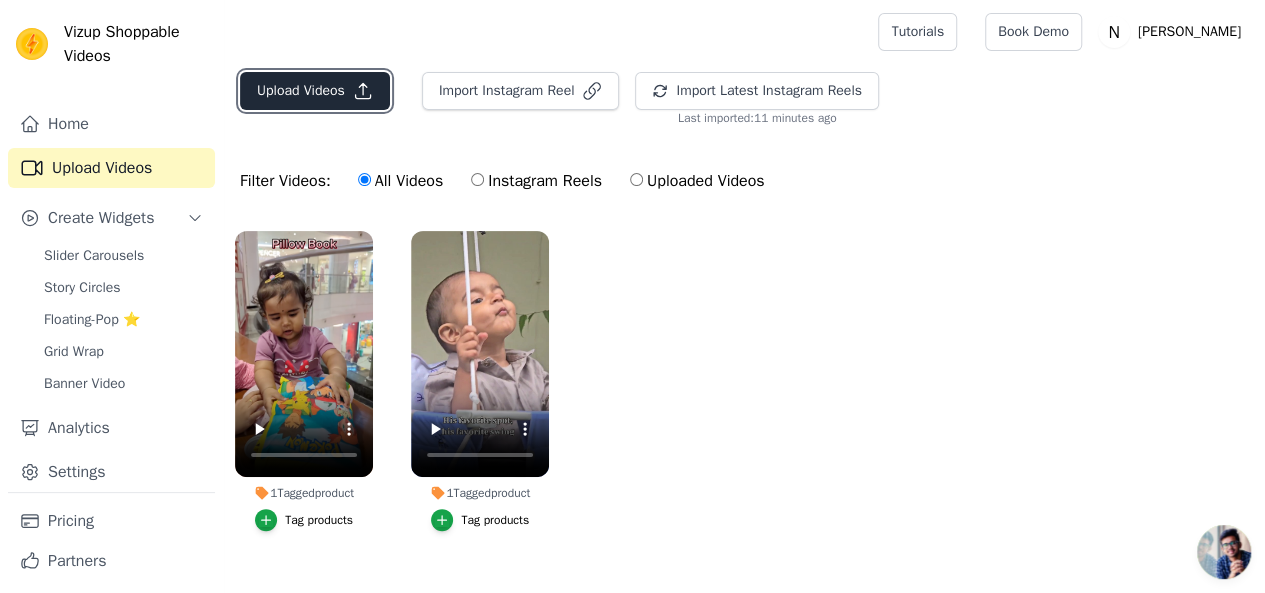 click on "Upload Videos" at bounding box center (315, 91) 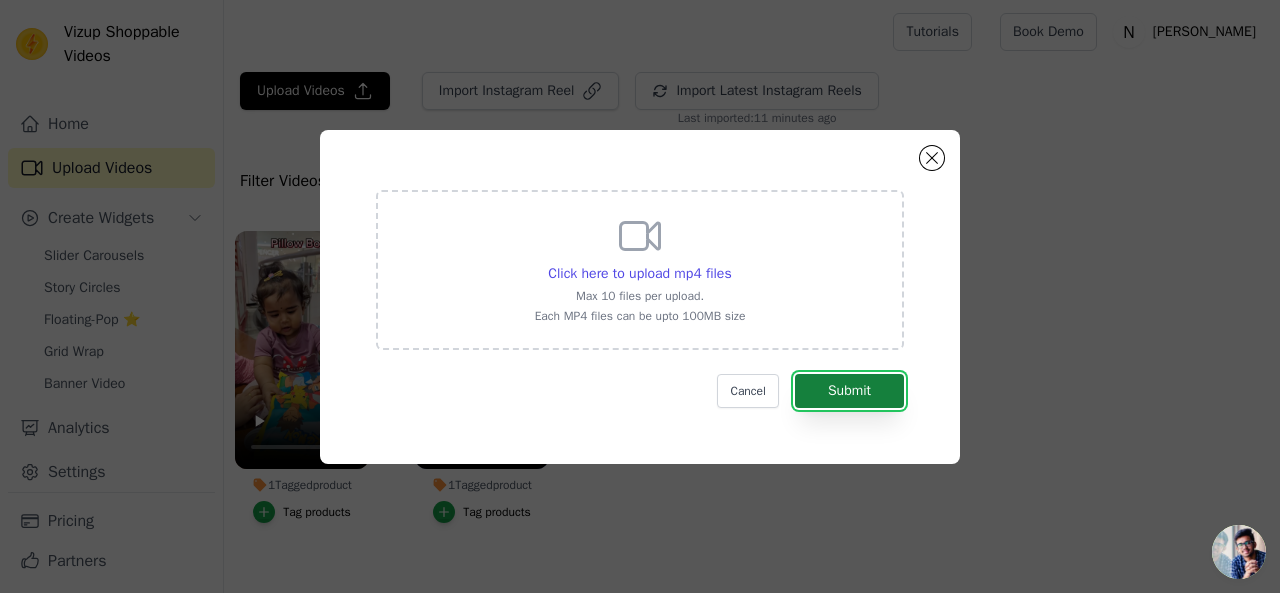 click on "Submit" at bounding box center [849, 391] 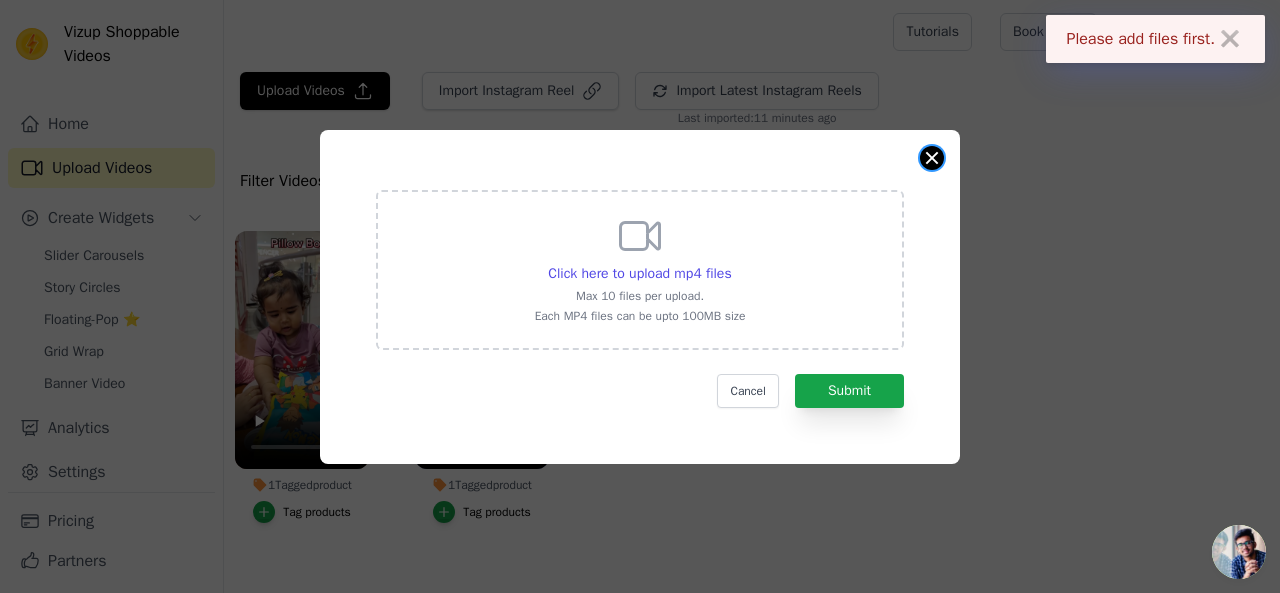 click at bounding box center [932, 158] 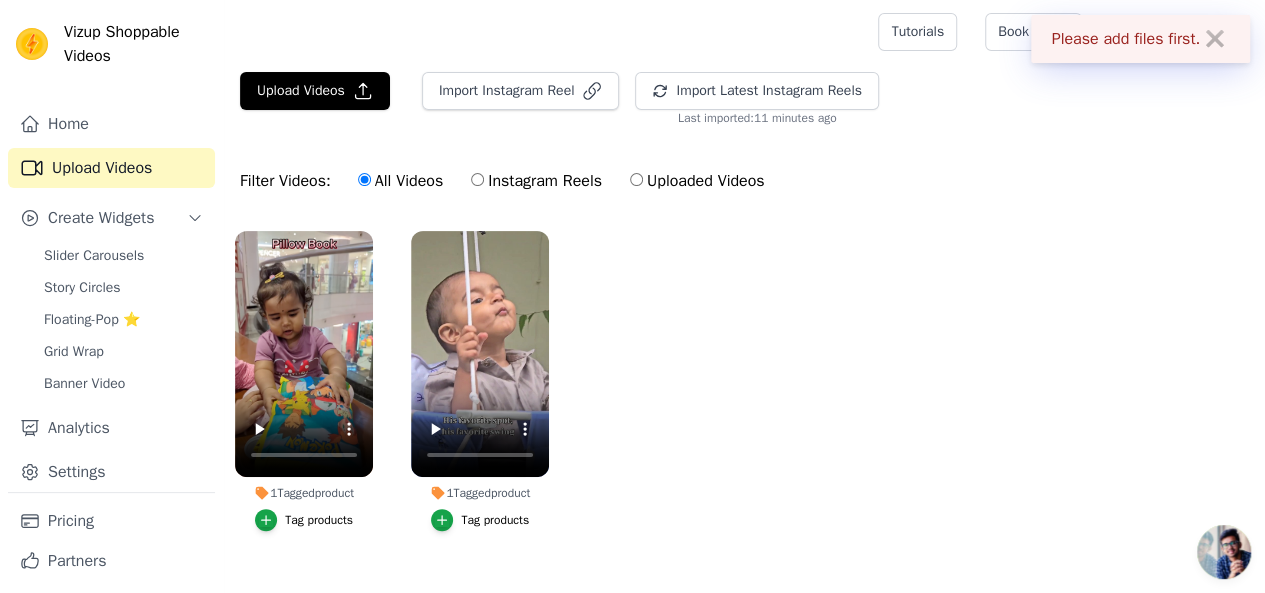 click on "1  Tagged  product       Tag products           1  Tagged  product       Tag products" at bounding box center (744, 401) 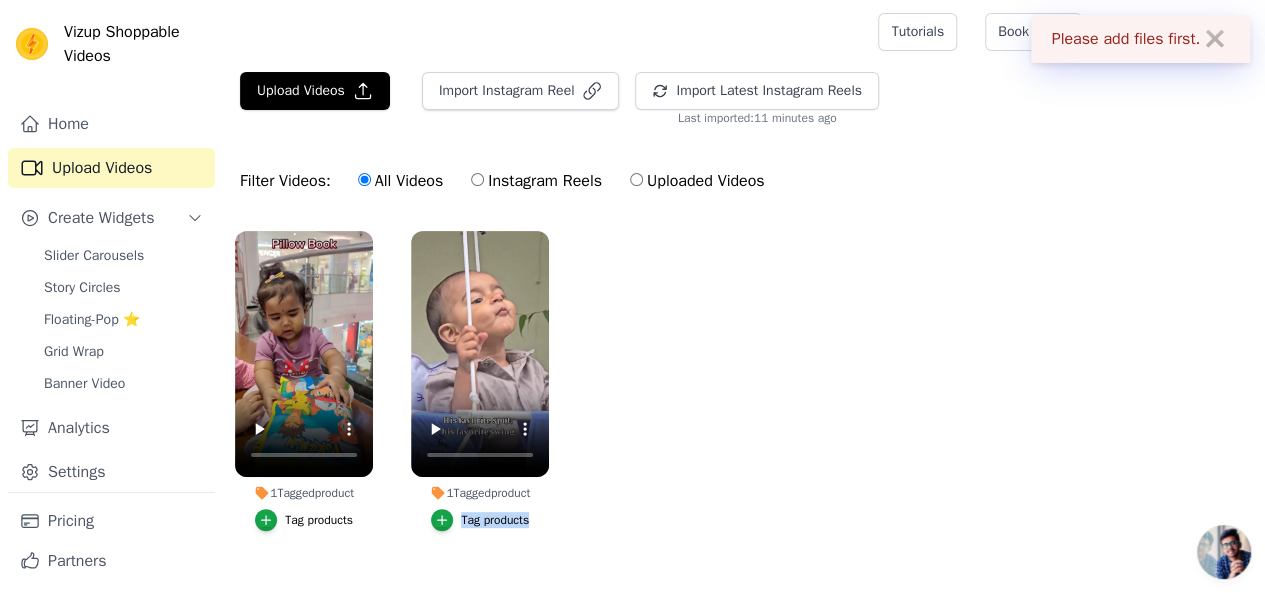 click on "1  Tagged  product       Tag products           1  Tagged  product       Tag products" at bounding box center (744, 401) 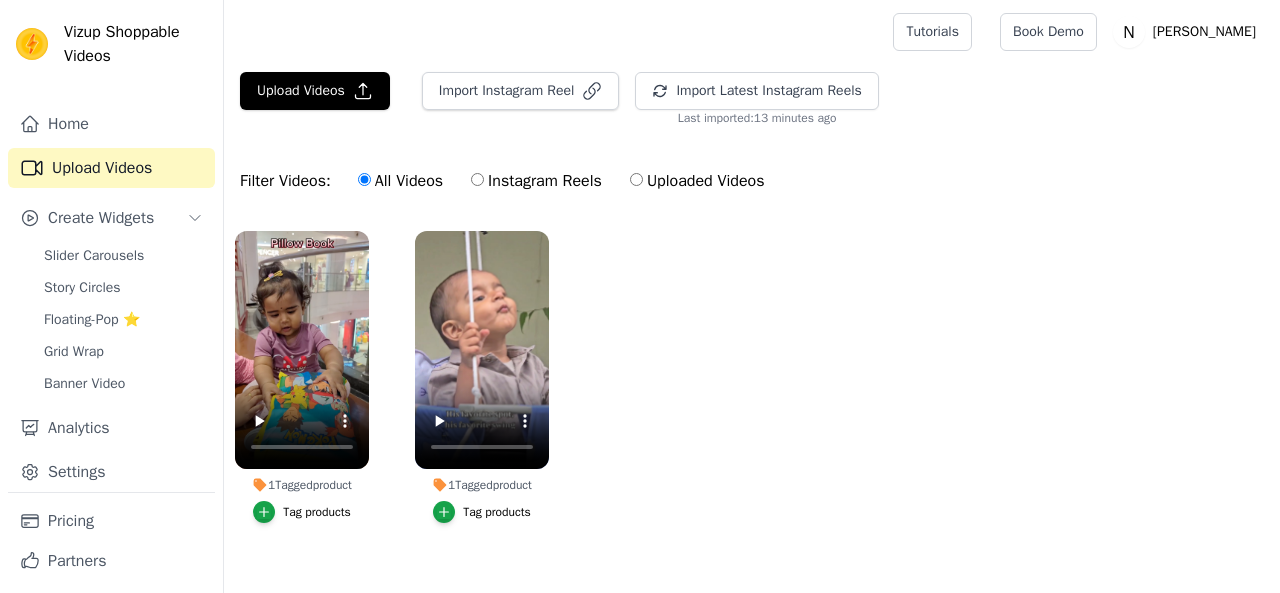 scroll, scrollTop: 0, scrollLeft: 0, axis: both 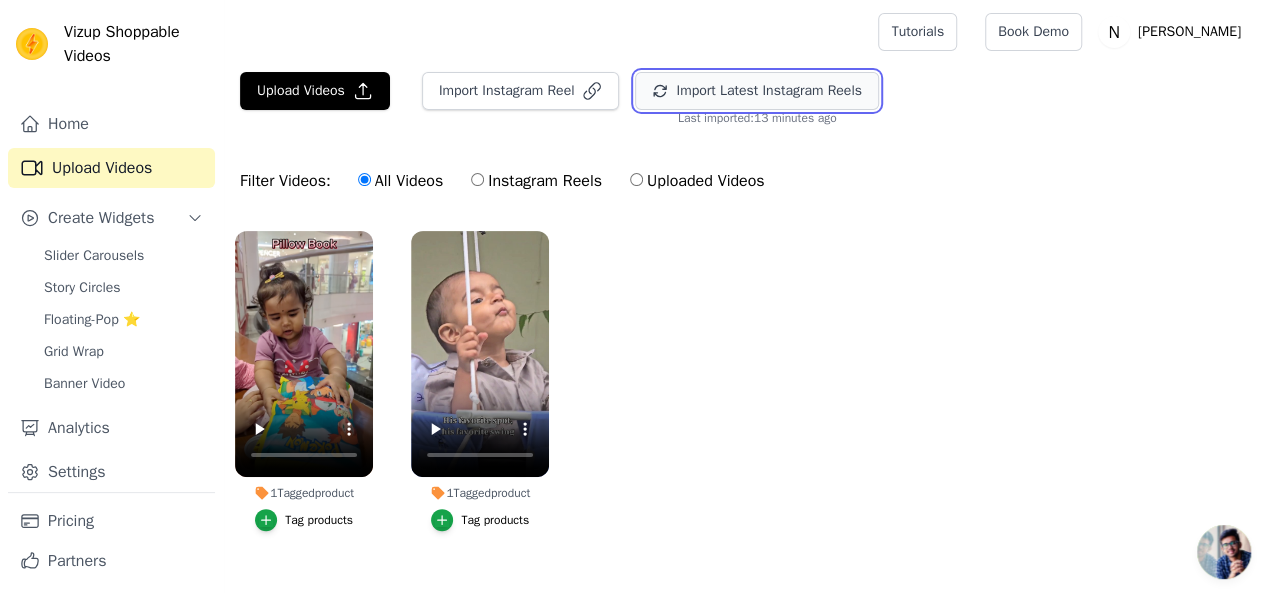 click on "Import Latest Instagram Reels" at bounding box center [756, 91] 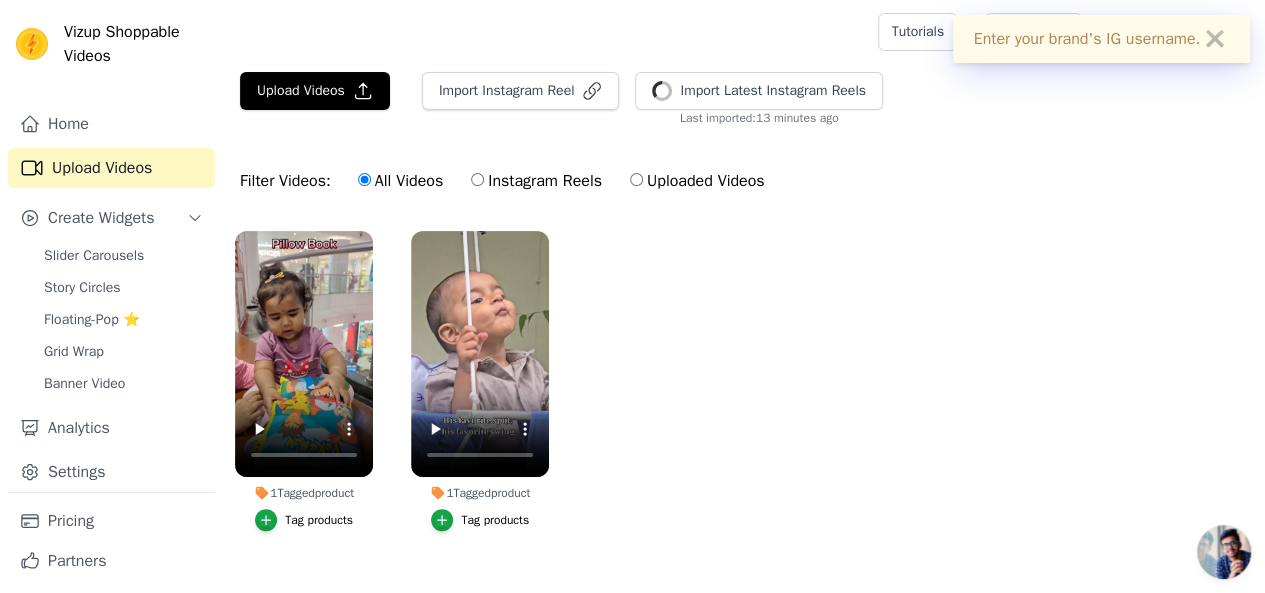 click on "✖" at bounding box center [1215, 39] 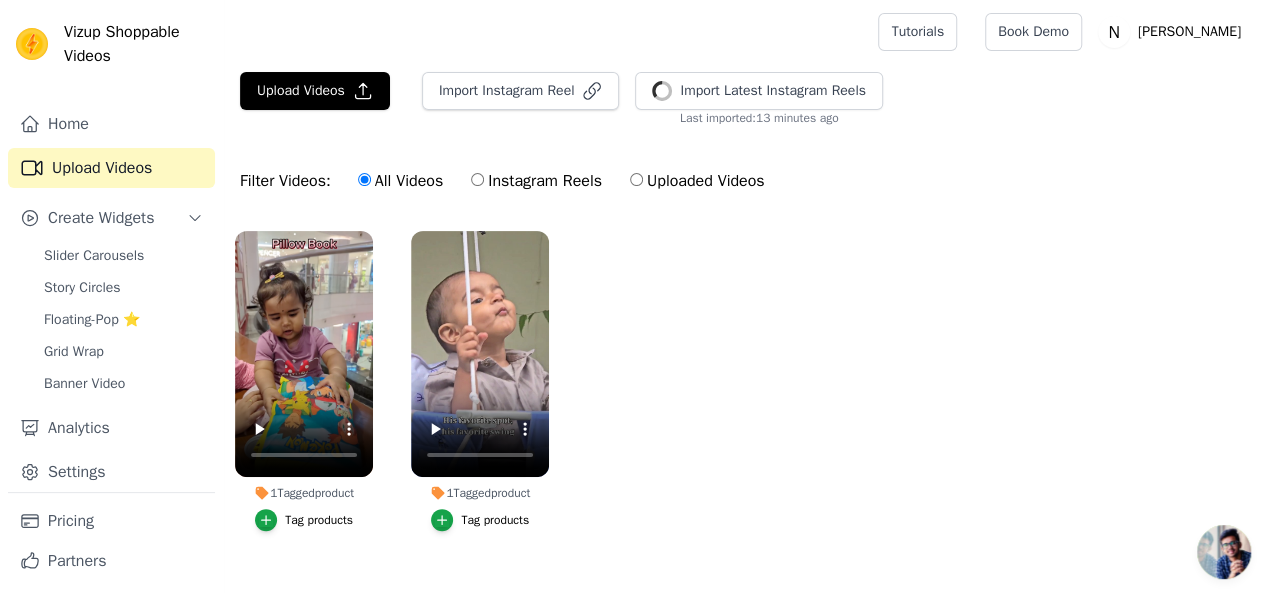 click on "1  Tagged  product       Tag products           1  Tagged  product       Tag products" at bounding box center [744, 401] 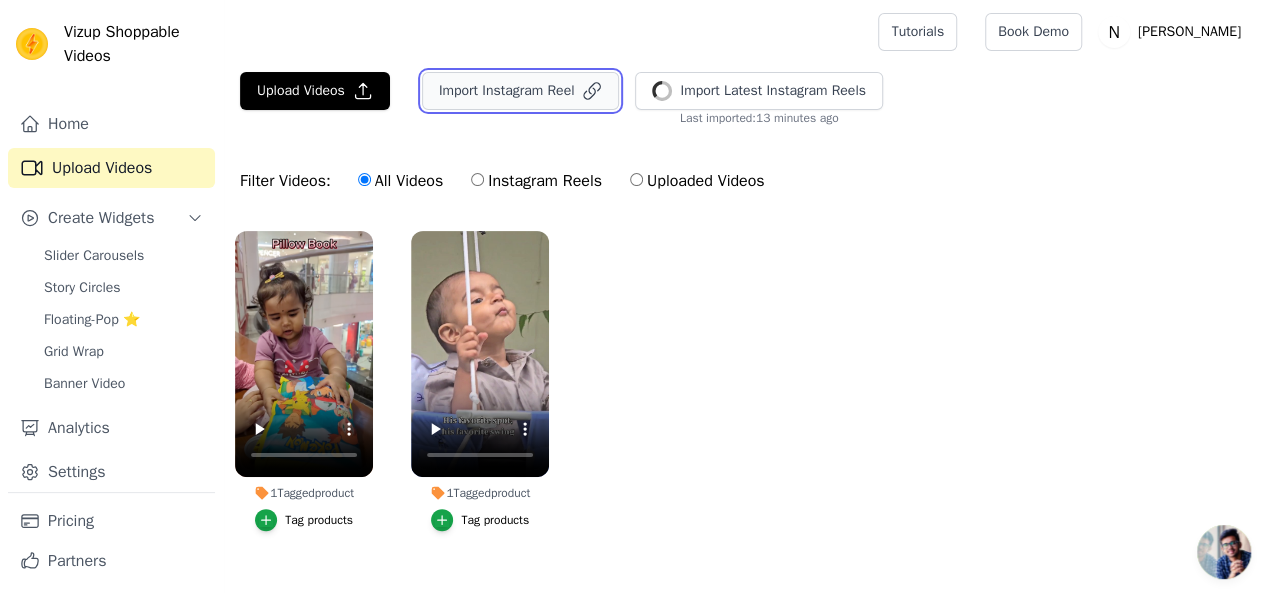 click on "Import Instagram Reel" at bounding box center (521, 91) 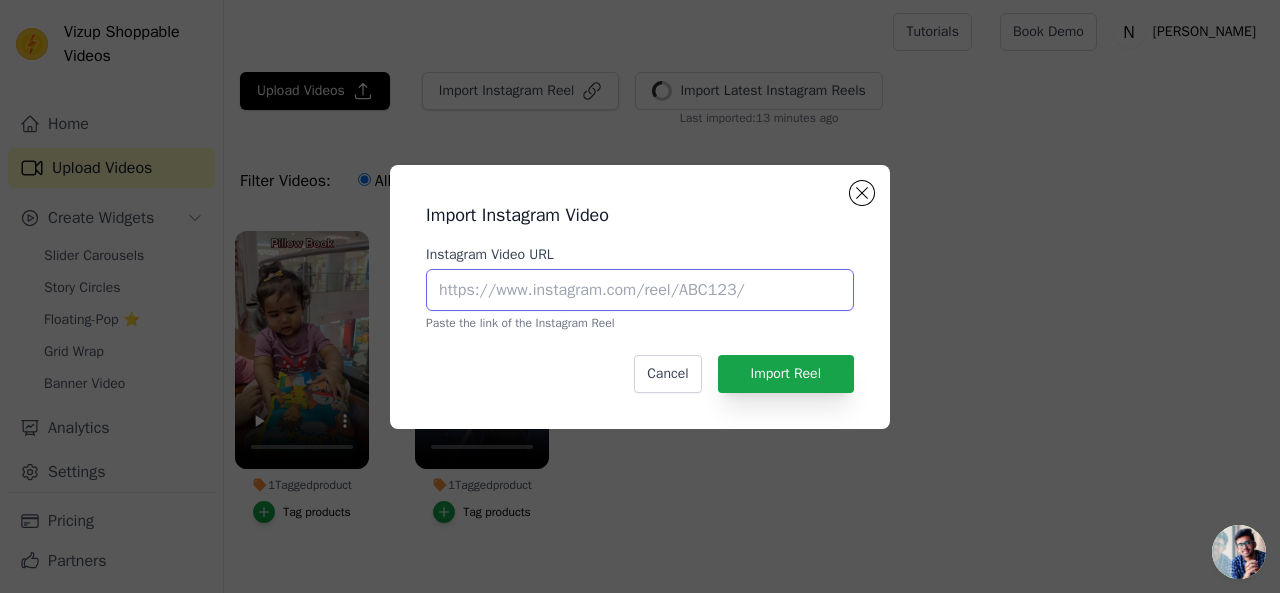 click on "Instagram Video URL" at bounding box center [640, 290] 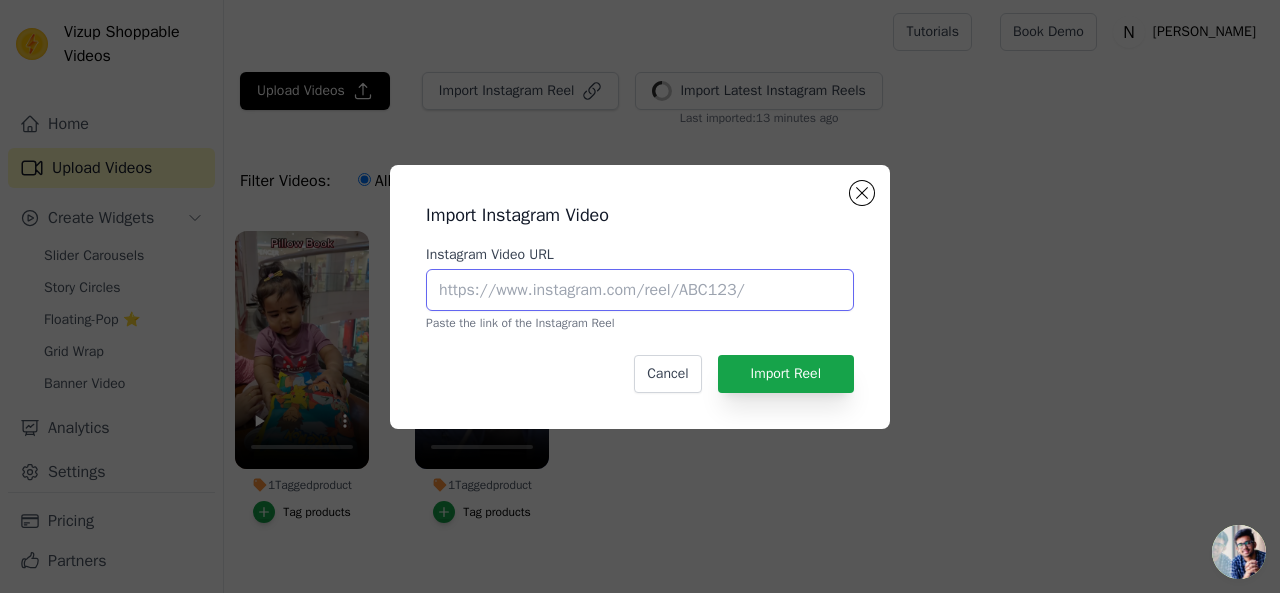 paste on "[URL][DOMAIN_NAME]" 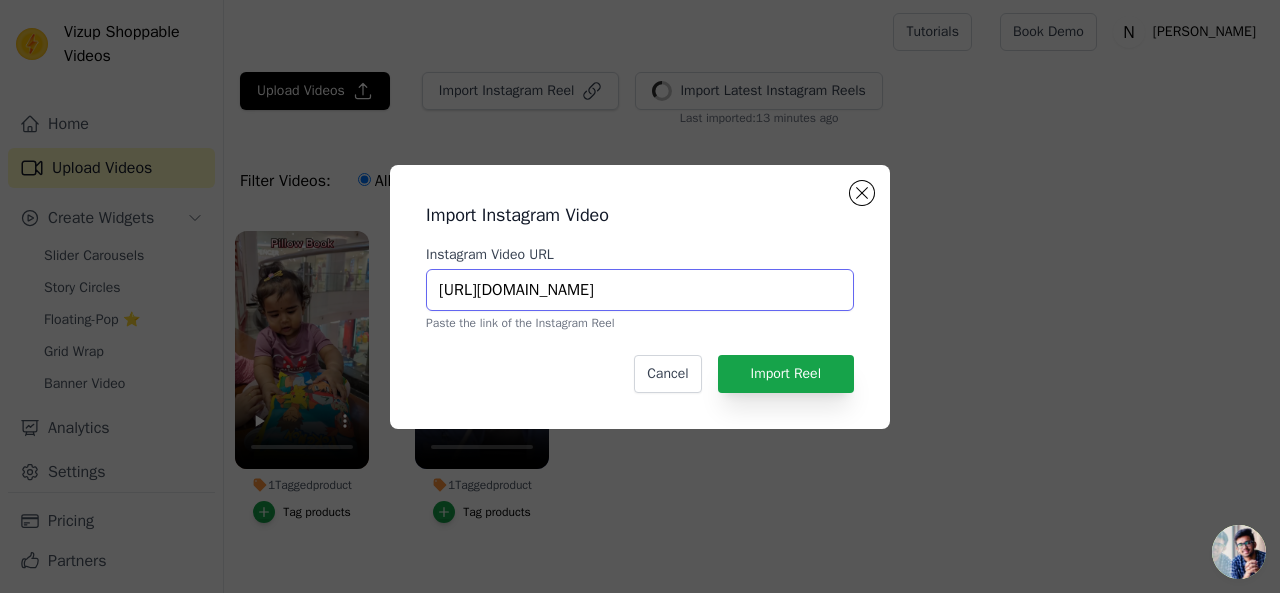 scroll, scrollTop: 0, scrollLeft: 361, axis: horizontal 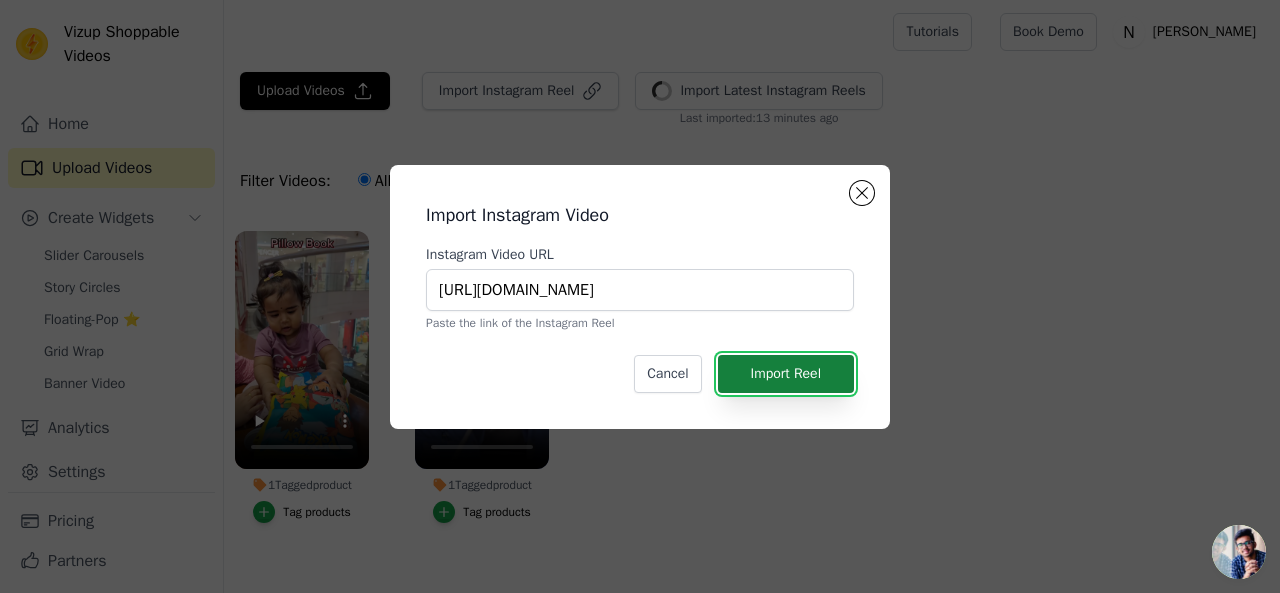 click on "Import Reel" at bounding box center (786, 374) 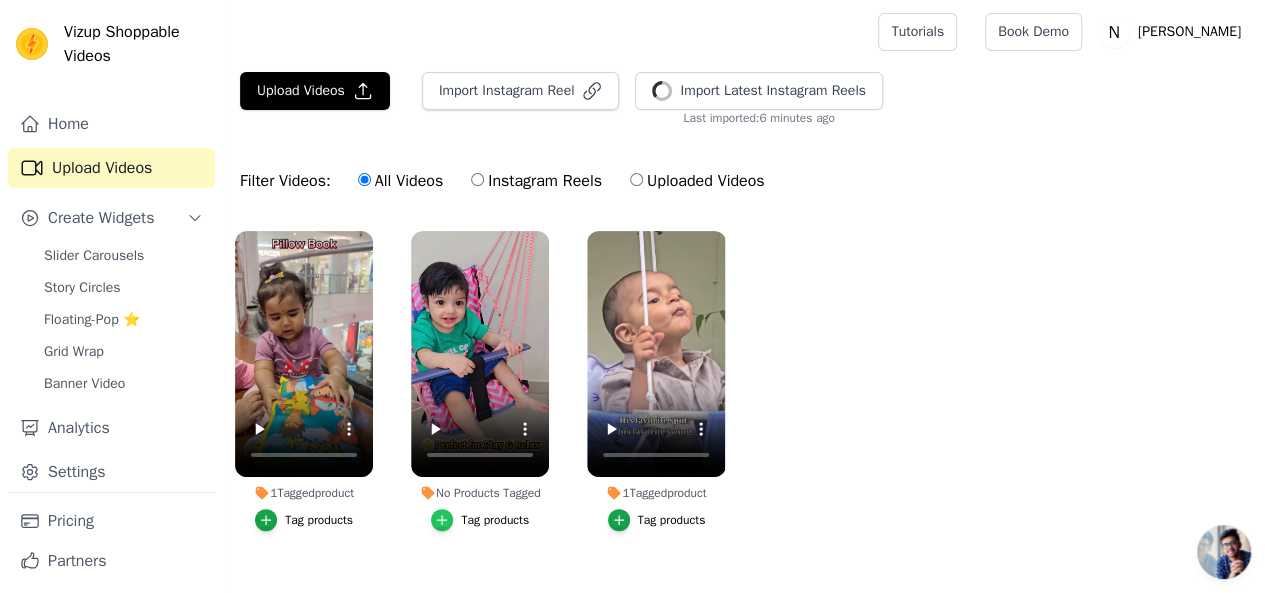 click 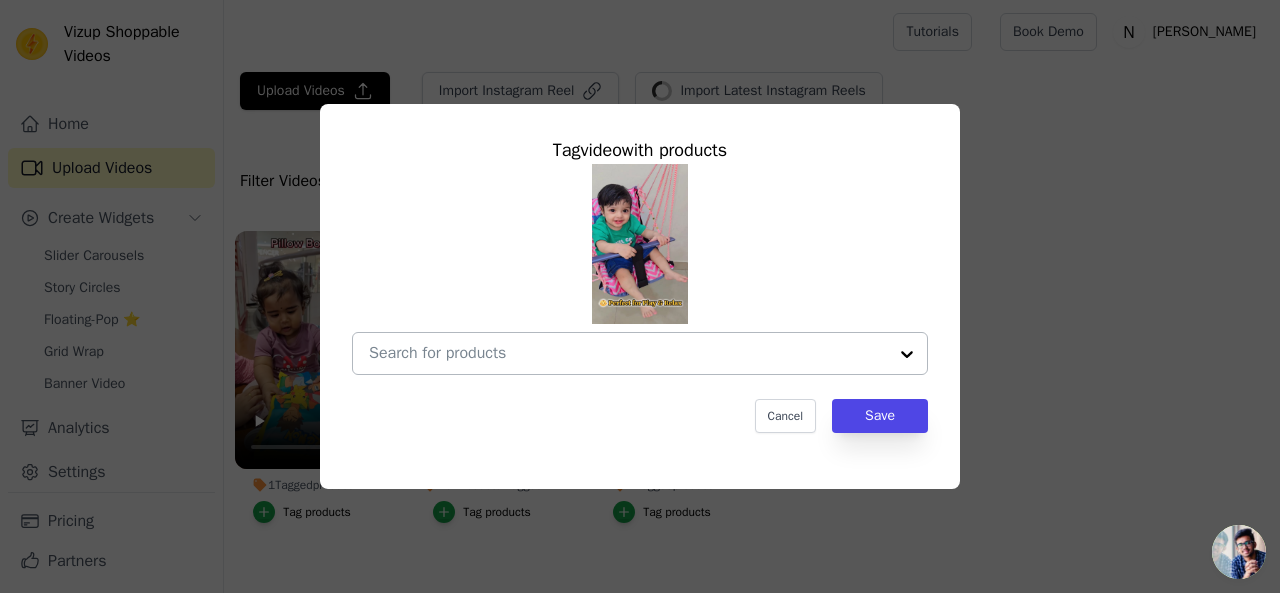 click at bounding box center [628, 353] 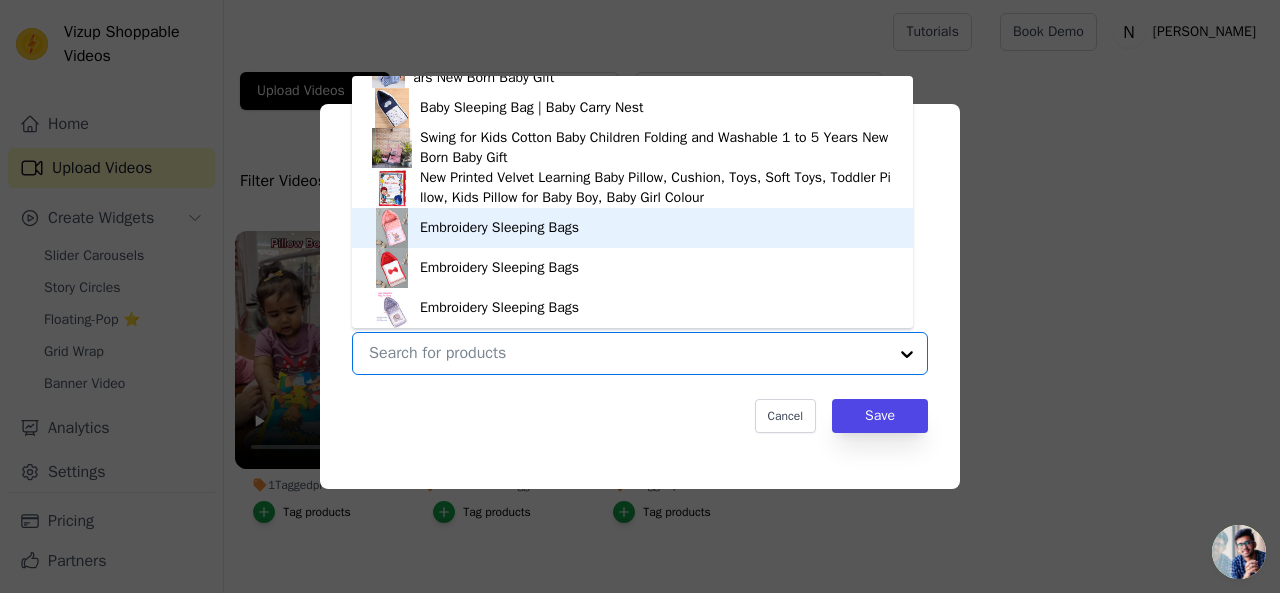 scroll, scrollTop: 0, scrollLeft: 0, axis: both 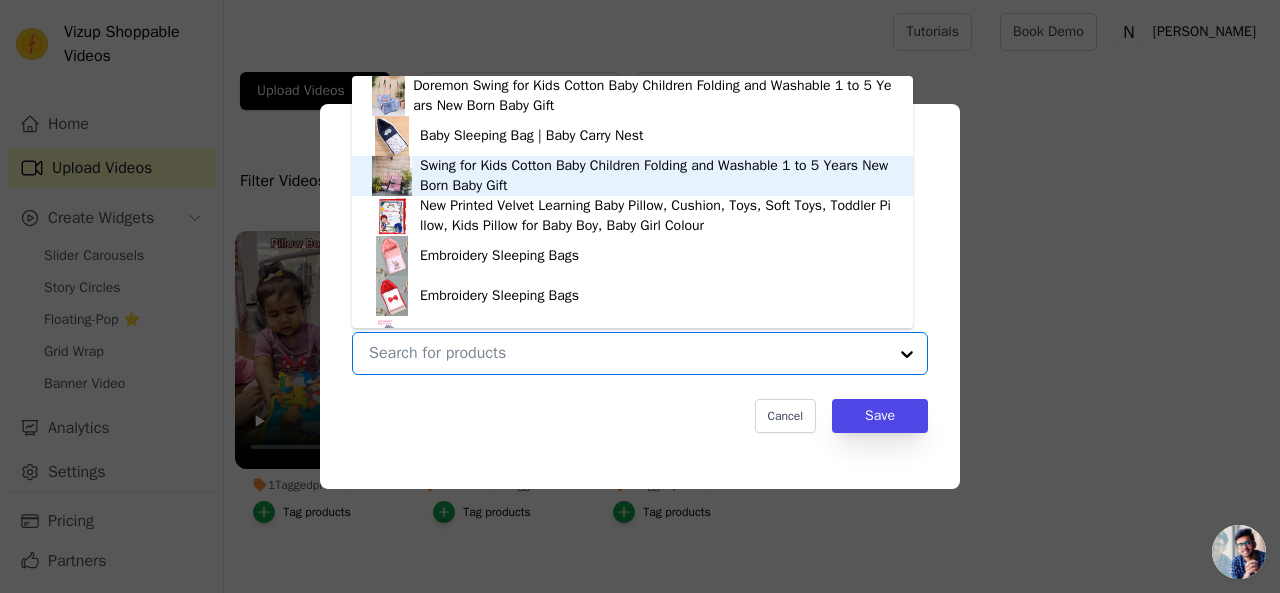 click on "Swing for Kids Cotton Baby Children Folding and Washable 1 to 5 Years New Born Baby Gift" at bounding box center [656, 176] 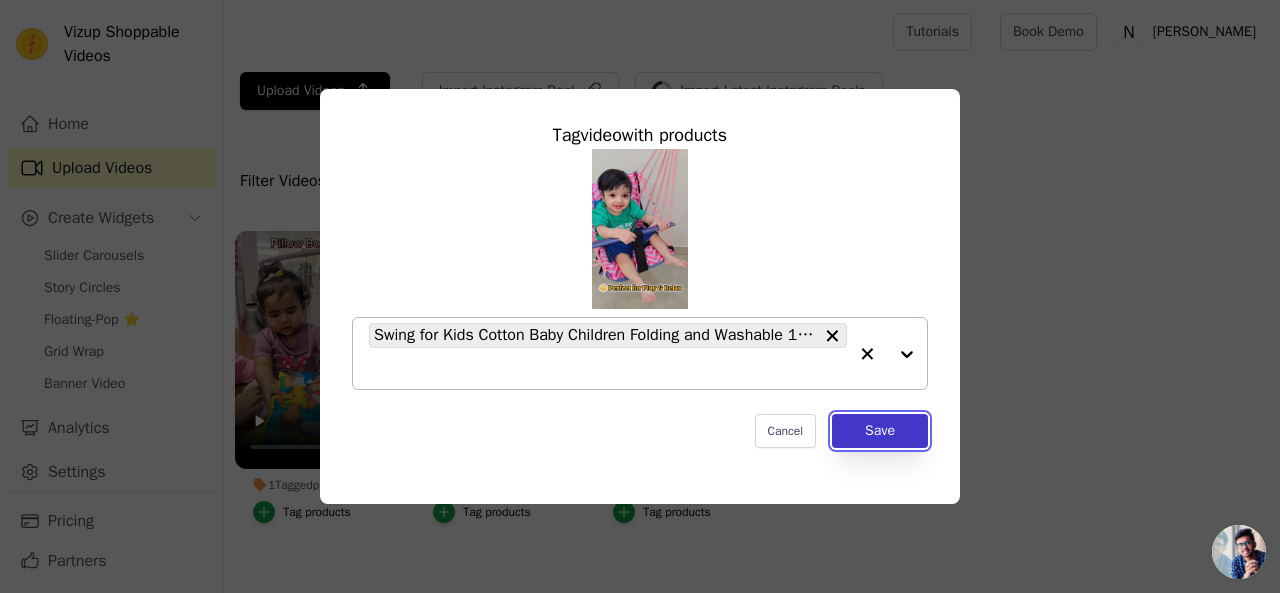 click on "Save" at bounding box center [880, 431] 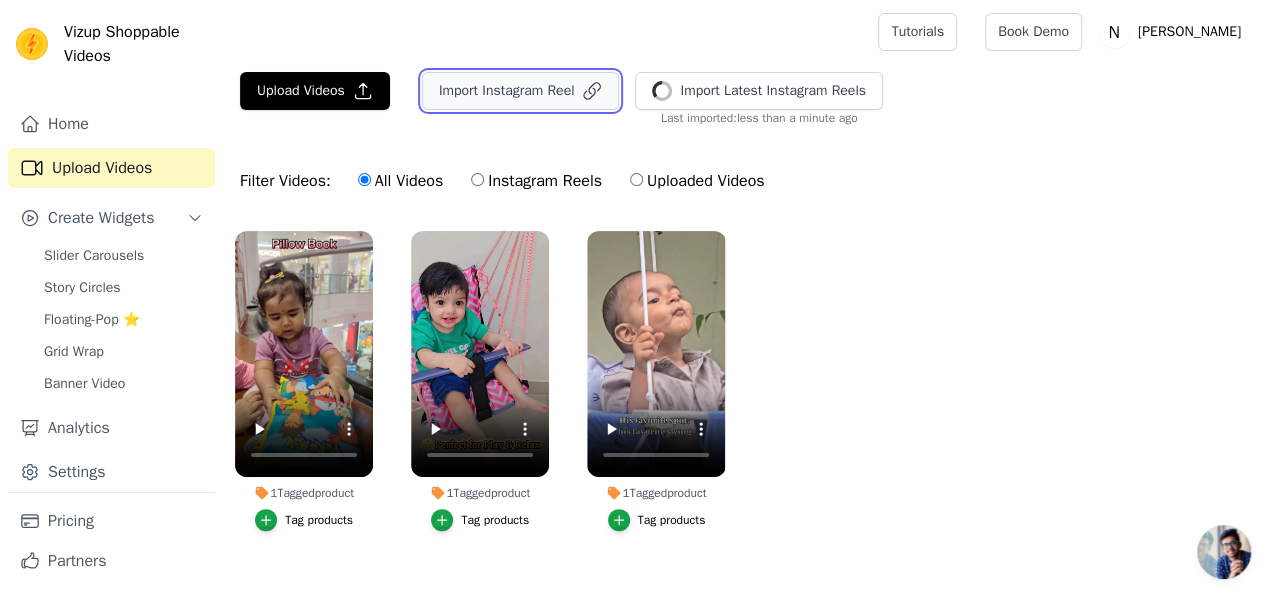 click on "Import Instagram Reel" at bounding box center (521, 91) 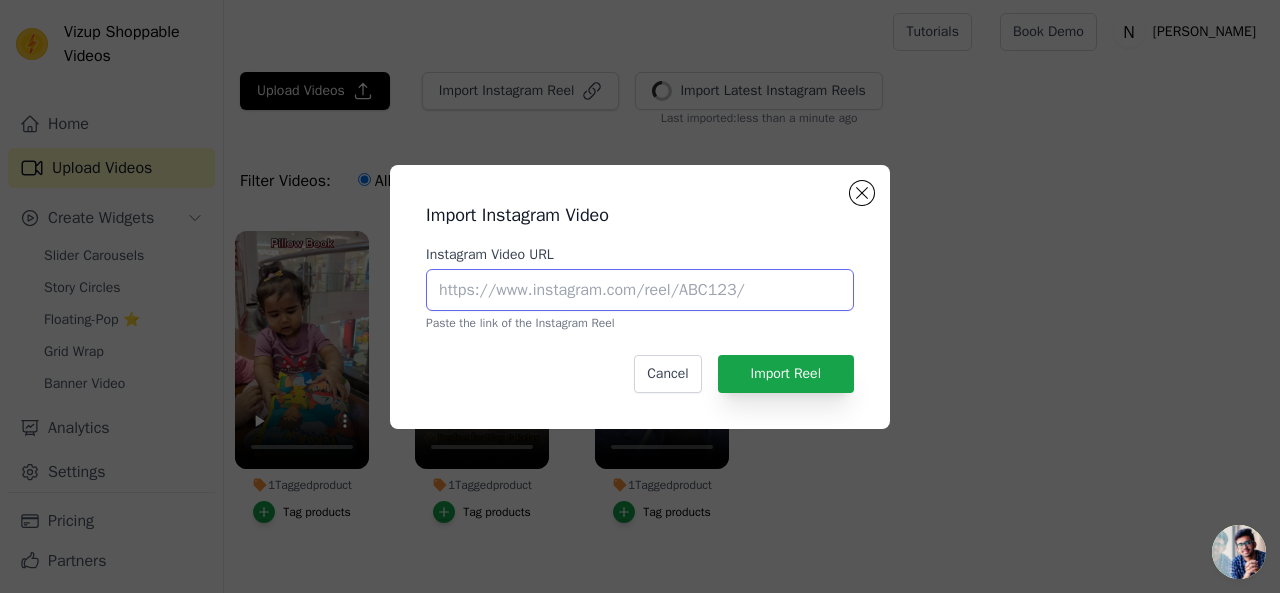click on "Instagram Video URL" at bounding box center [640, 290] 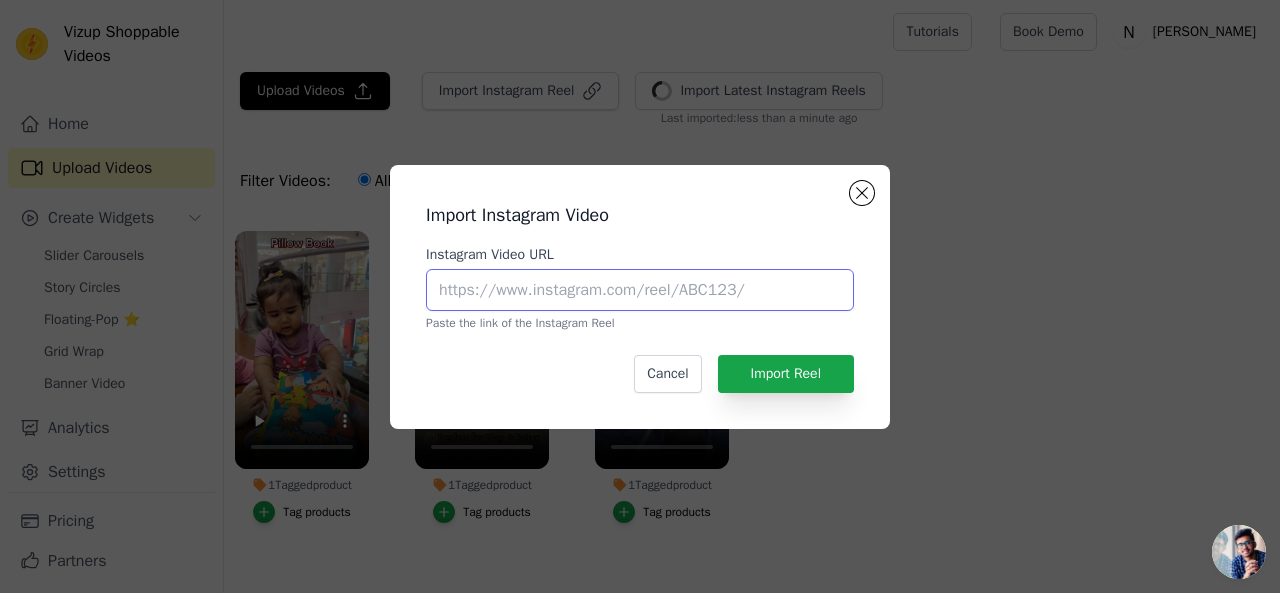paste on "[URL][DOMAIN_NAME]" 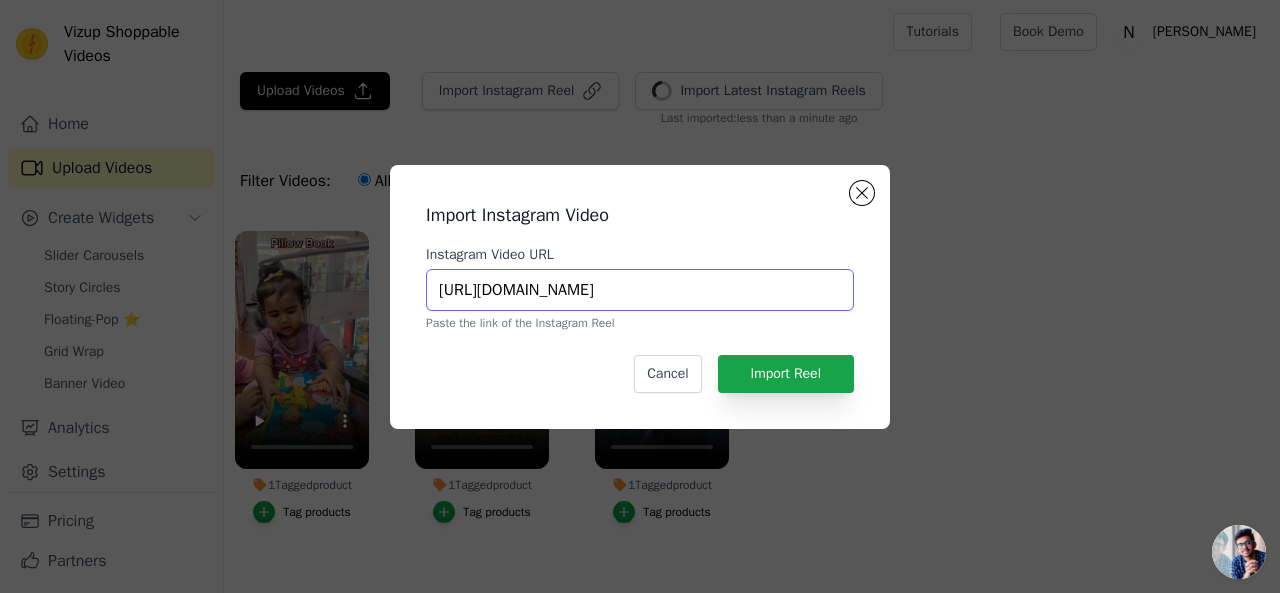 scroll, scrollTop: 0, scrollLeft: 359, axis: horizontal 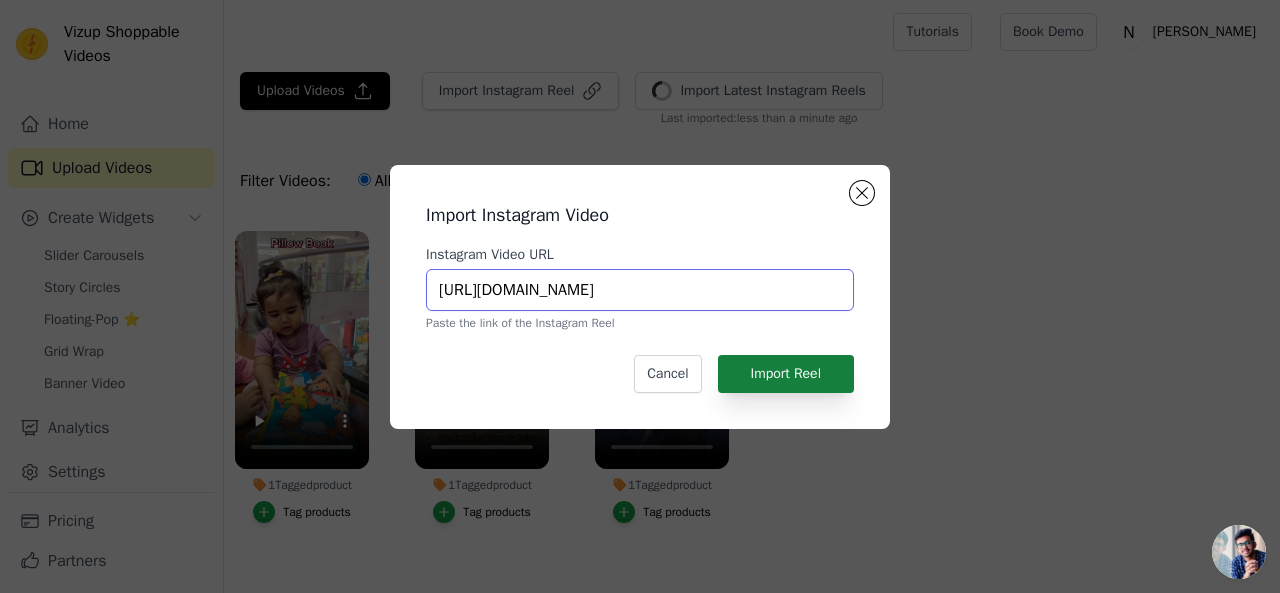 type on "[URL][DOMAIN_NAME]" 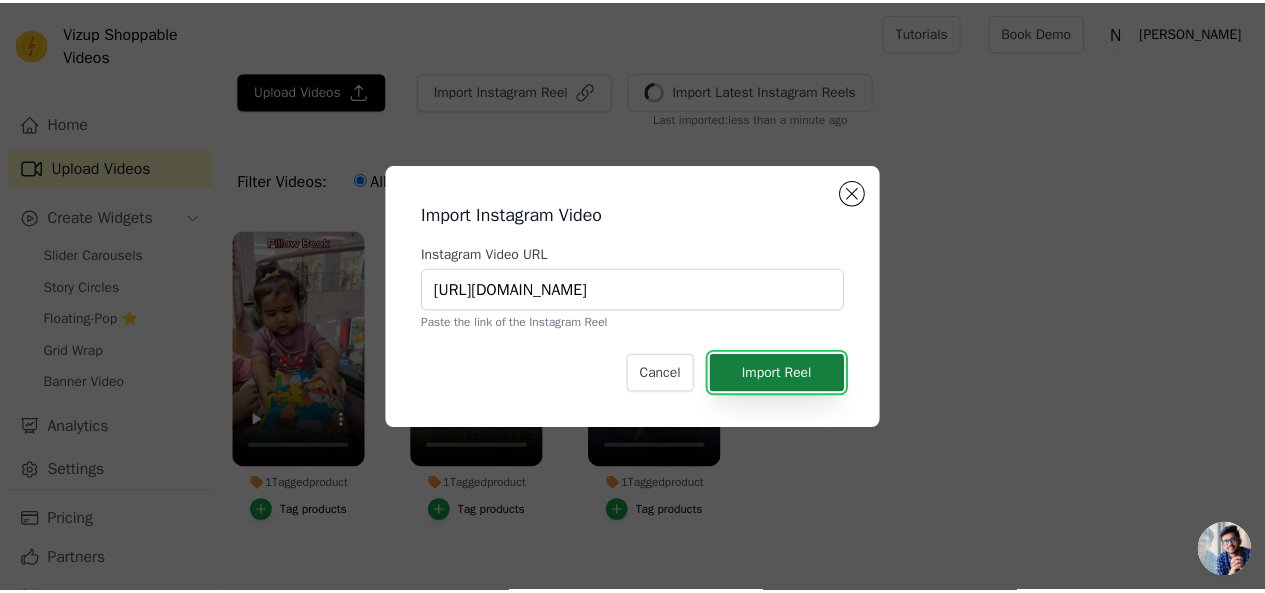 scroll, scrollTop: 0, scrollLeft: 0, axis: both 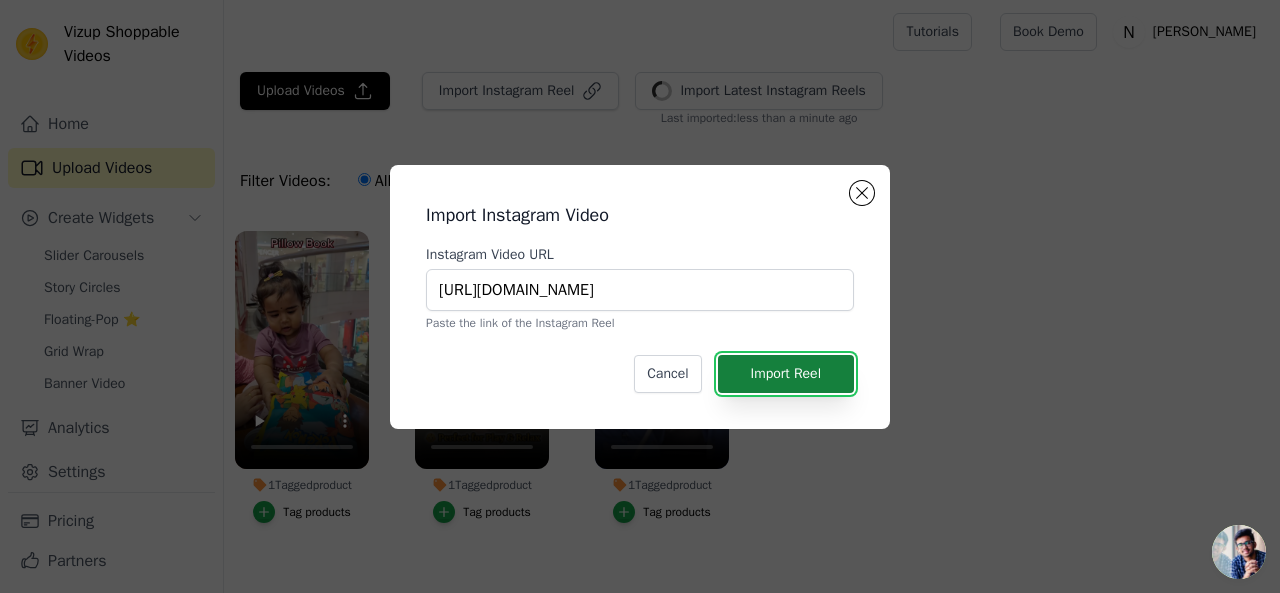 click on "Import Reel" at bounding box center (786, 374) 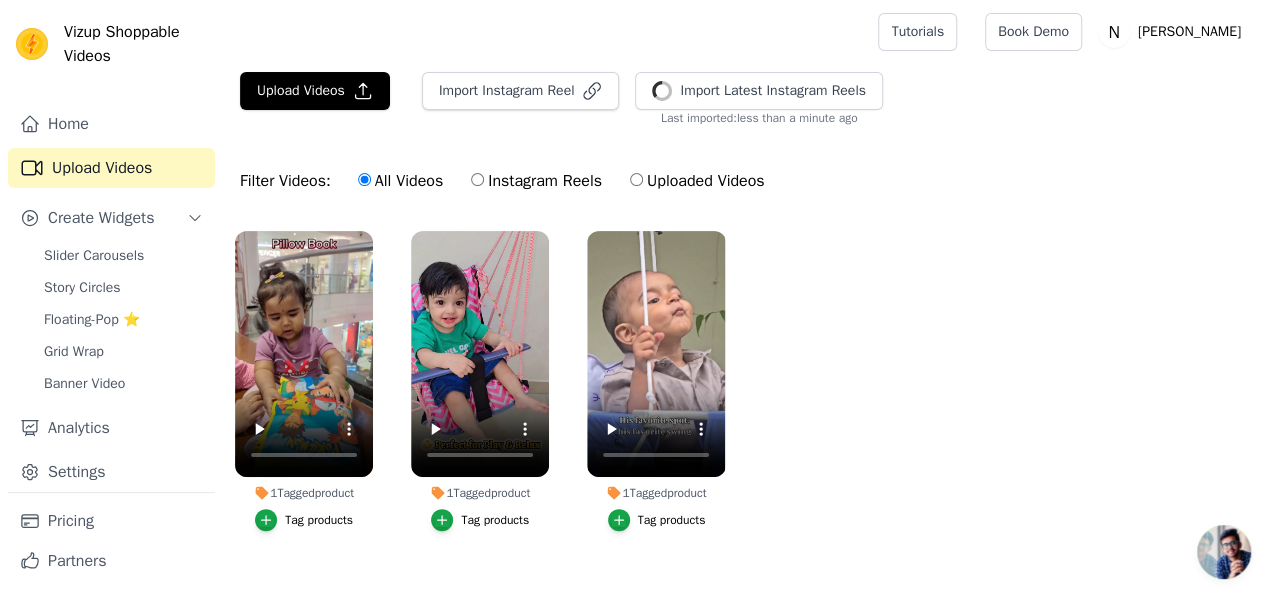click on "1  Tagged  product       Tag products           1  Tagged  product       Tag products           1  Tagged  product       Tag products" at bounding box center [744, 401] 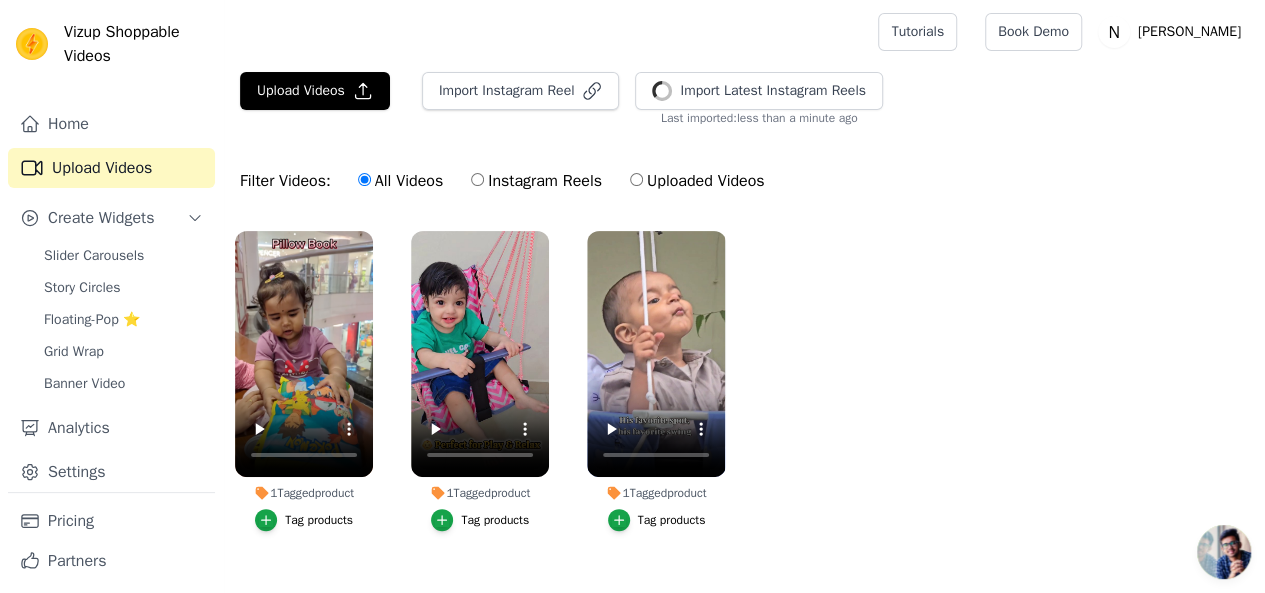 scroll, scrollTop: 43, scrollLeft: 0, axis: vertical 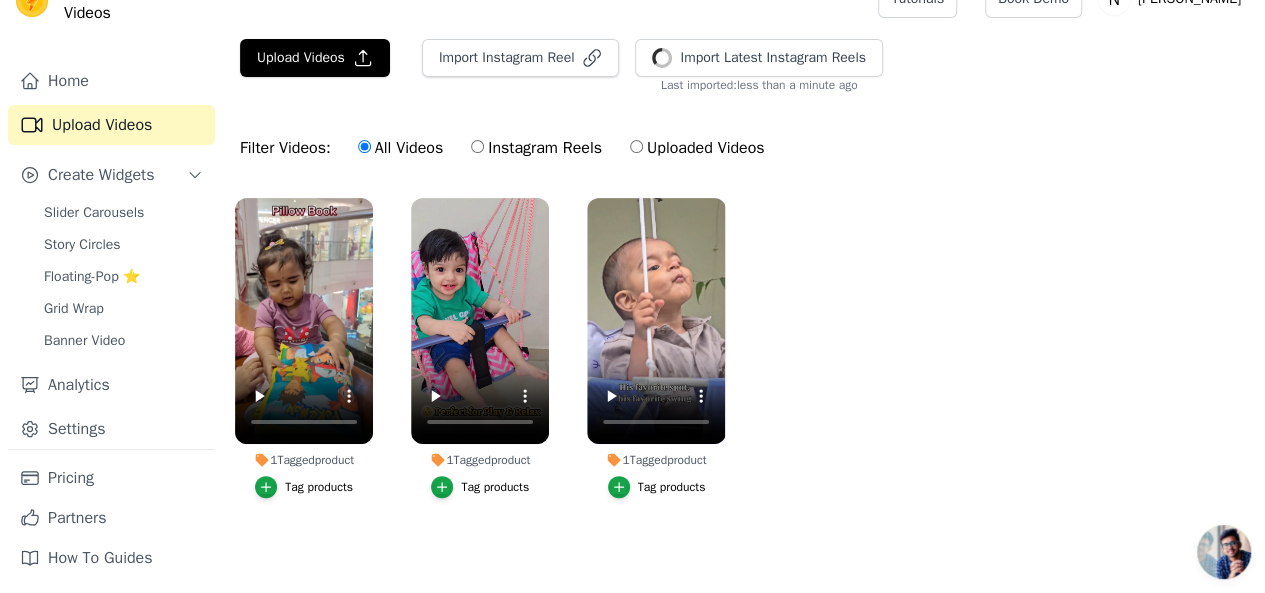 type 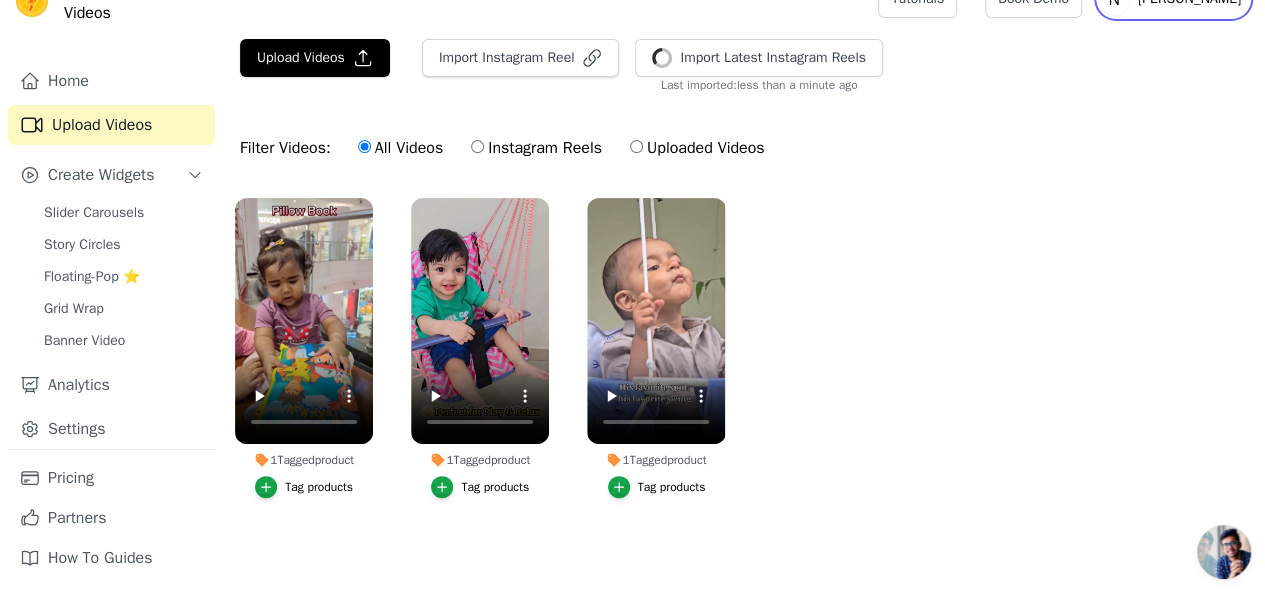 type 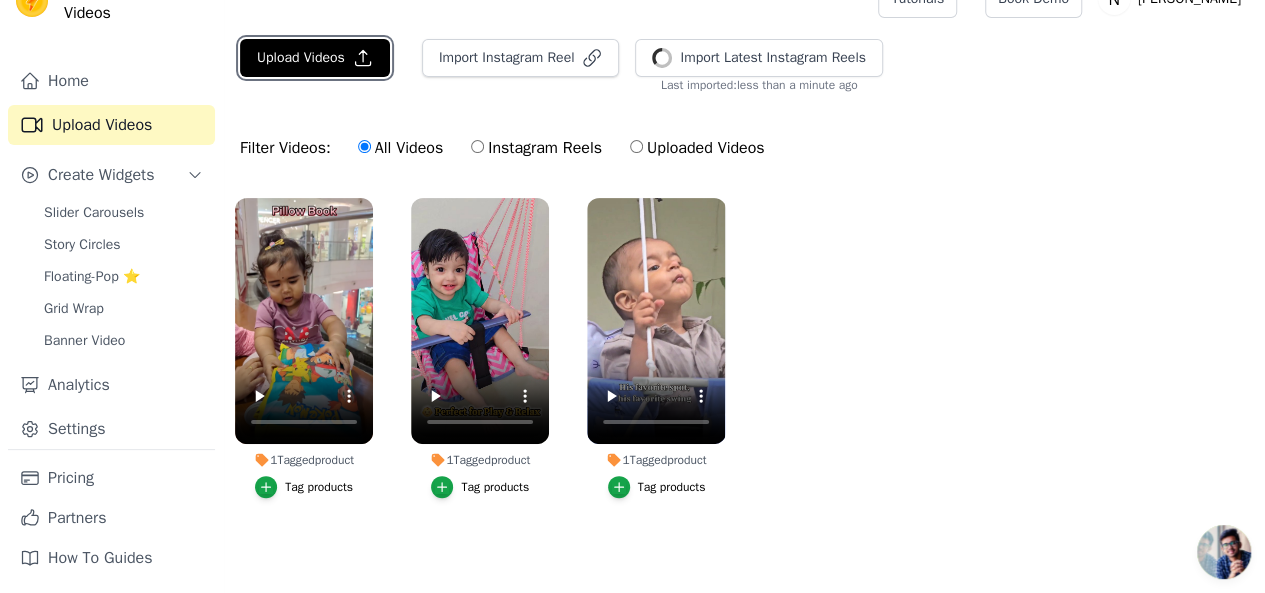 scroll, scrollTop: 13, scrollLeft: 0, axis: vertical 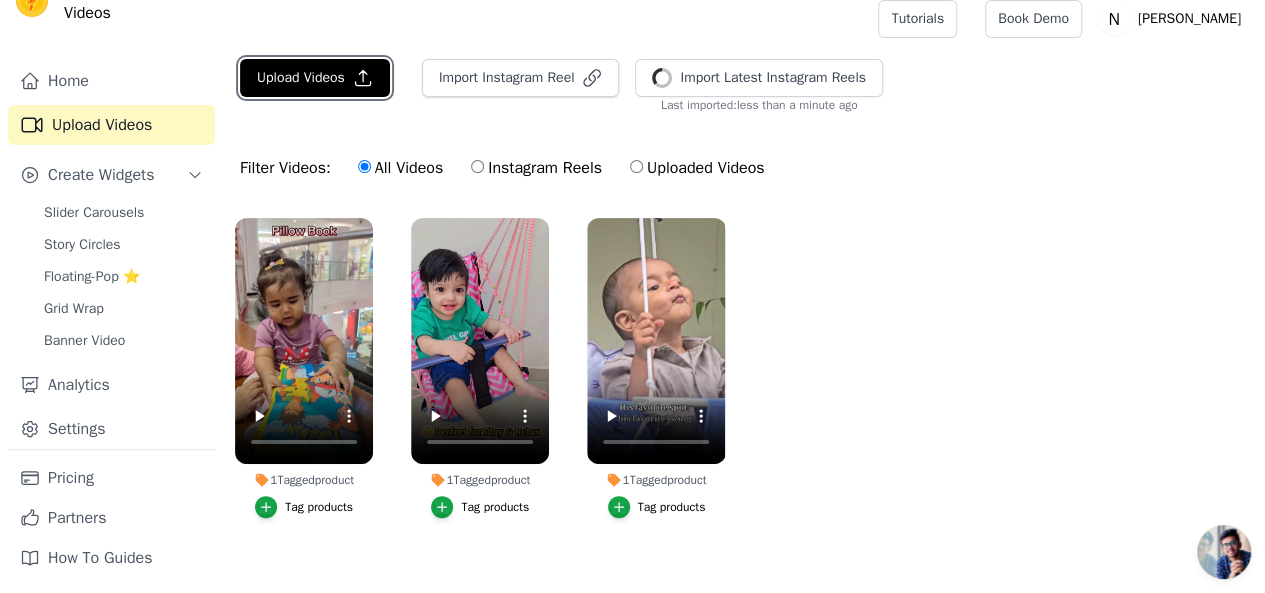 type 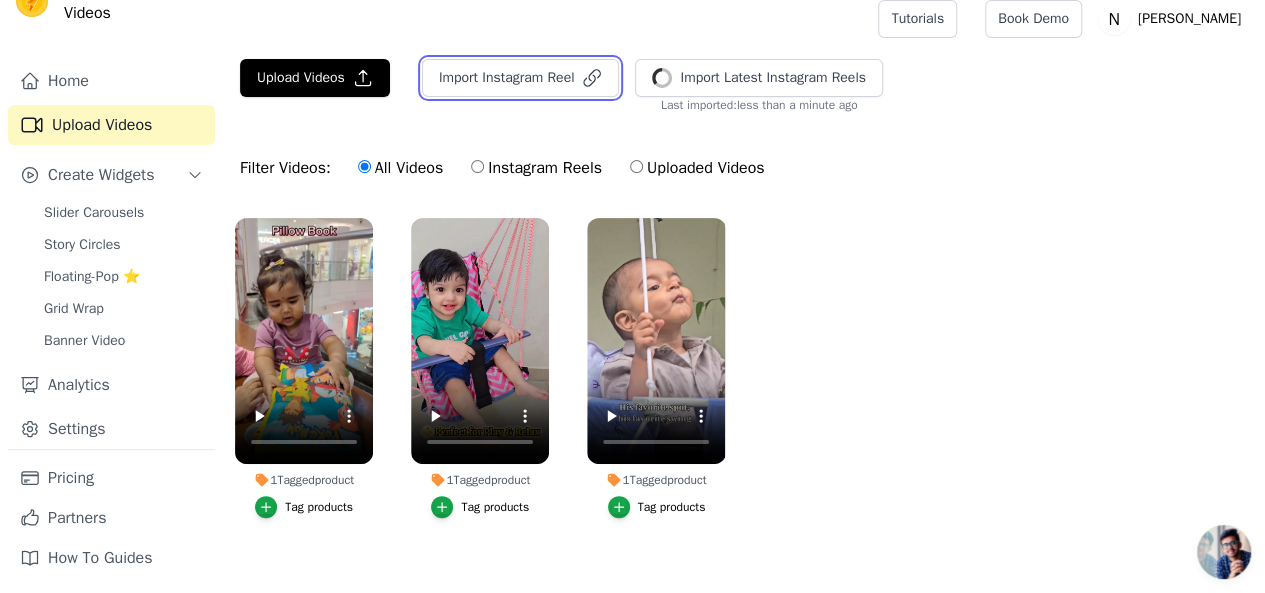 type 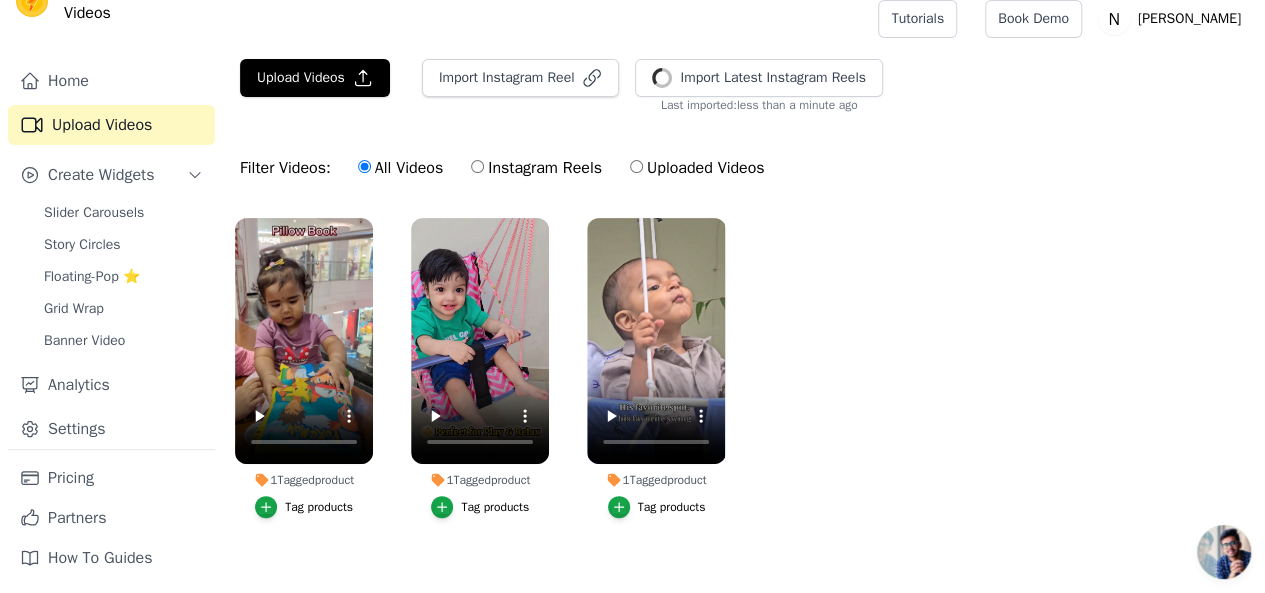 type 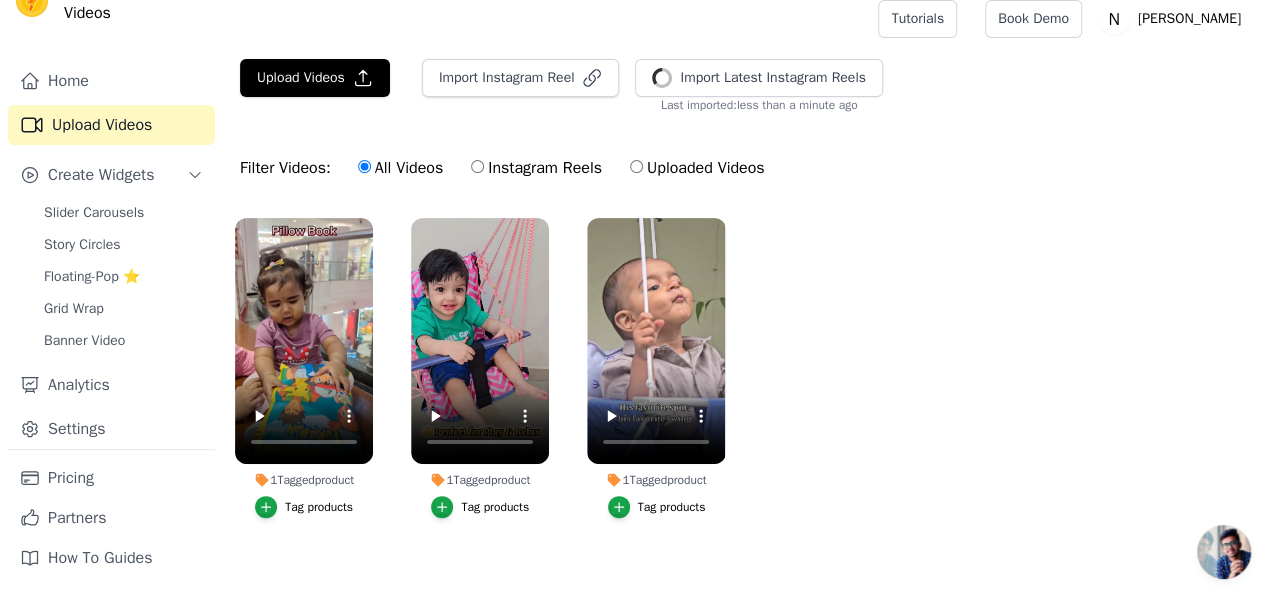 type 